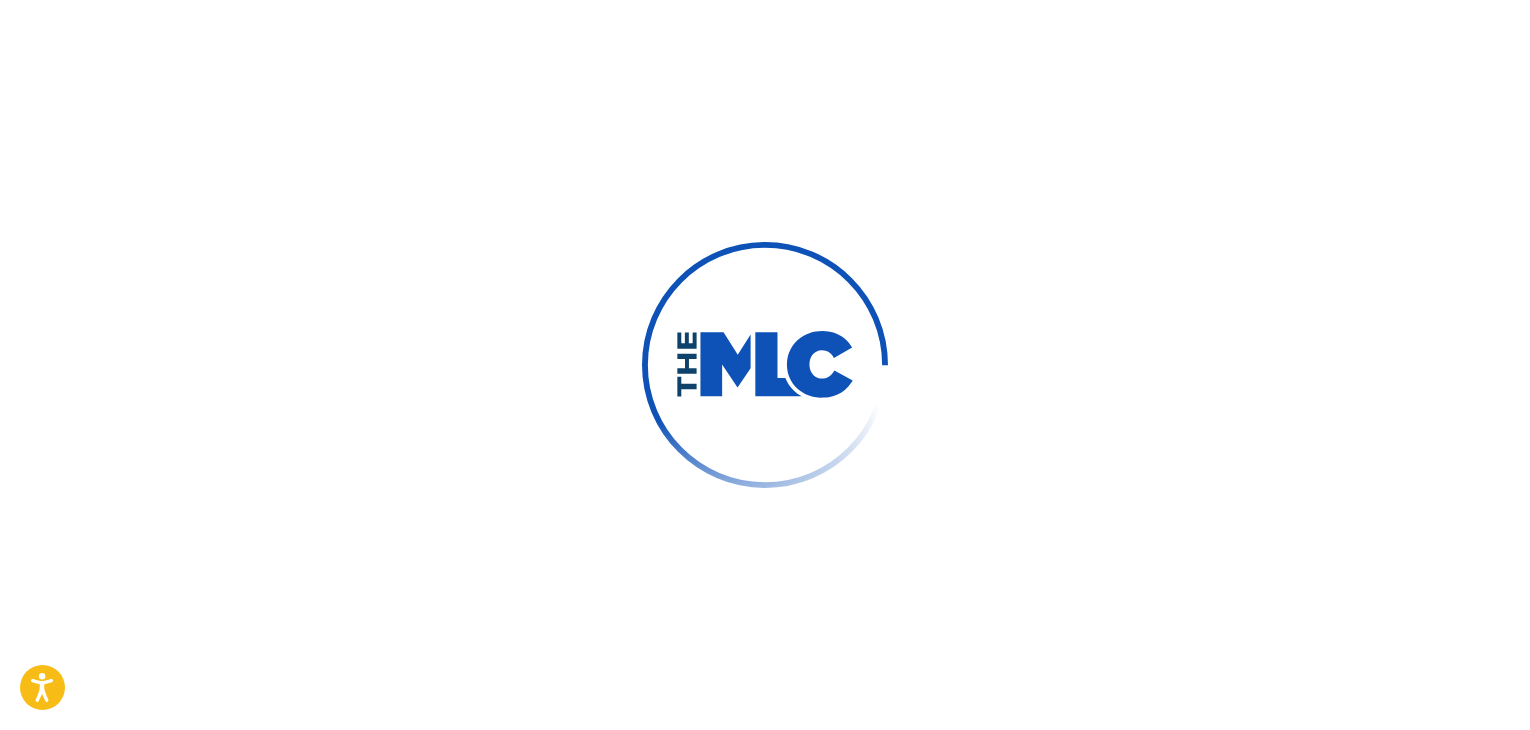 scroll, scrollTop: 26, scrollLeft: 0, axis: vertical 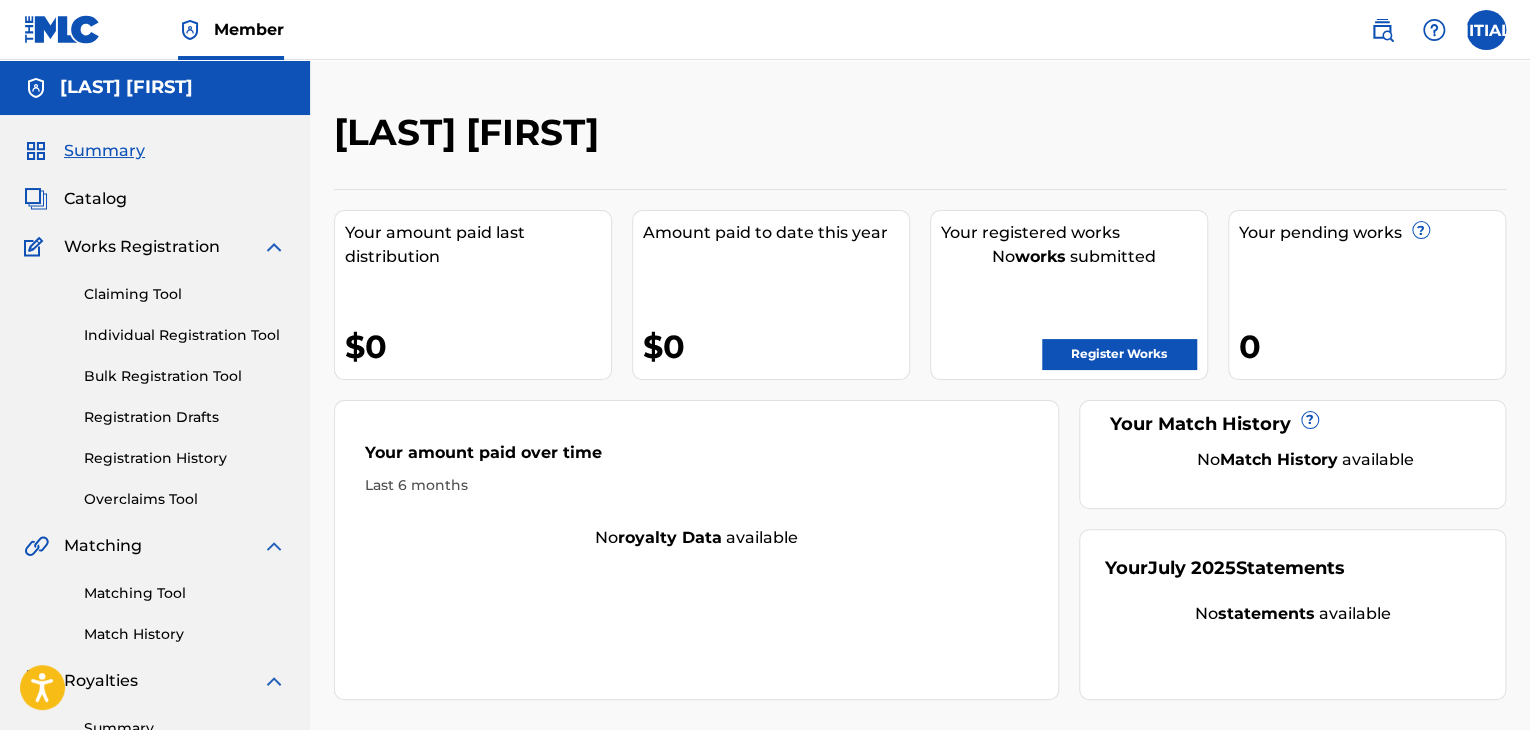 click at bounding box center (1486, 30) 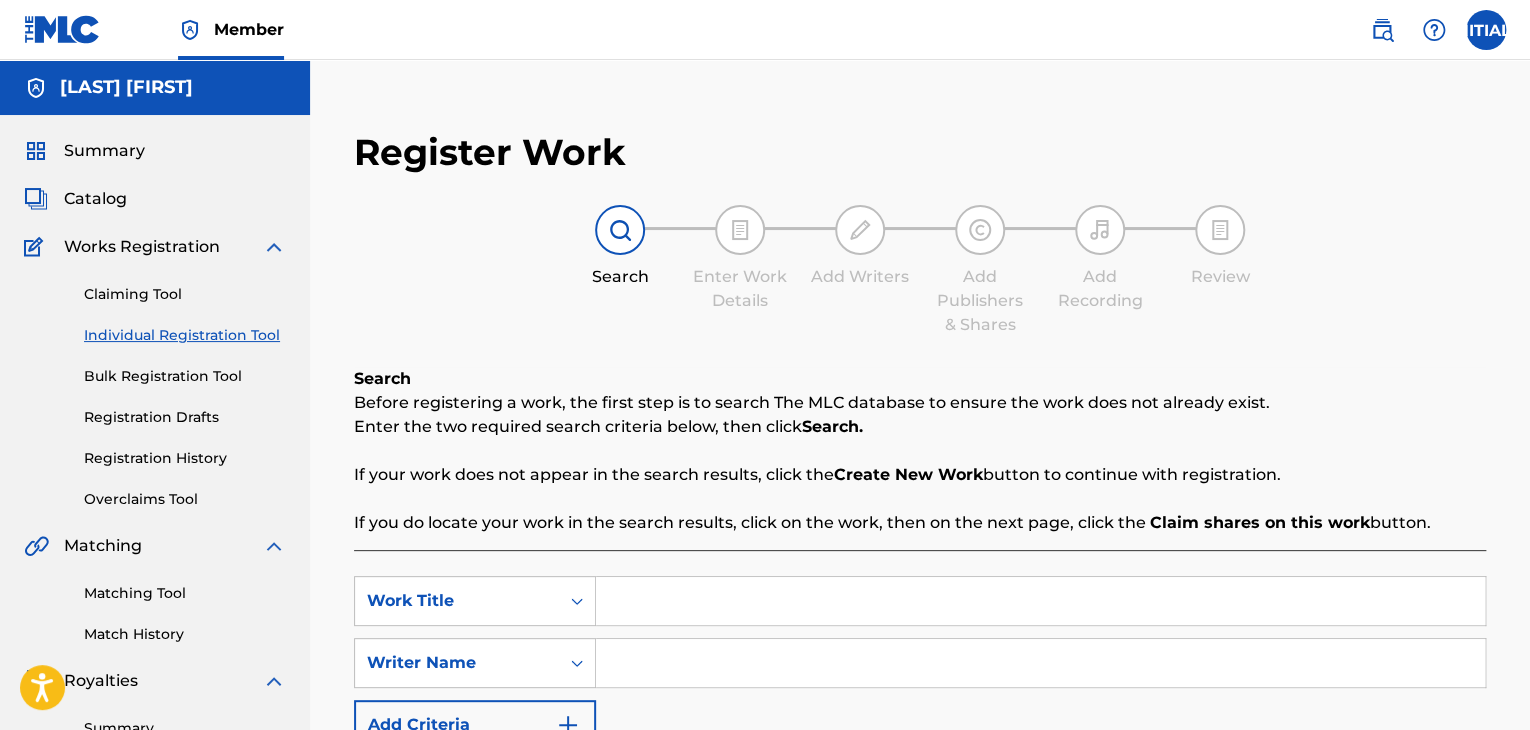 scroll, scrollTop: 0, scrollLeft: 0, axis: both 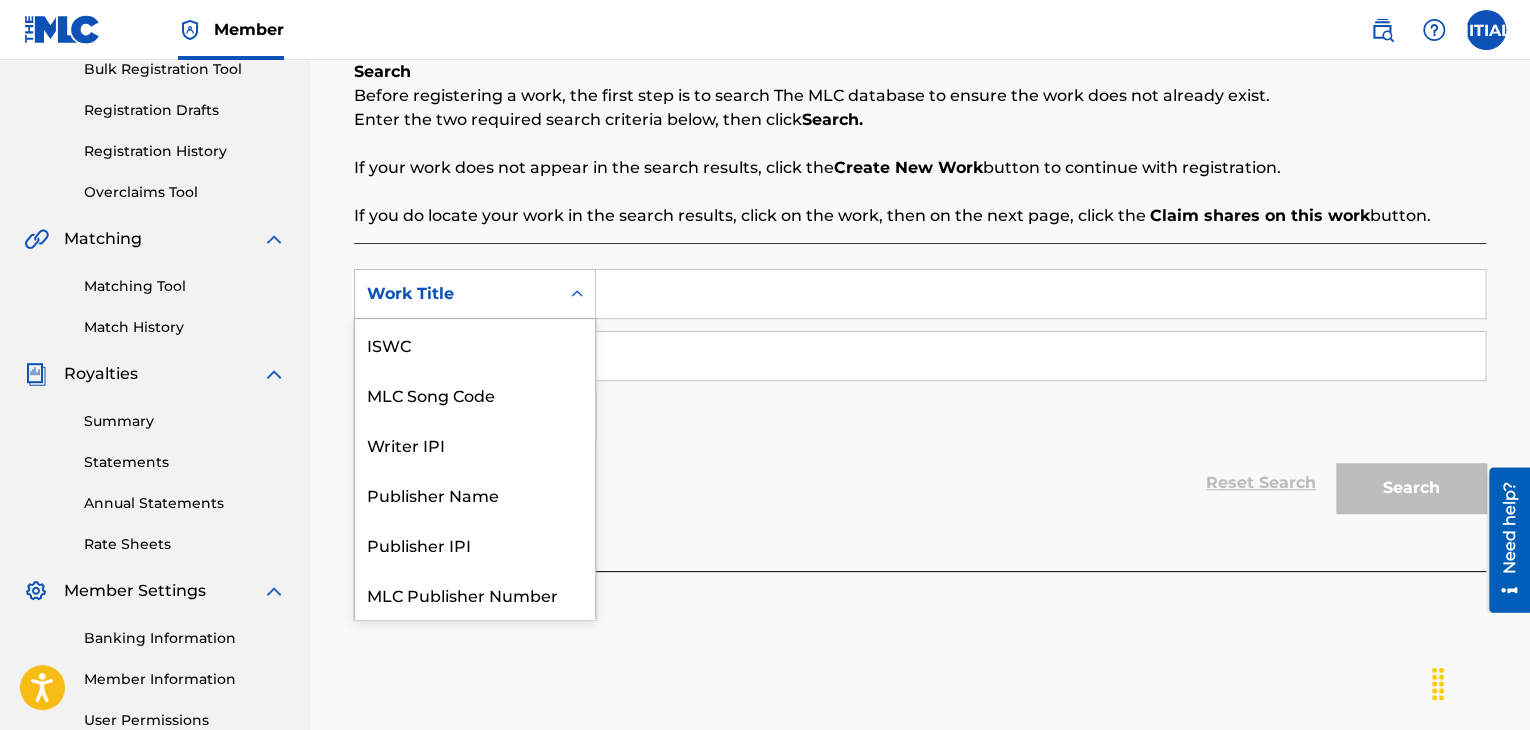 click on "Work Title" at bounding box center [457, 294] 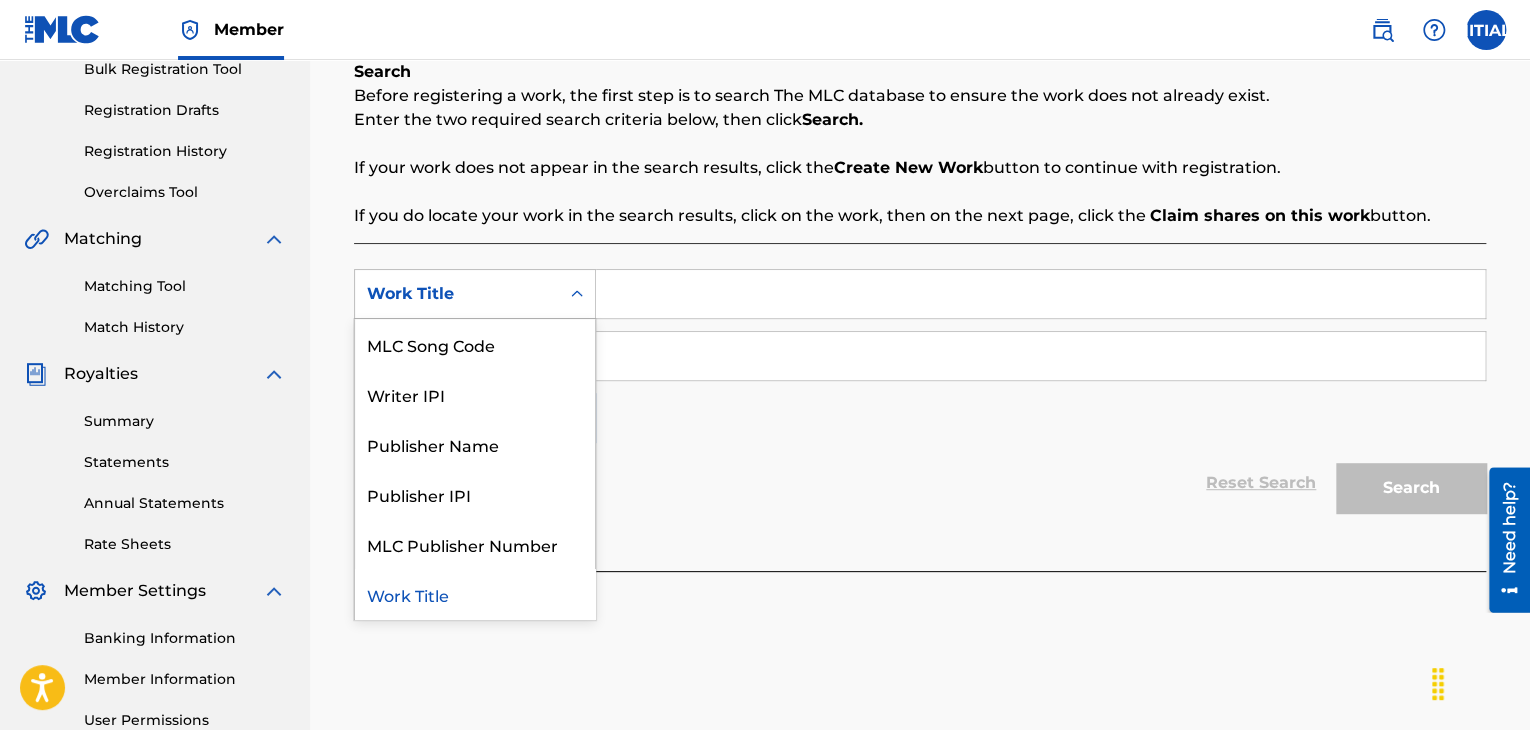 click on "Work Title" at bounding box center (475, 594) 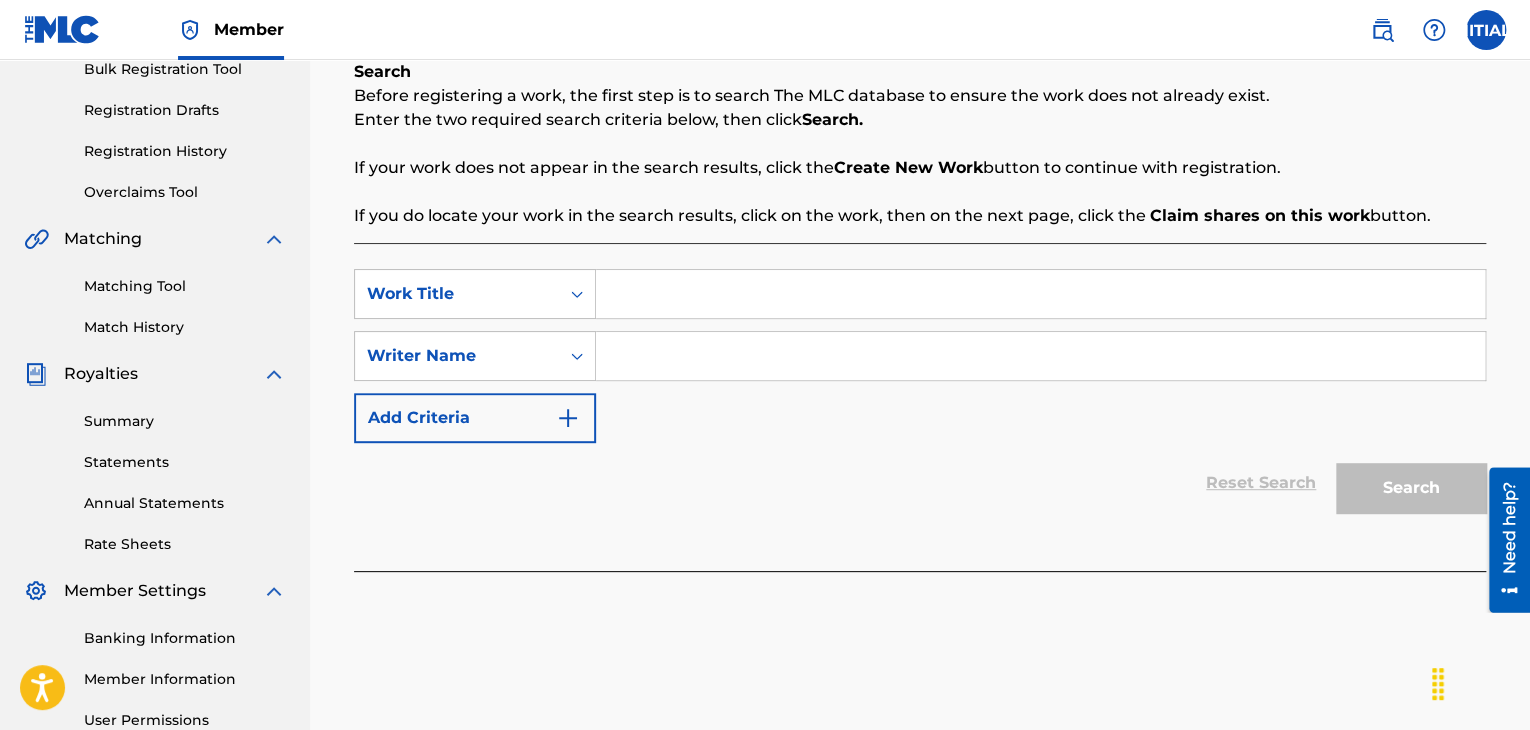 click at bounding box center [1040, 294] 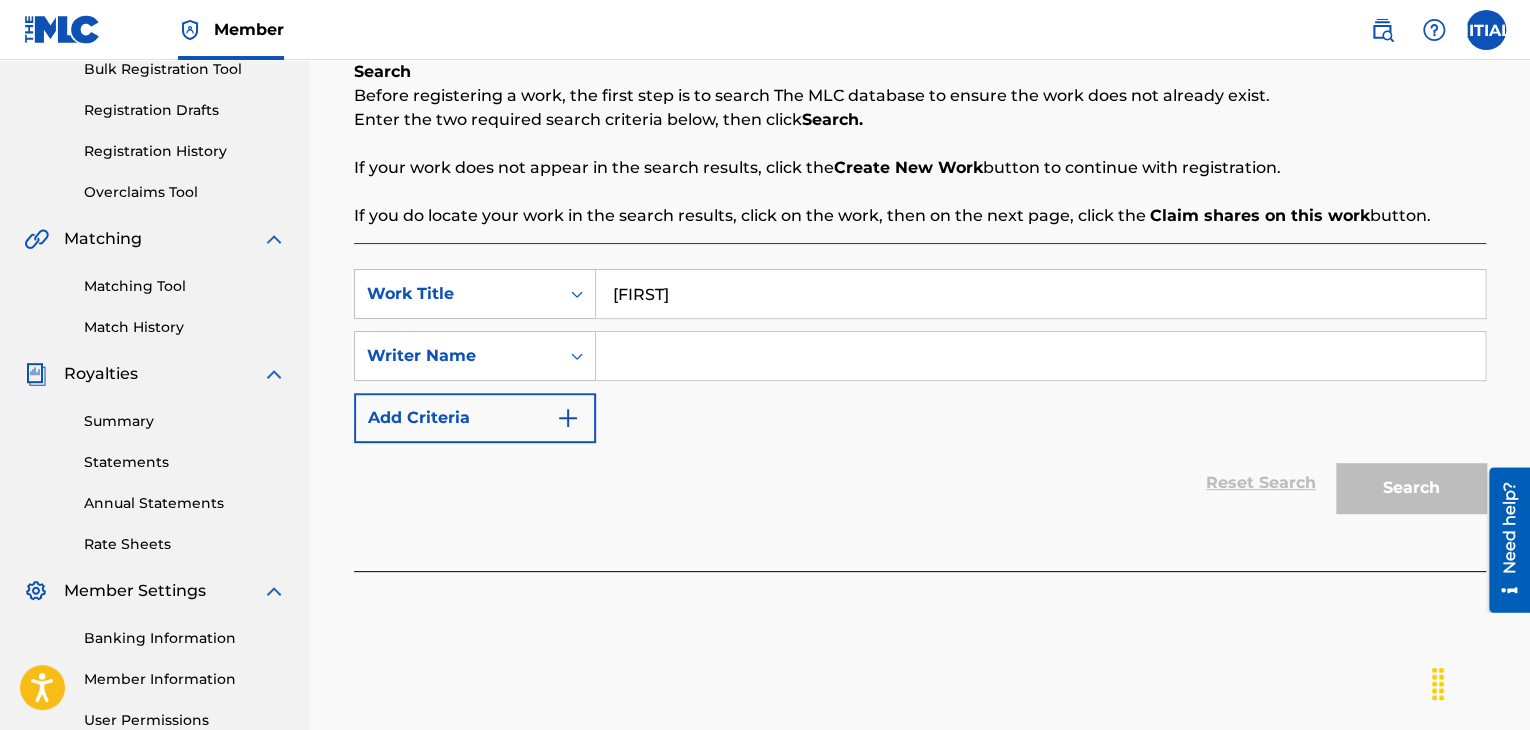 type on "[FIRST]" 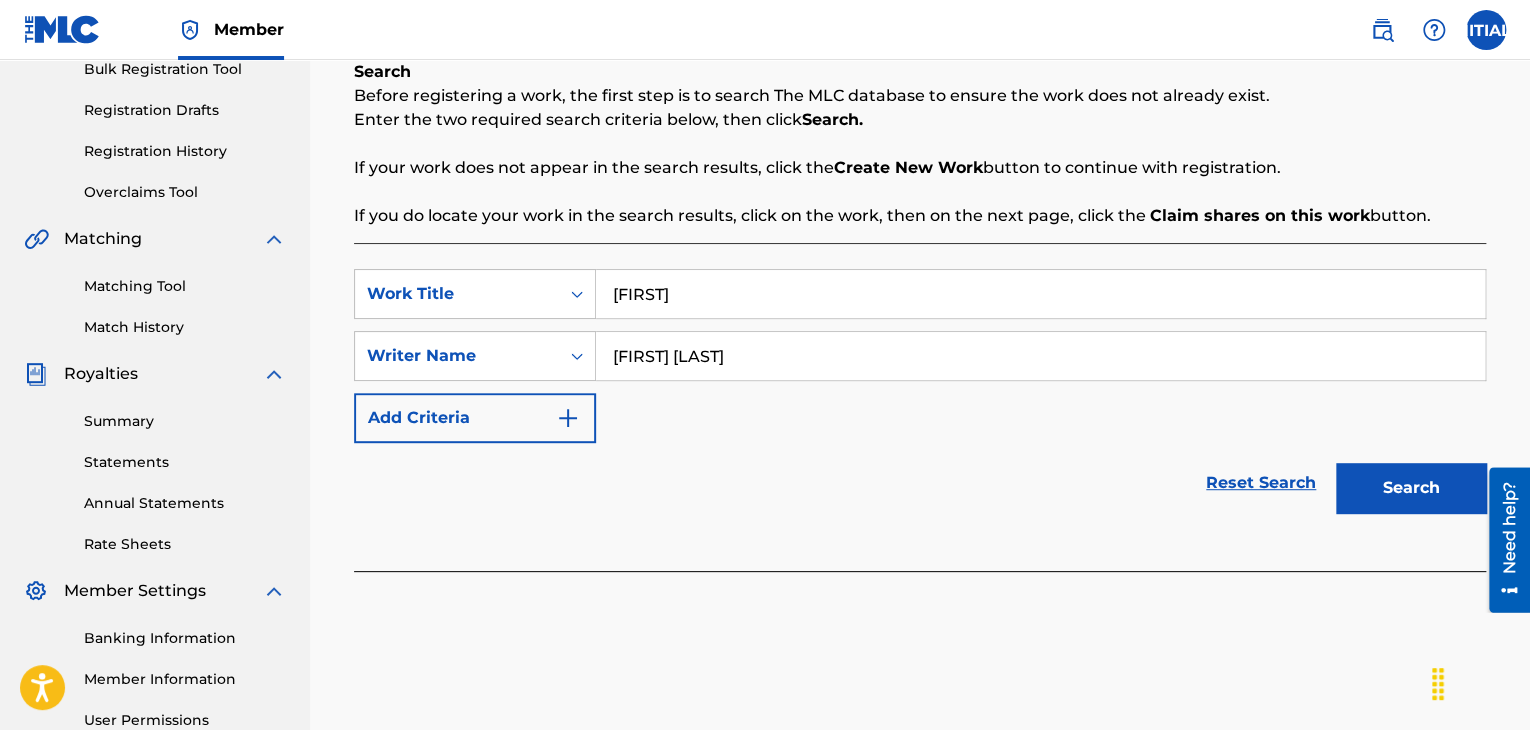 click on "Search" at bounding box center (1411, 488) 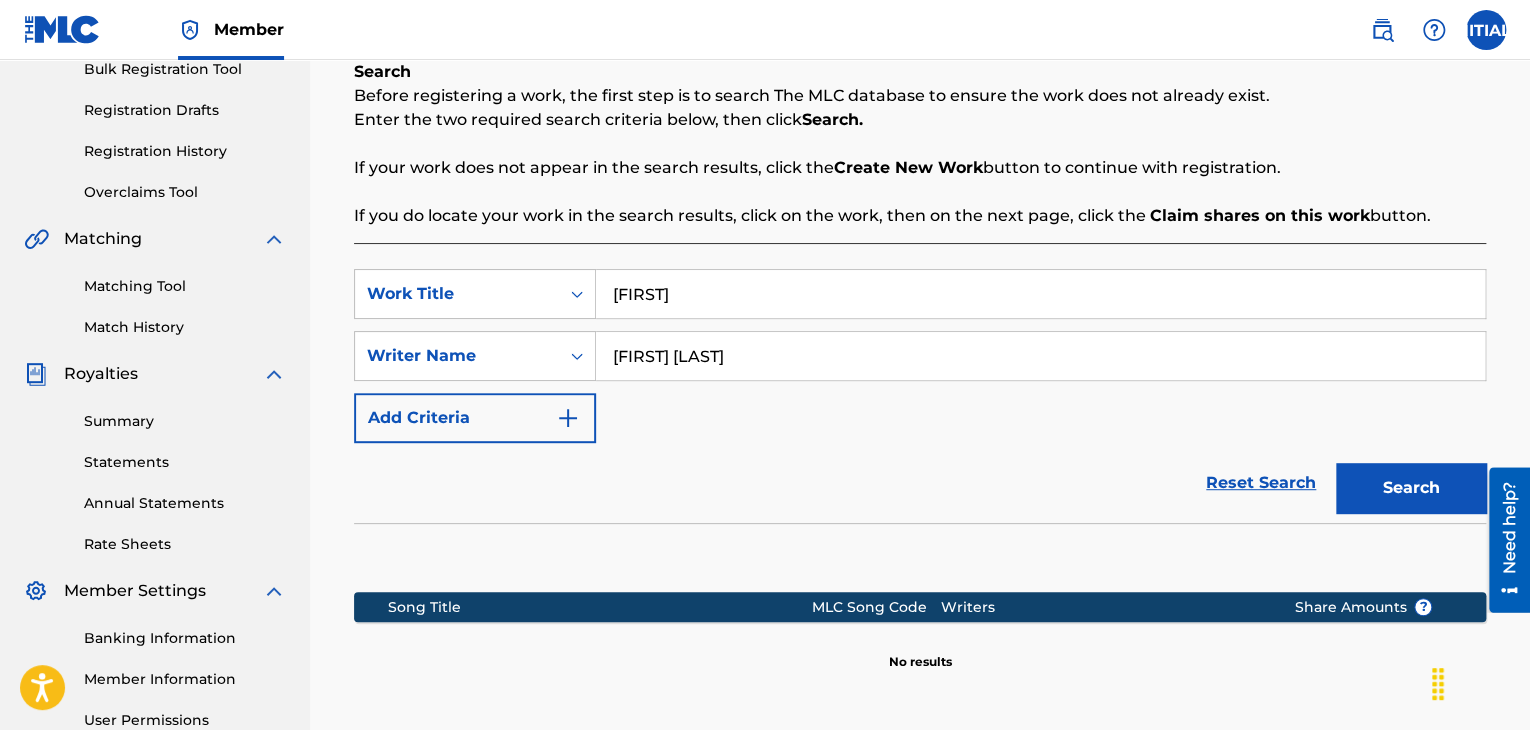click on "[FIRST] [LAST]" at bounding box center (1040, 356) 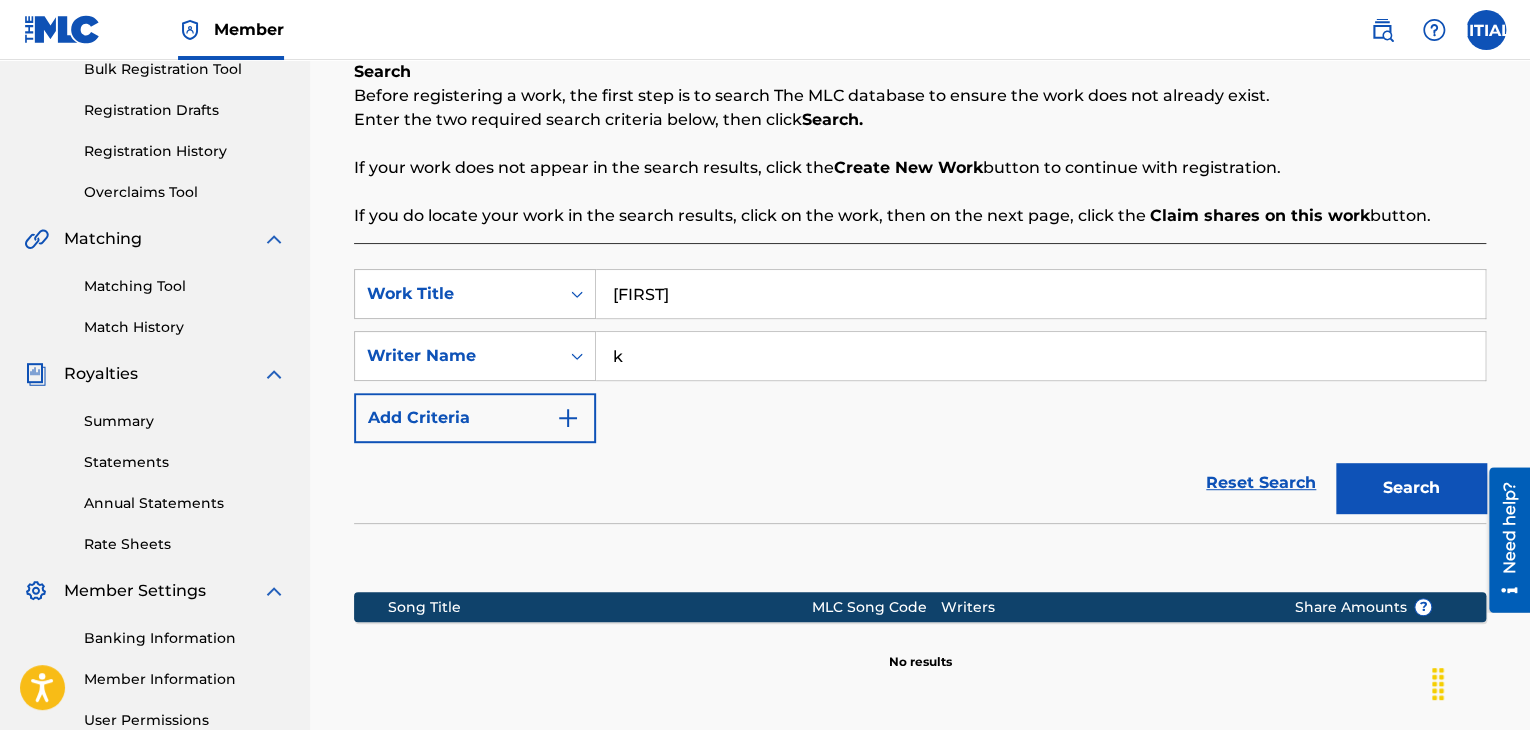 type on "[LAST] [FIRST]" 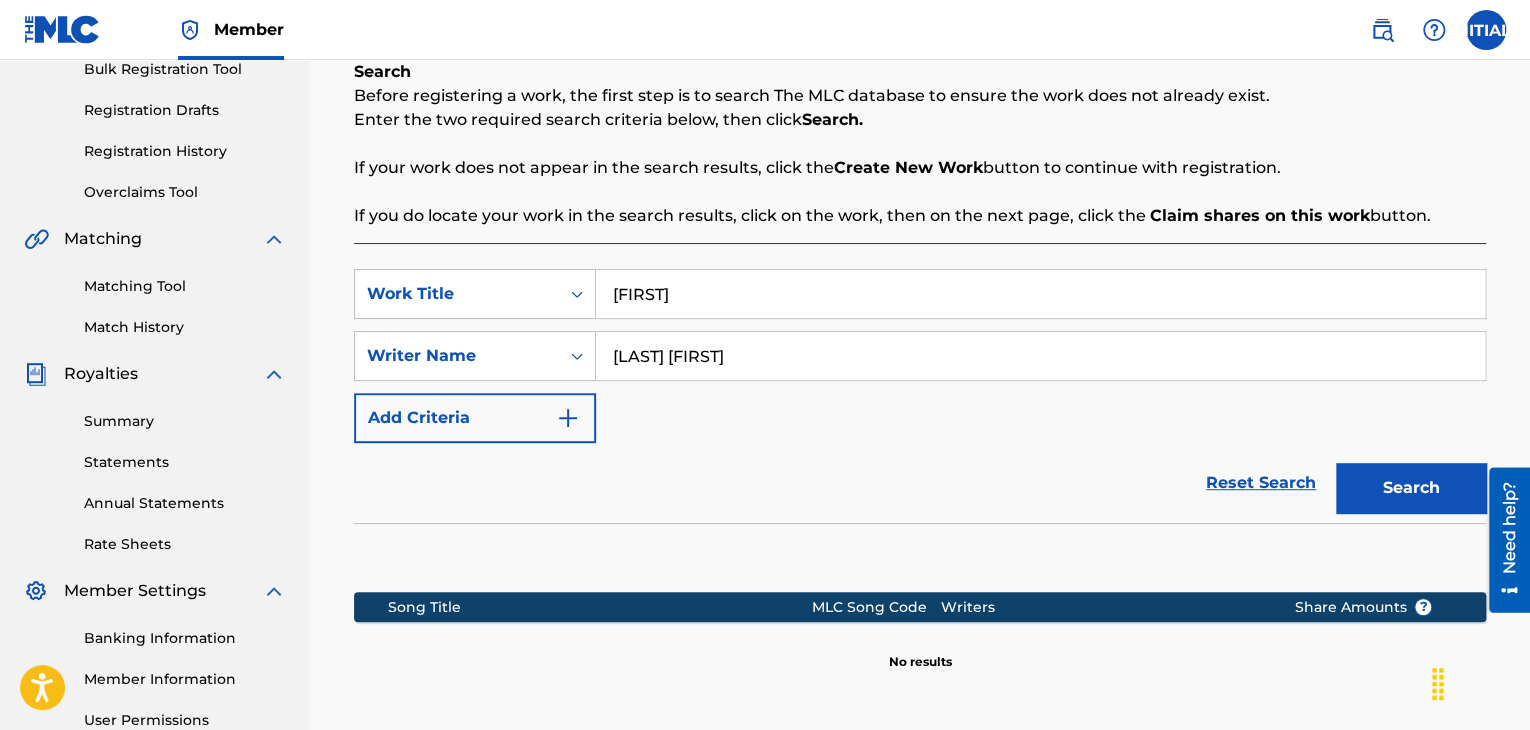 click on "Search" at bounding box center (1411, 488) 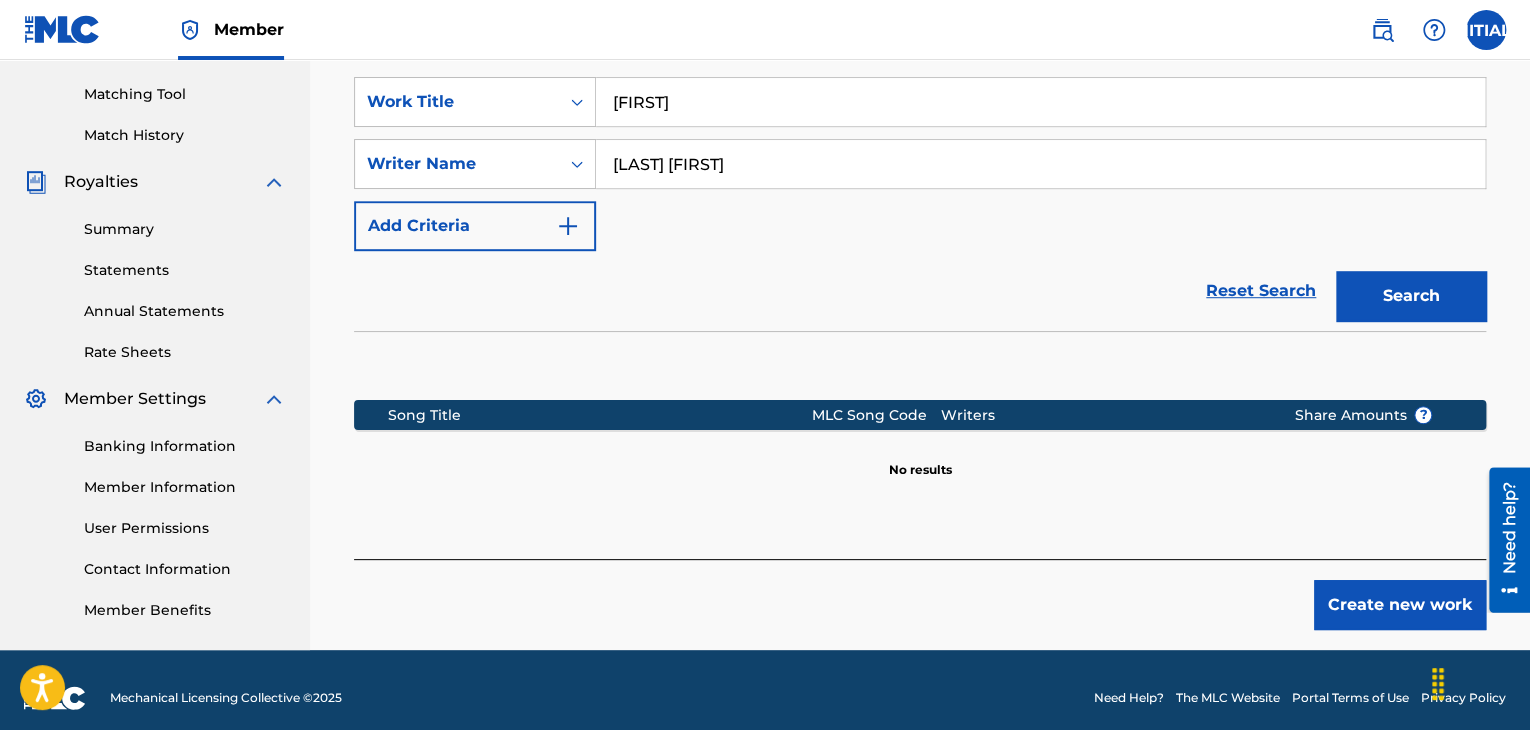 scroll, scrollTop: 515, scrollLeft: 0, axis: vertical 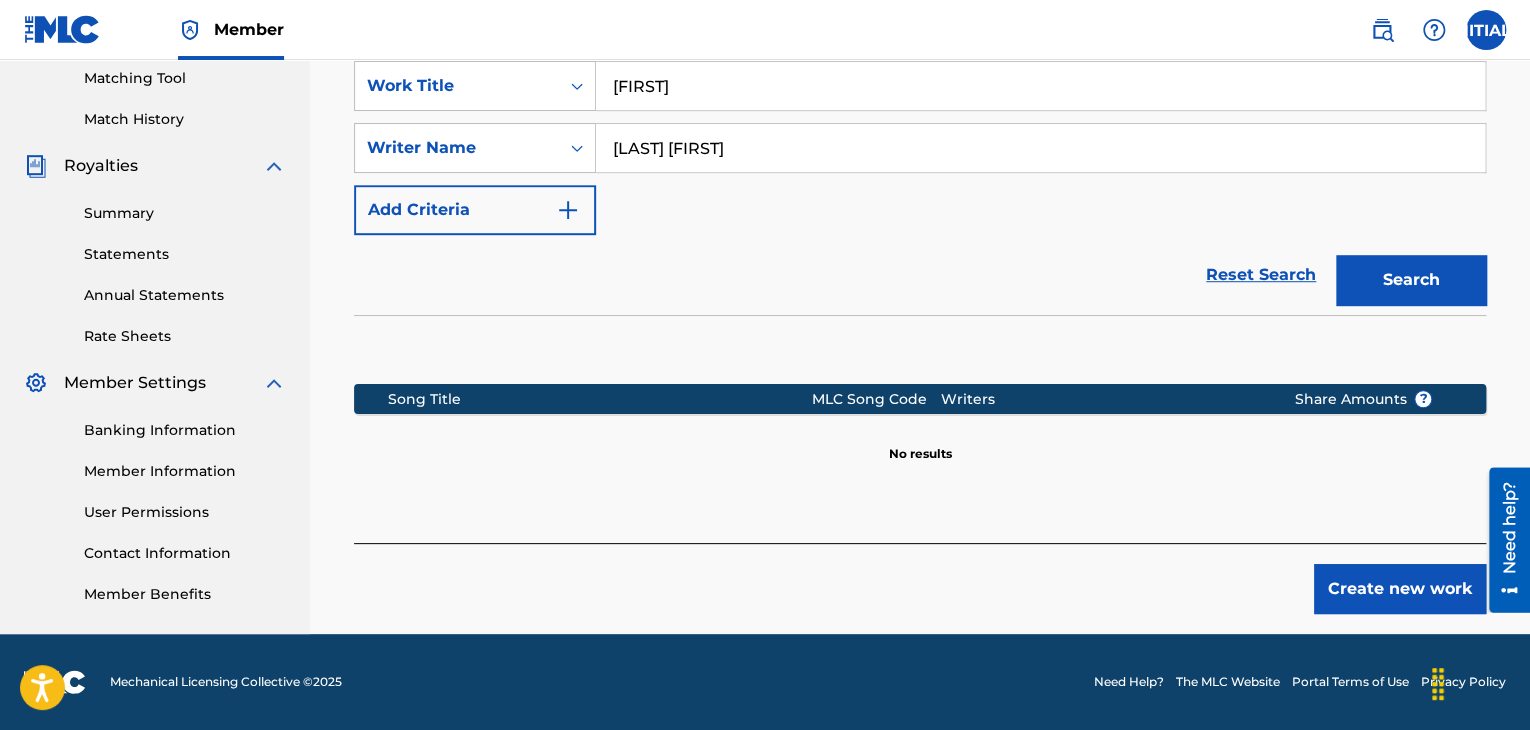 click on "Create new work" at bounding box center (1400, 589) 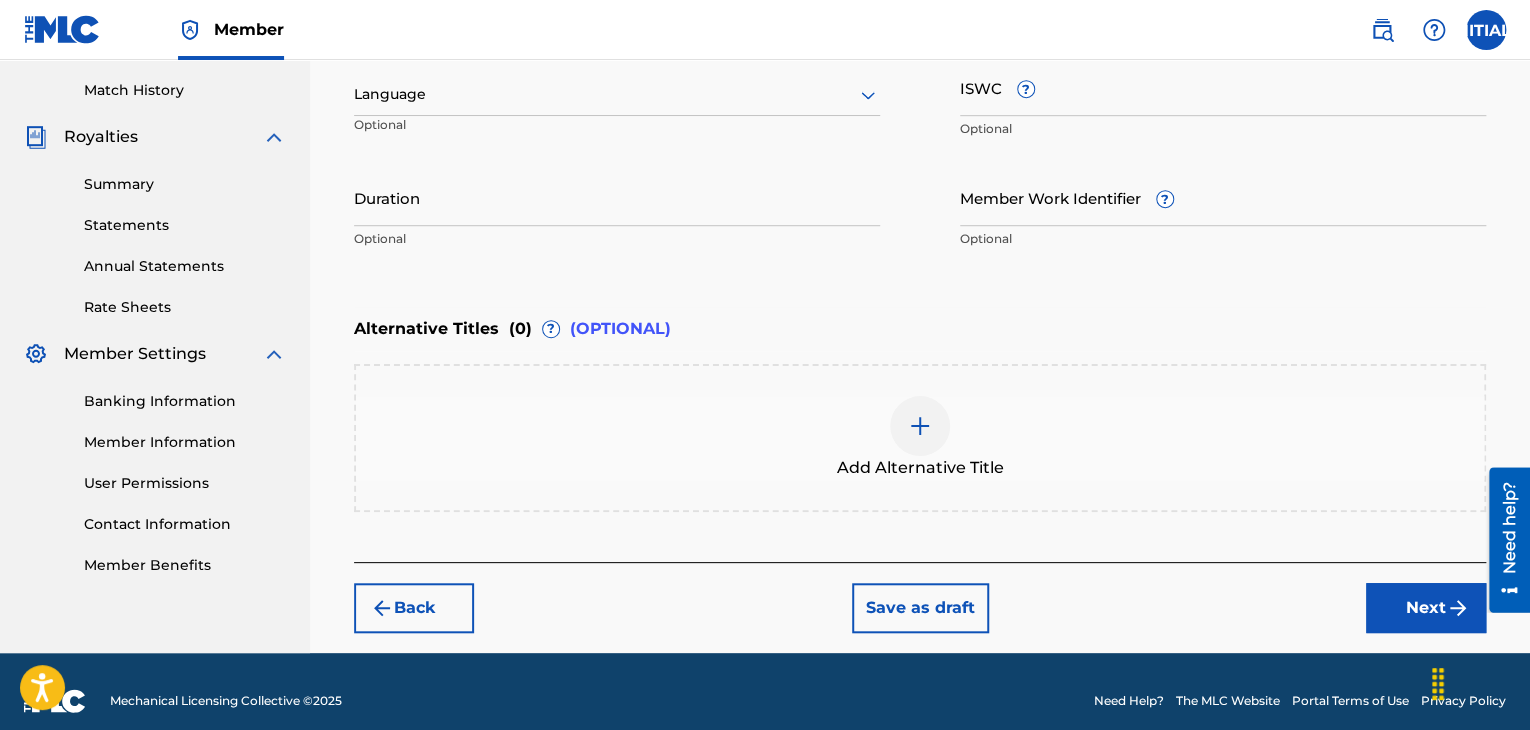 scroll, scrollTop: 561, scrollLeft: 0, axis: vertical 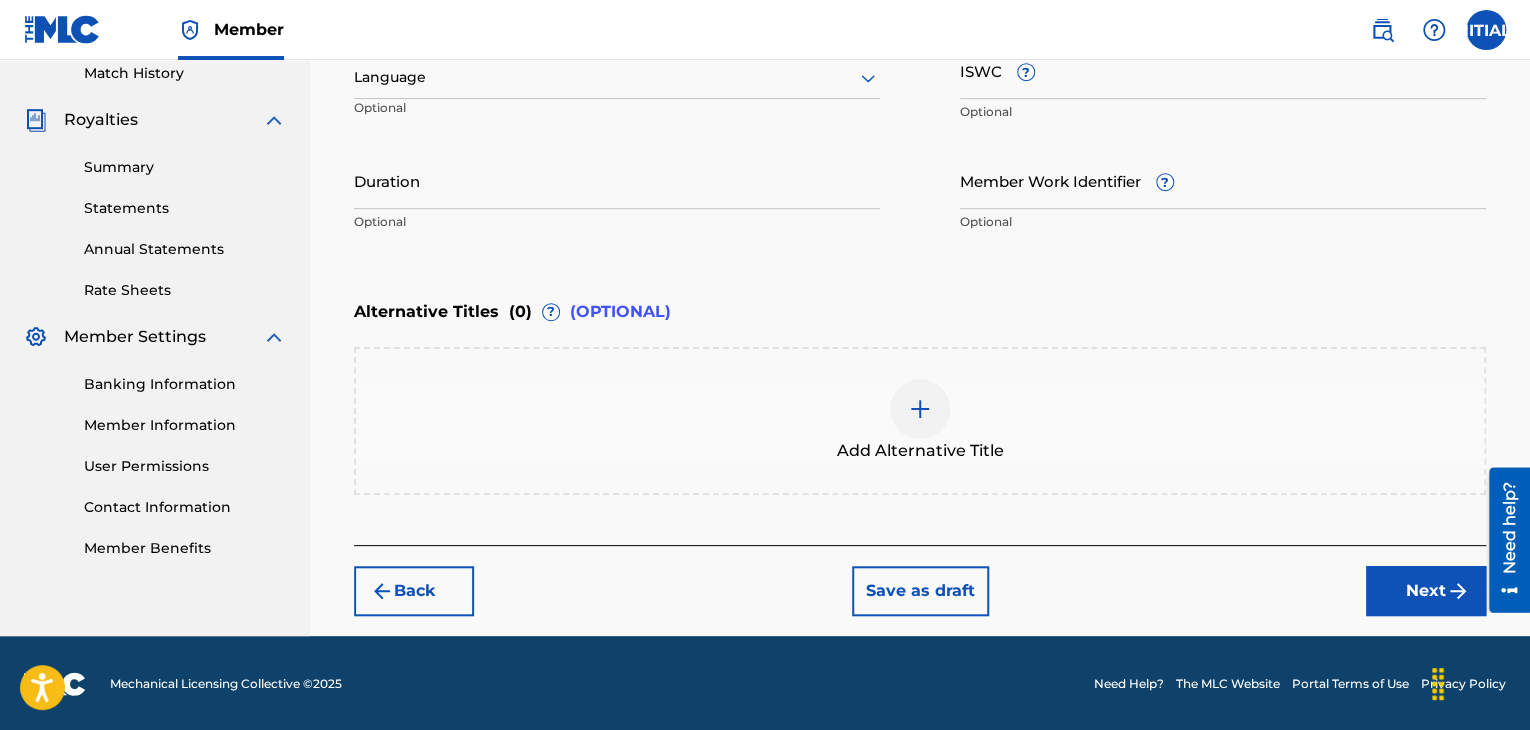 click on "Next" at bounding box center [1426, 591] 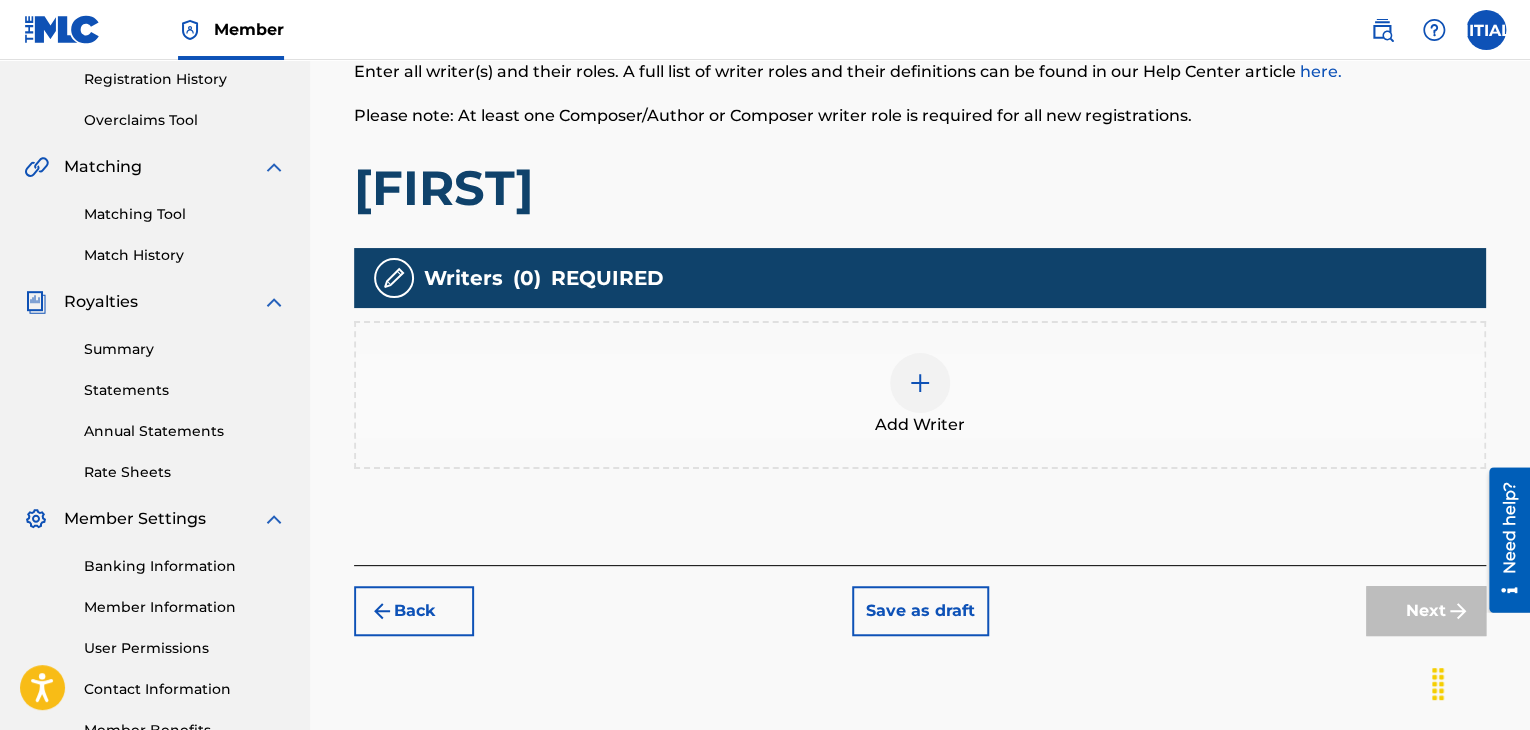 scroll, scrollTop: 383, scrollLeft: 0, axis: vertical 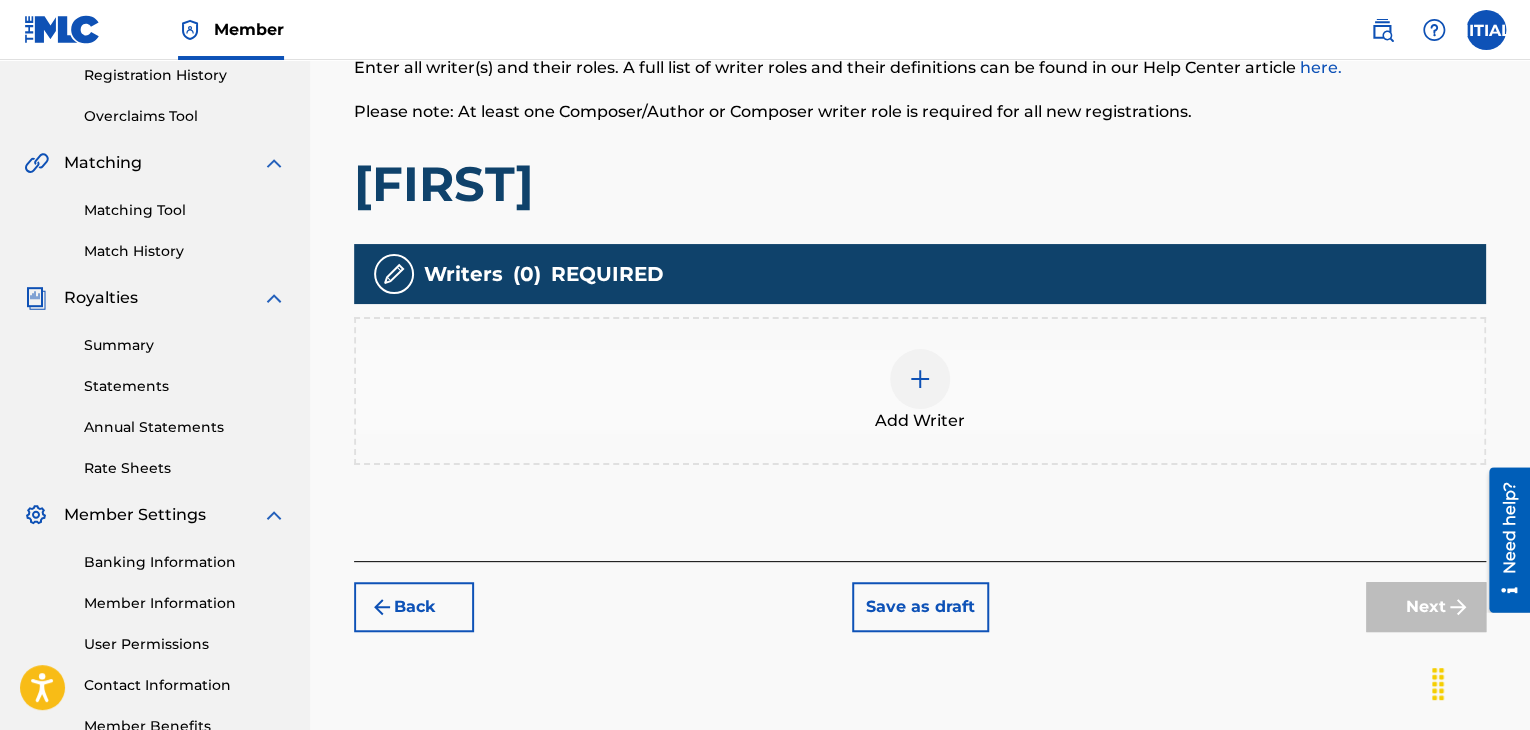 click at bounding box center (920, 379) 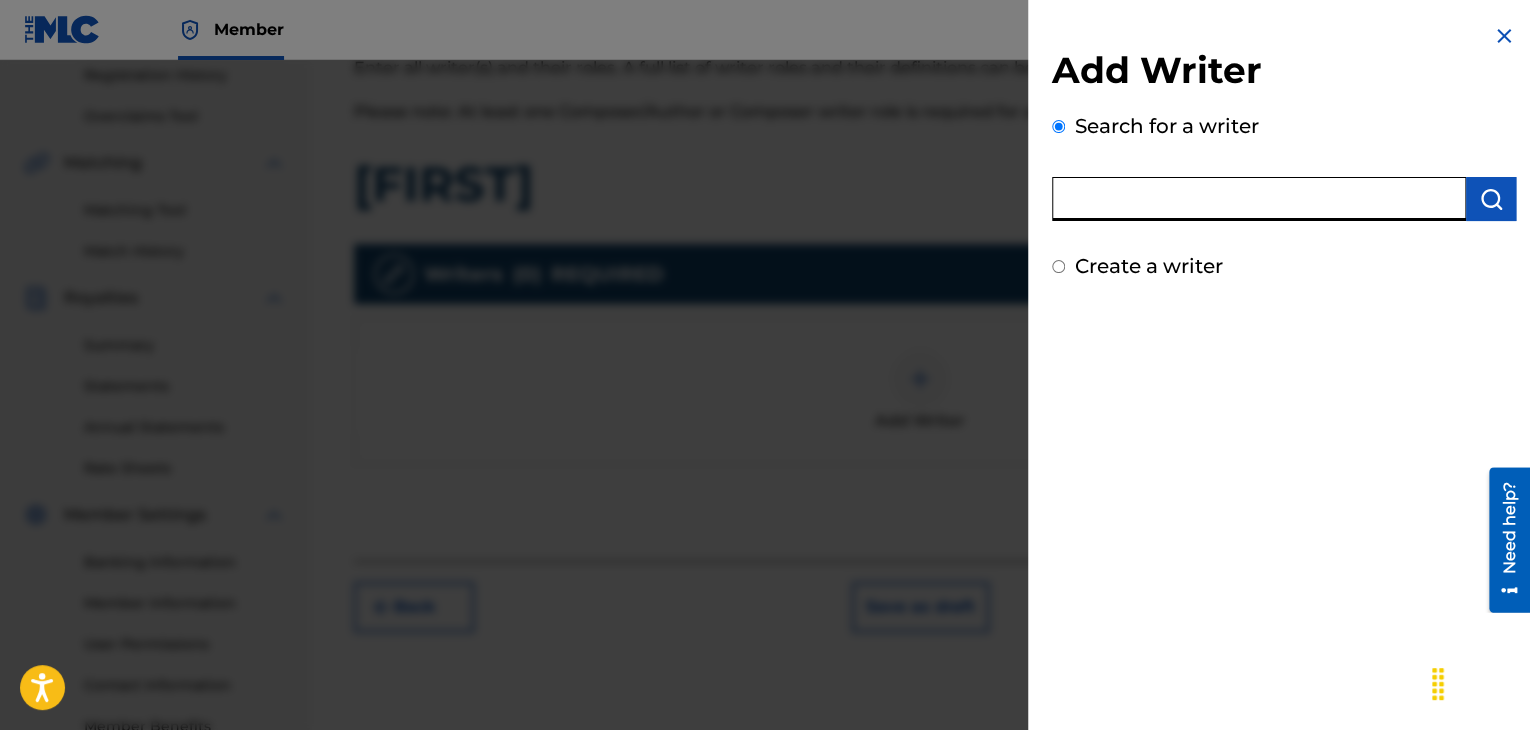 click at bounding box center [1259, 199] 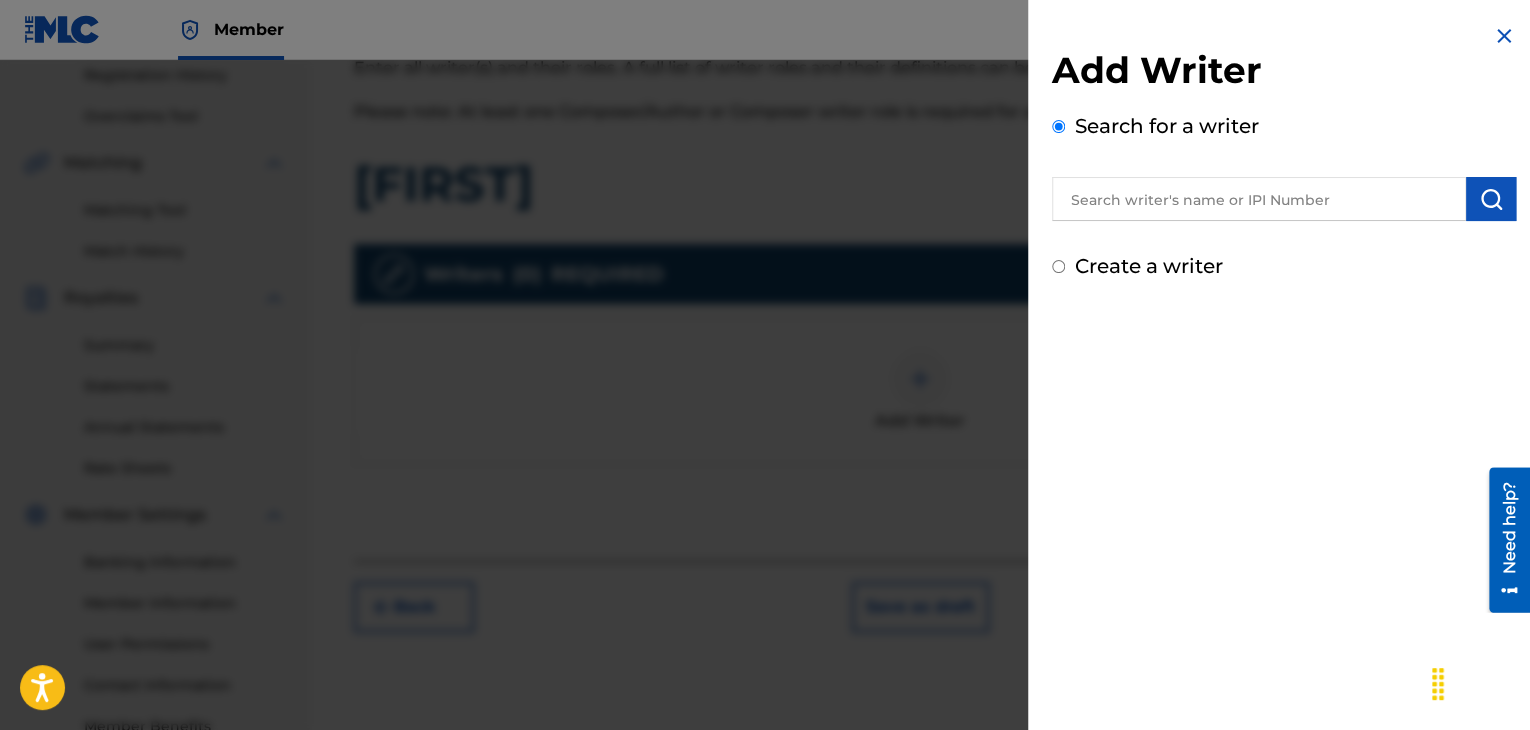 click on "Add Writer Search for a writer Create a writer" at bounding box center (1284, 365) 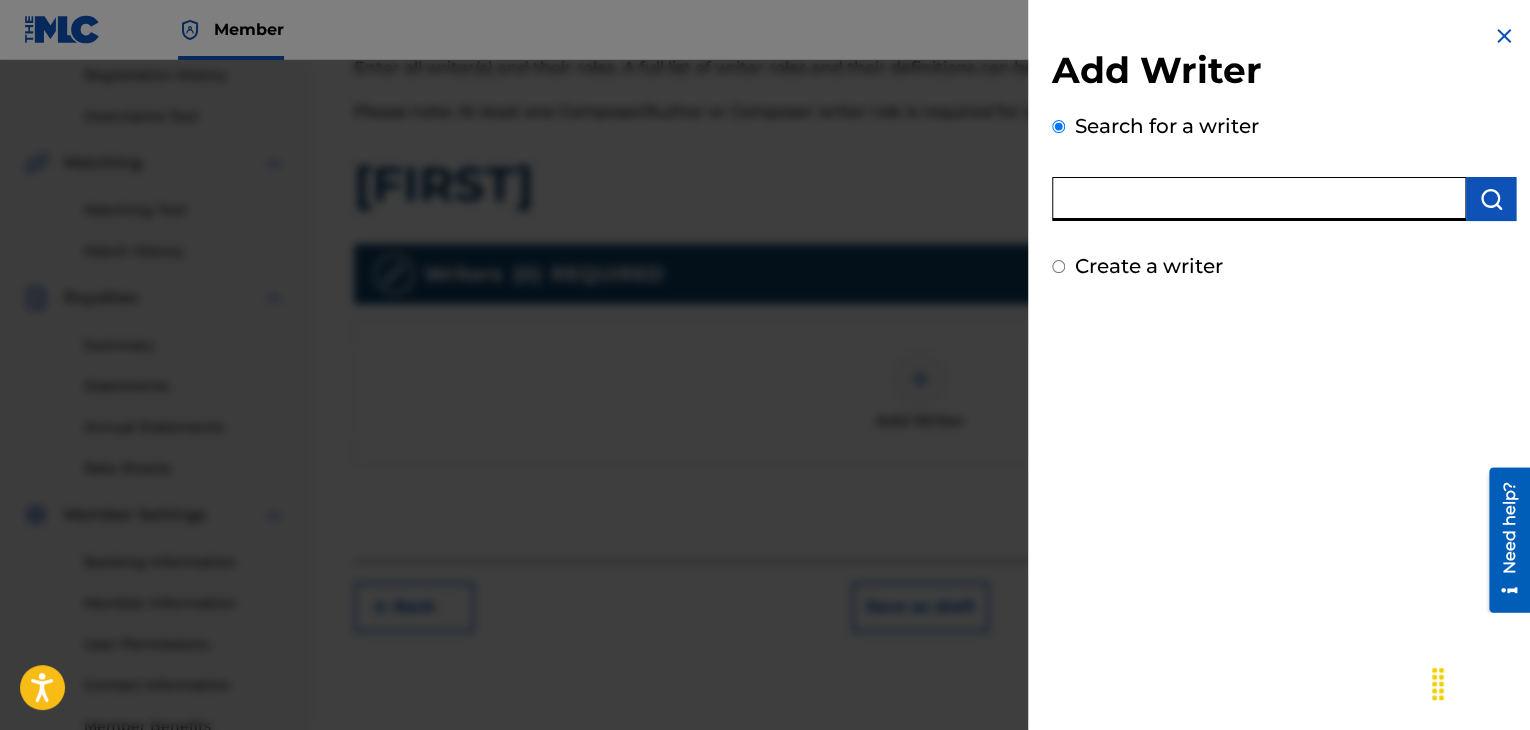 click at bounding box center (1259, 199) 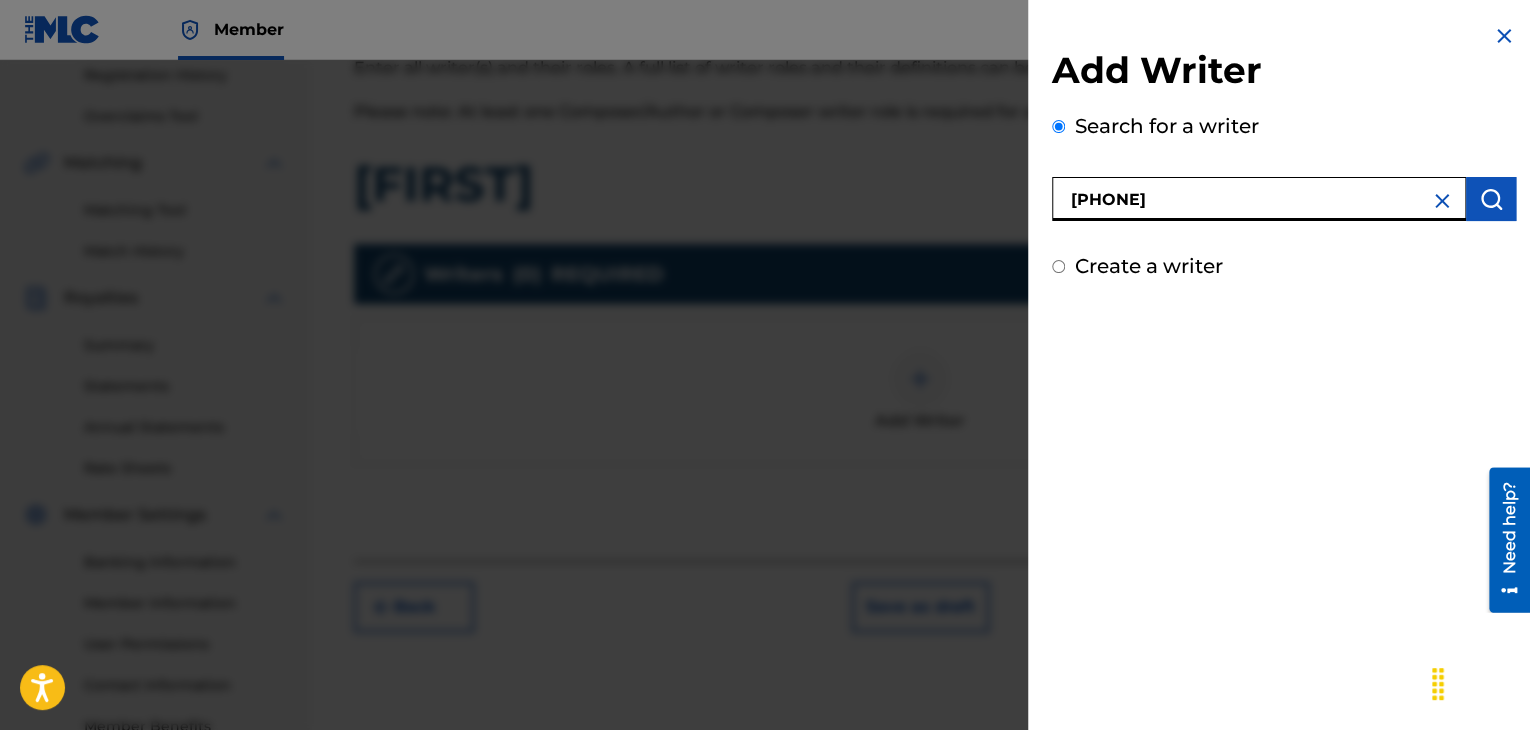 type on "[PHONE]" 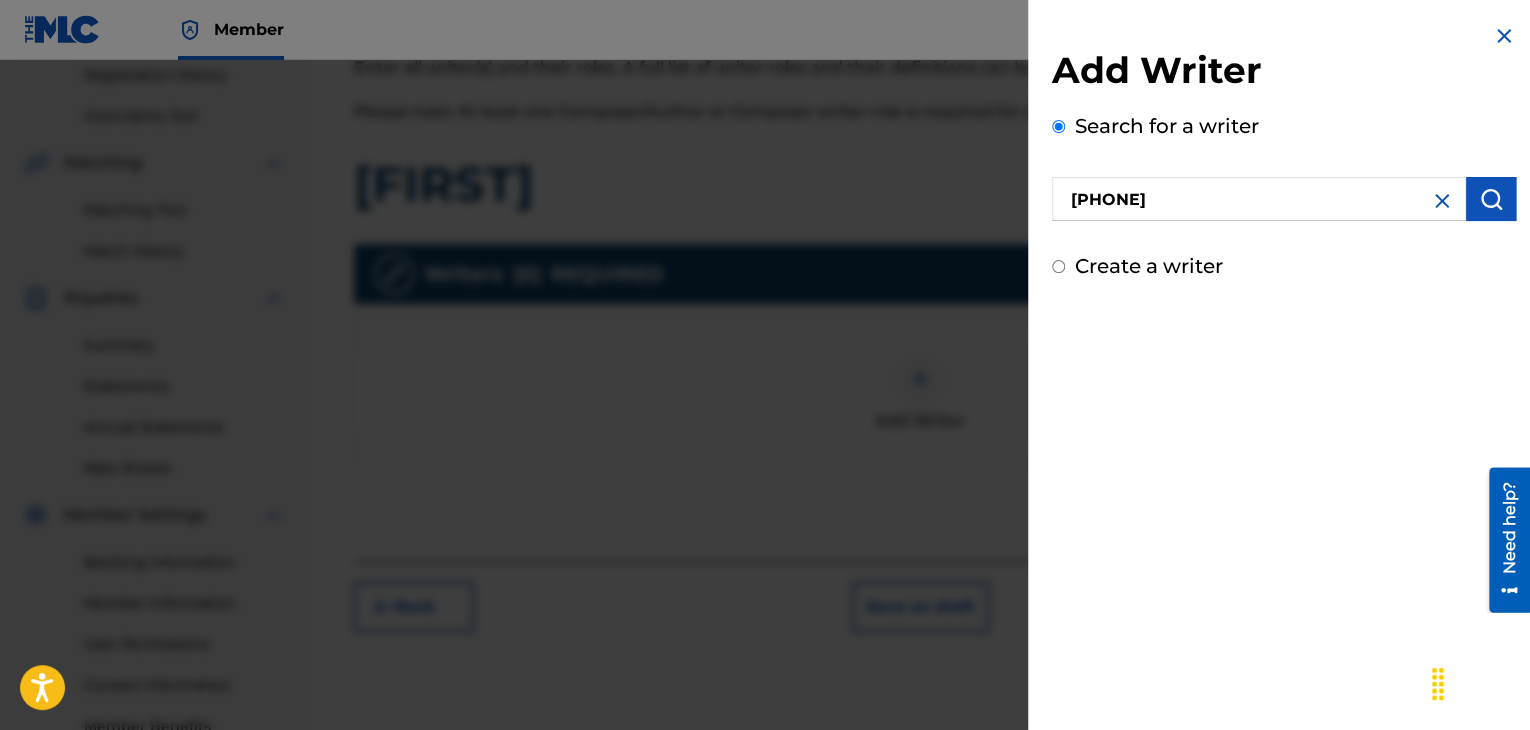click on "Create a writer" at bounding box center (1149, 266) 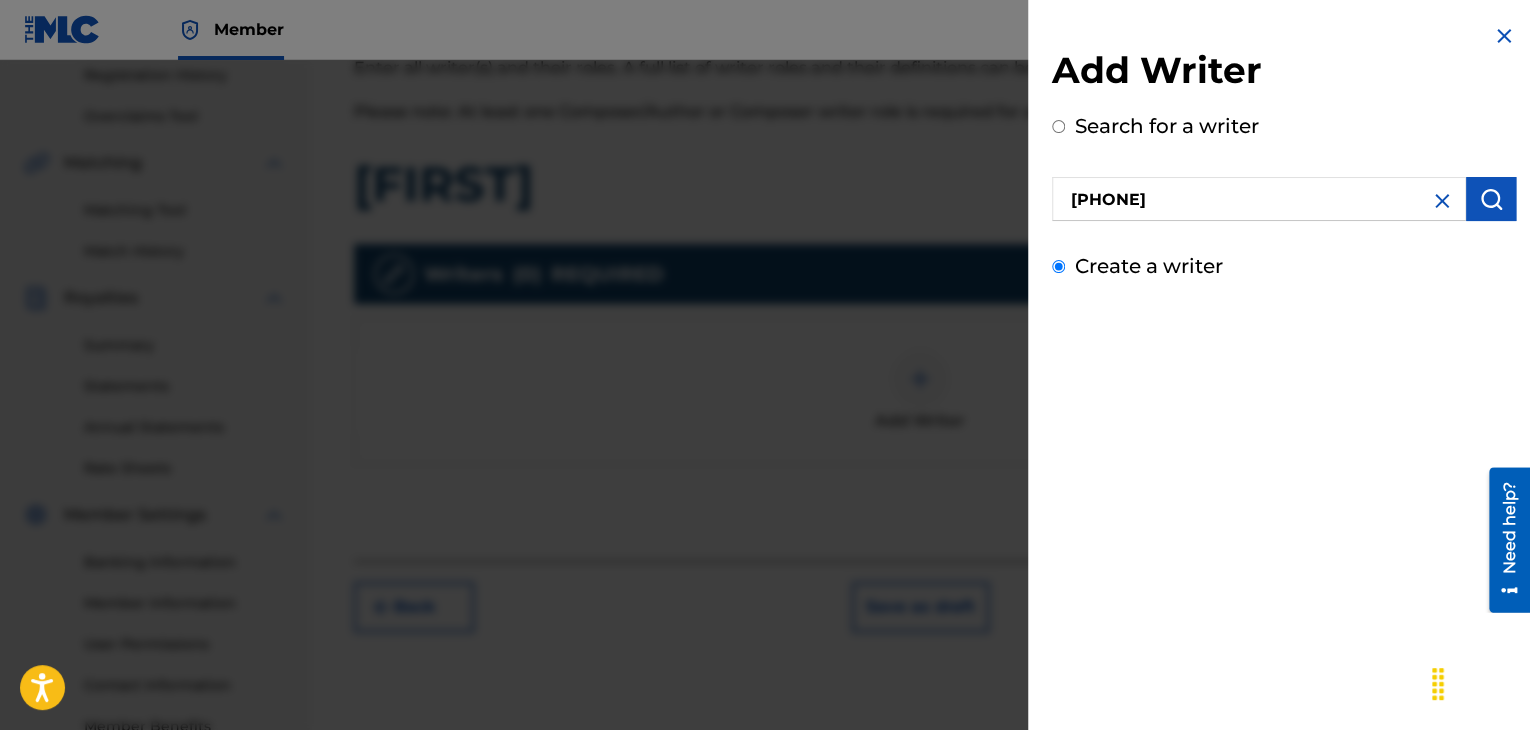 click on "Create a writer" at bounding box center [1058, 266] 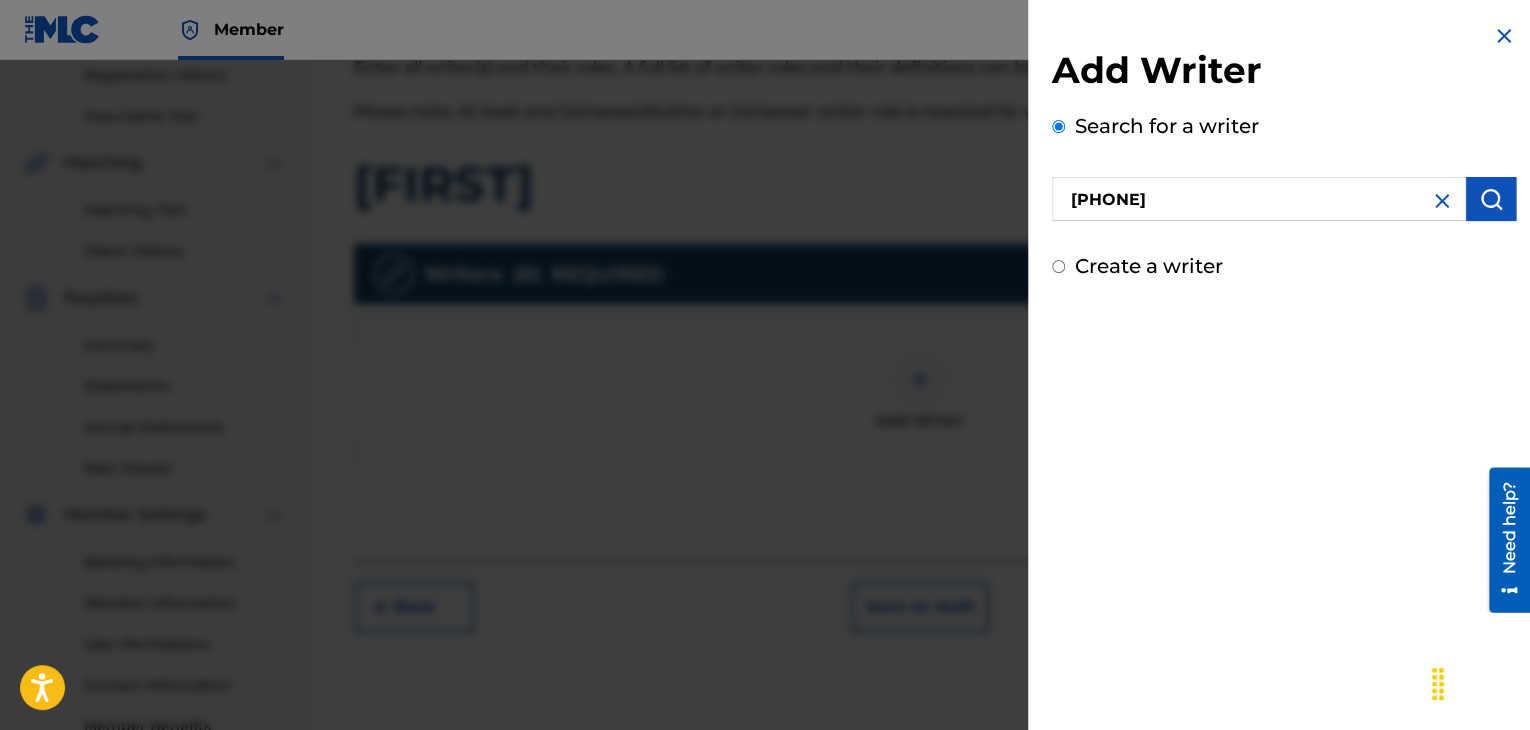 radio on "false" 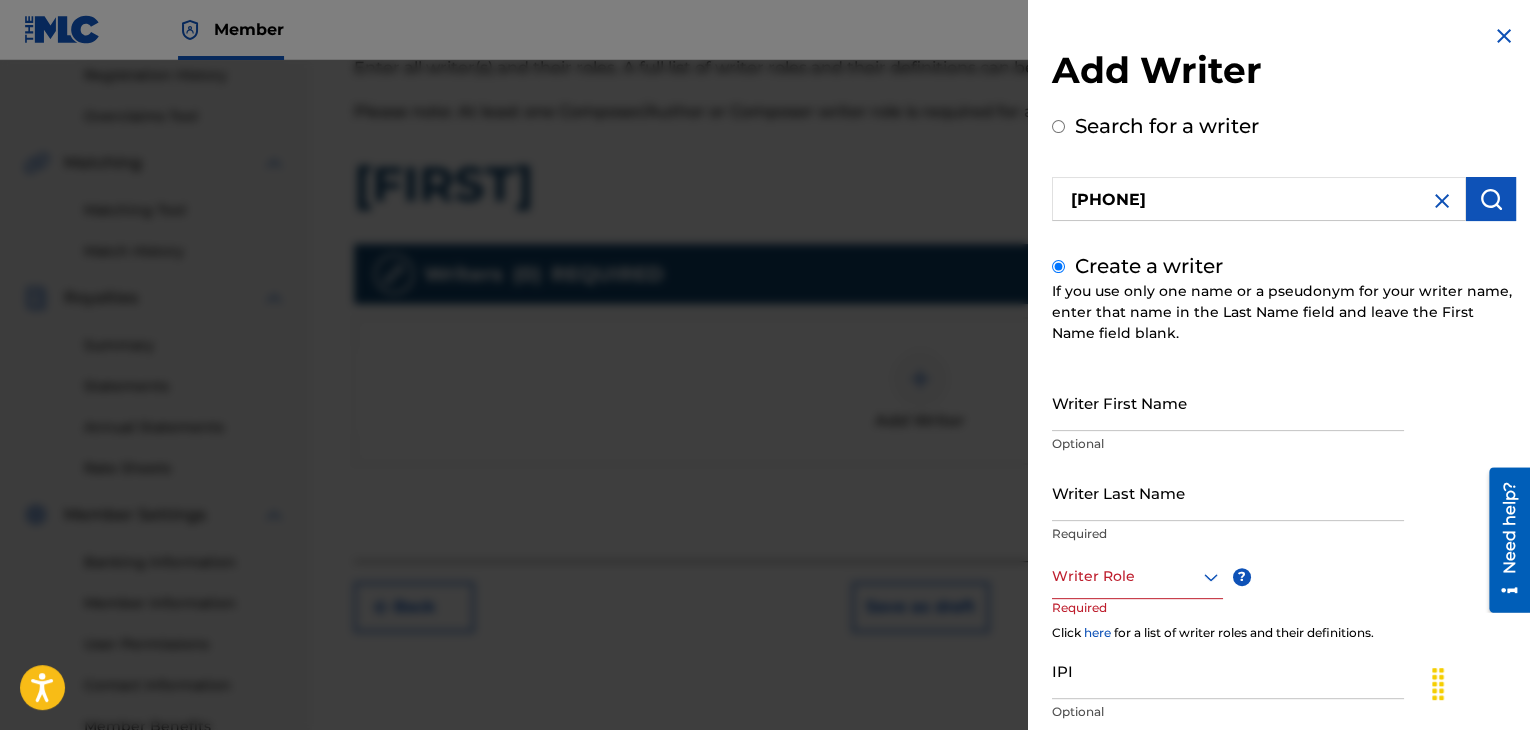 click at bounding box center (1491, 199) 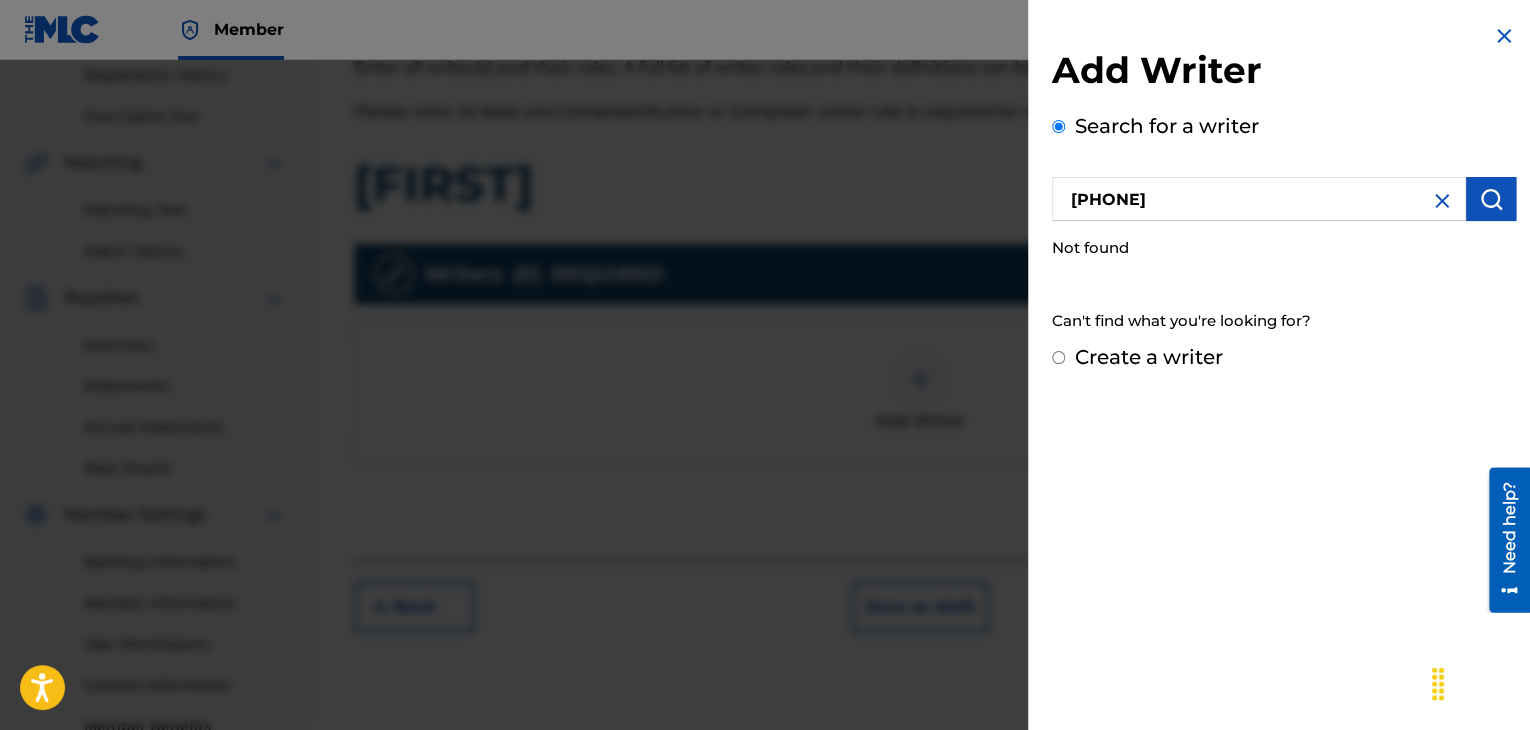 click on "Create a writer" at bounding box center [1149, 357] 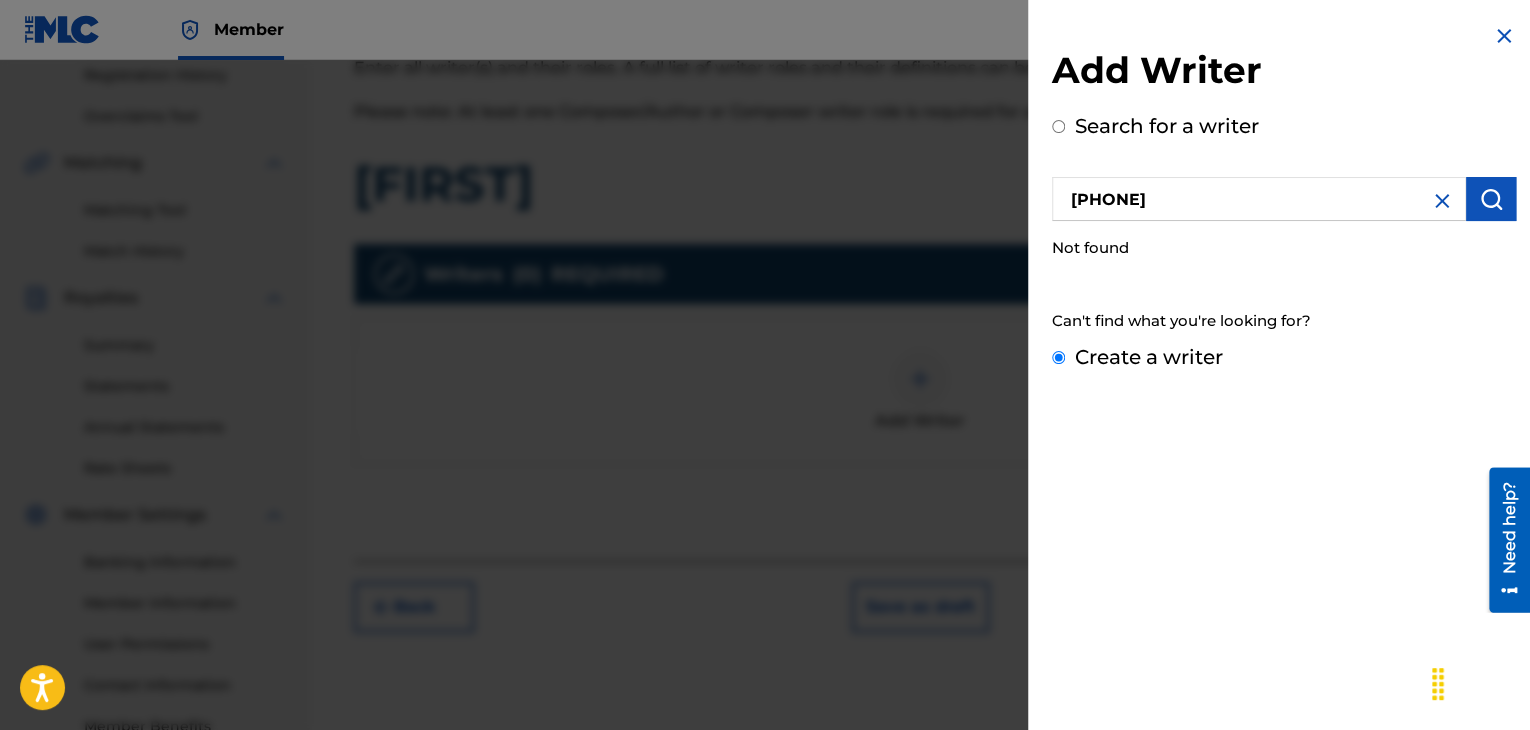 click on "Create a writer" at bounding box center (1058, 357) 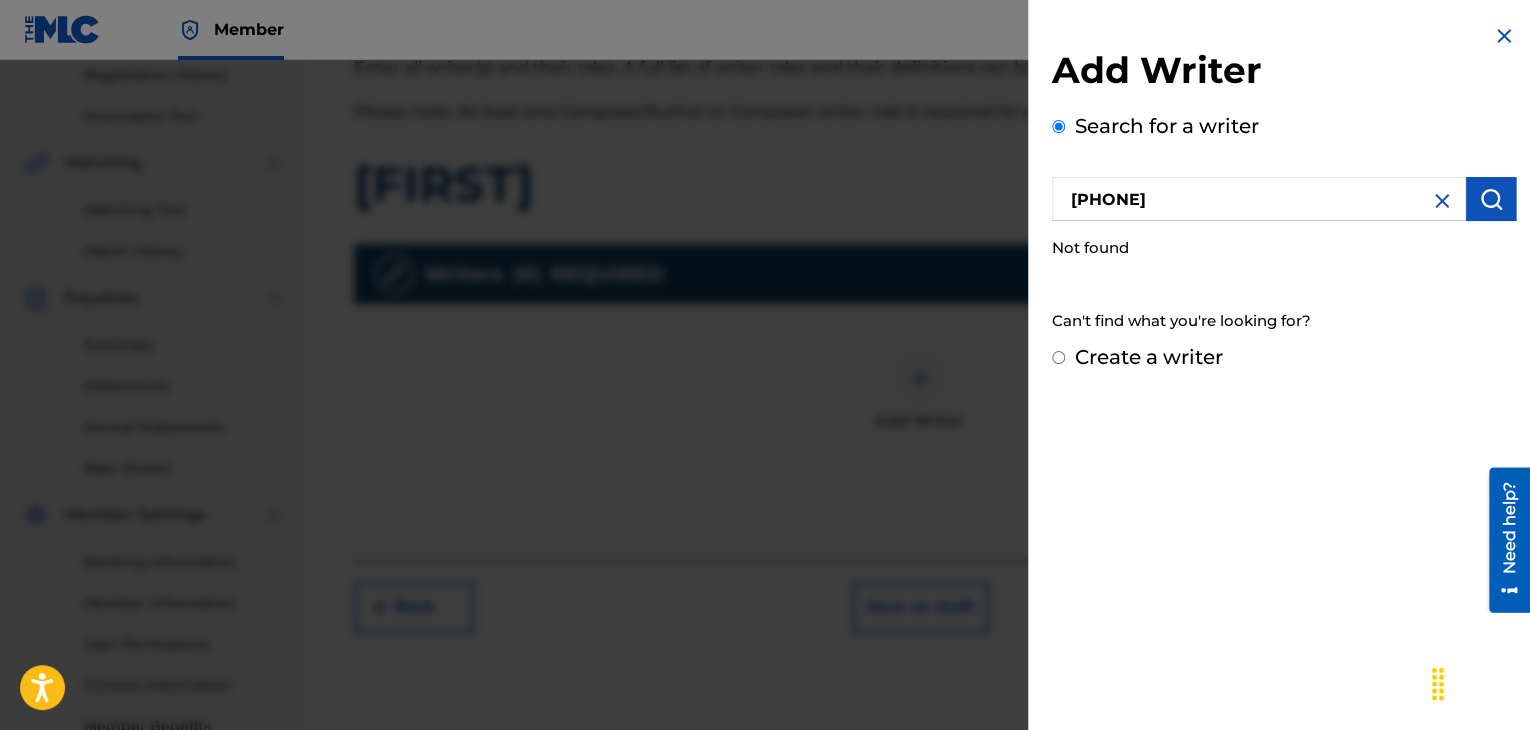 radio on "false" 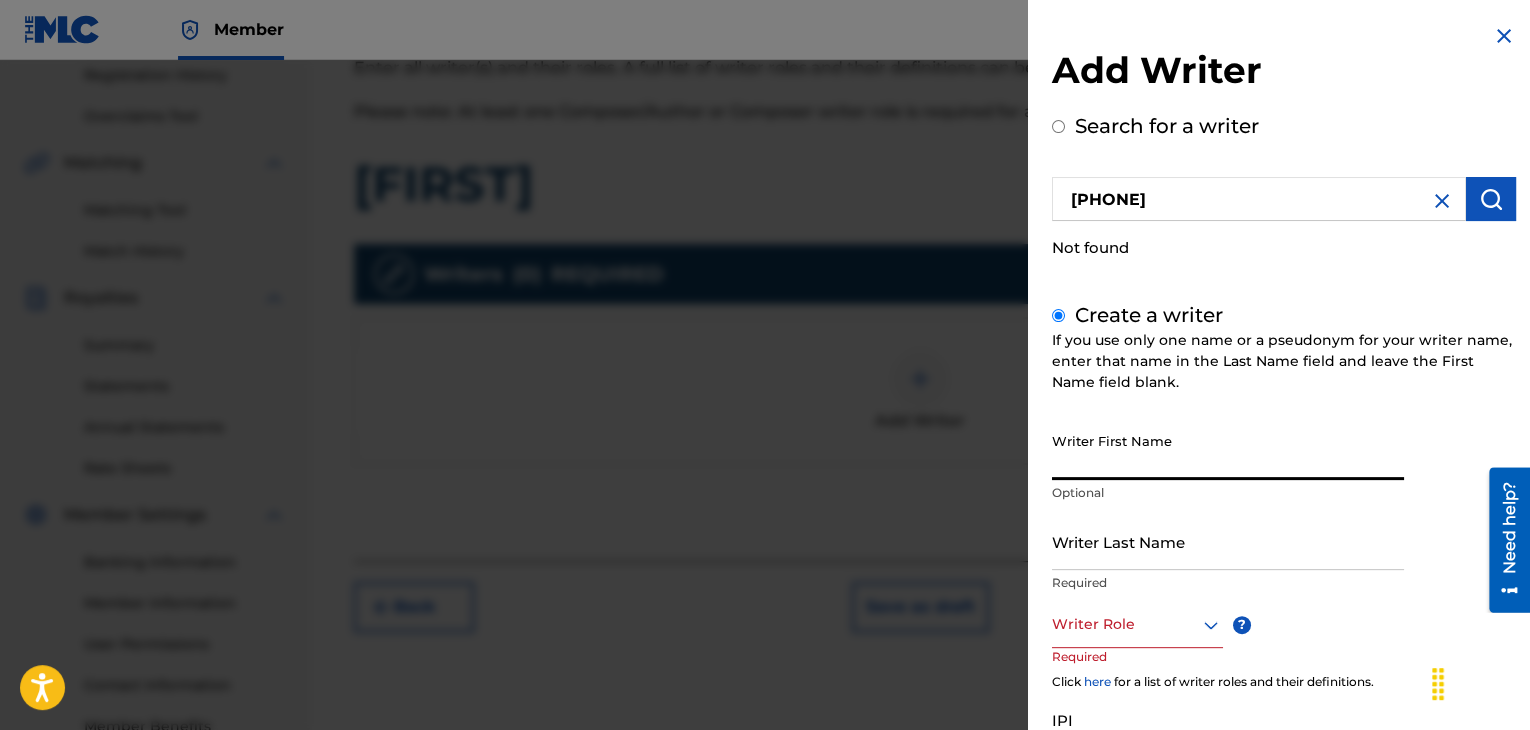 click on "Writer First Name" at bounding box center (1228, 451) 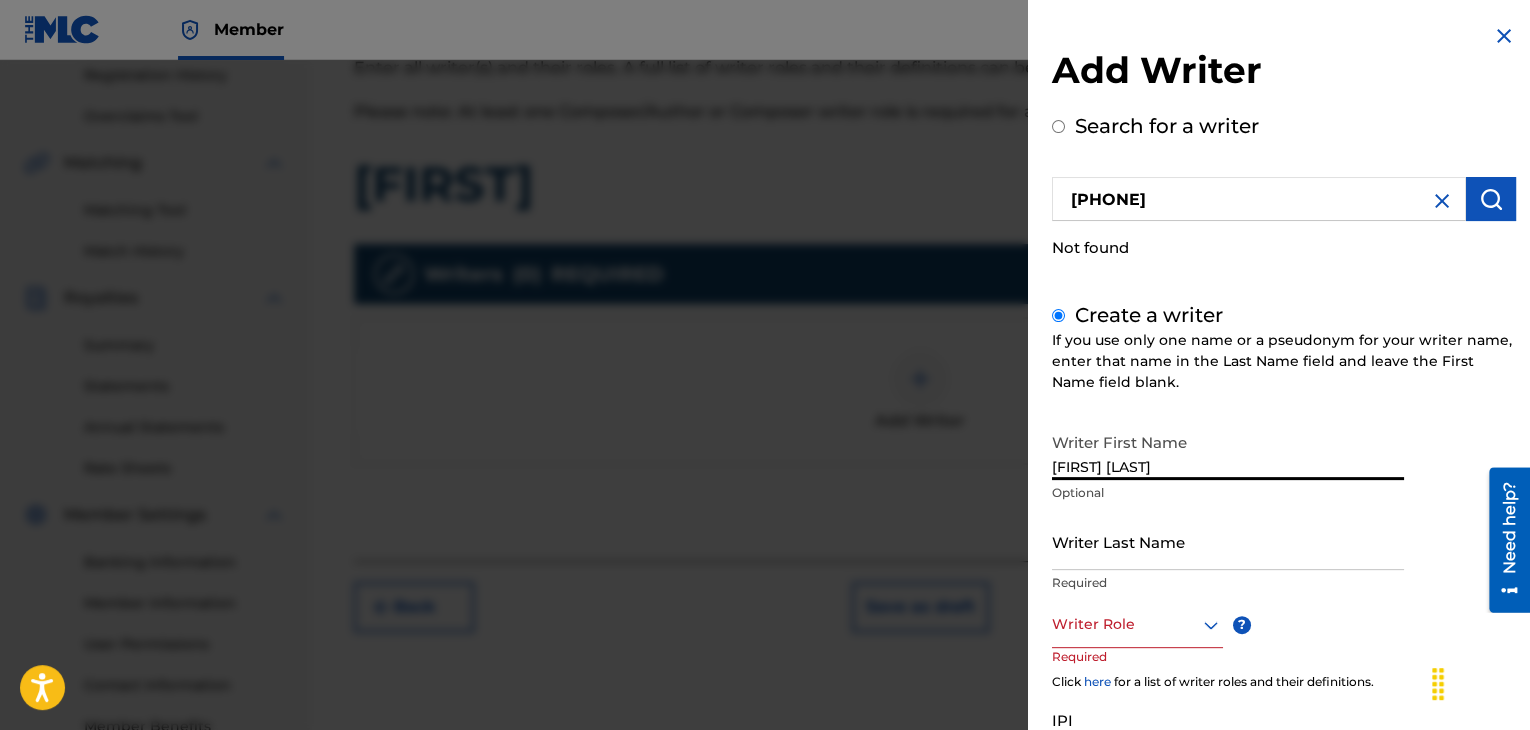 type on "[FIRST] [LAST]" 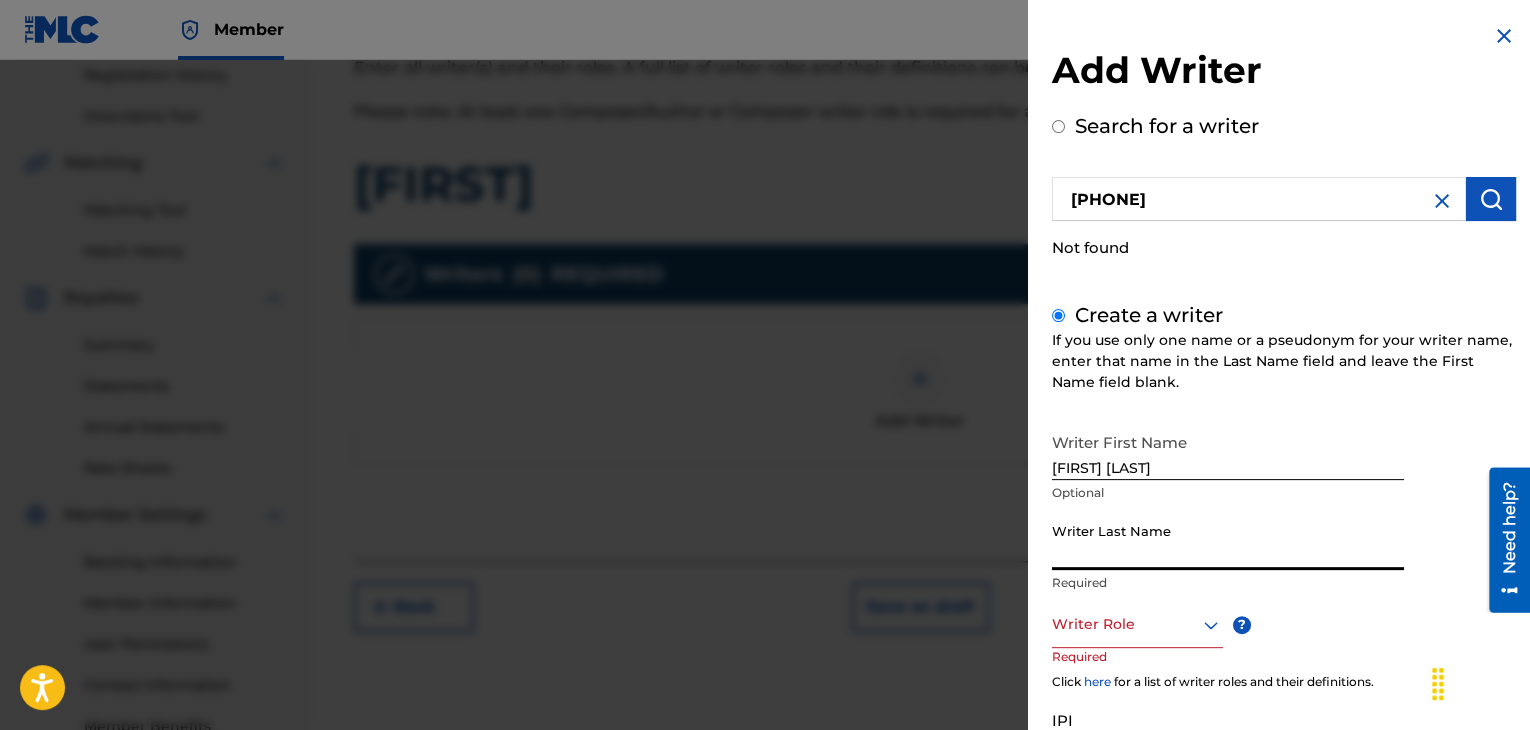 click on "Writer Last Name" at bounding box center [1228, 541] 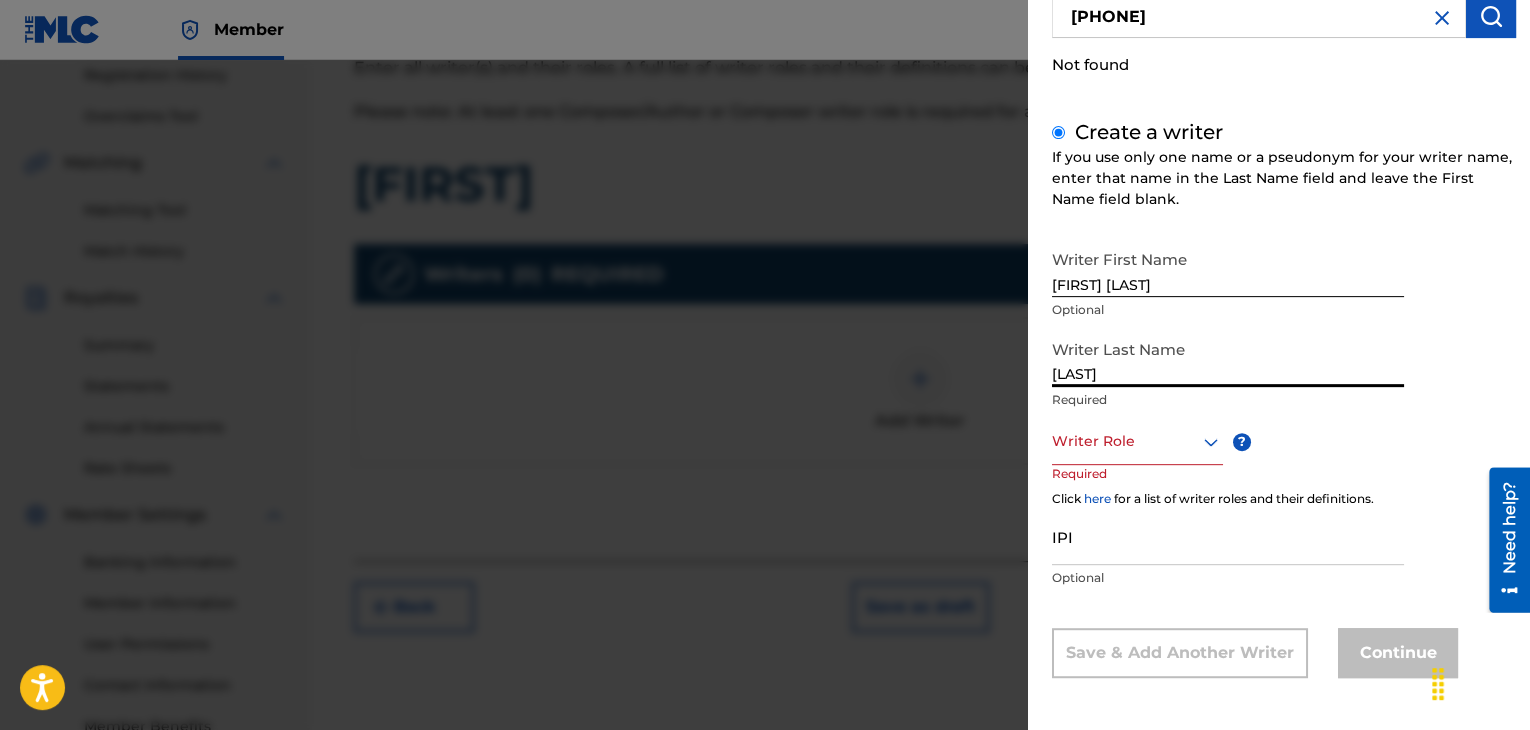 scroll, scrollTop: 184, scrollLeft: 0, axis: vertical 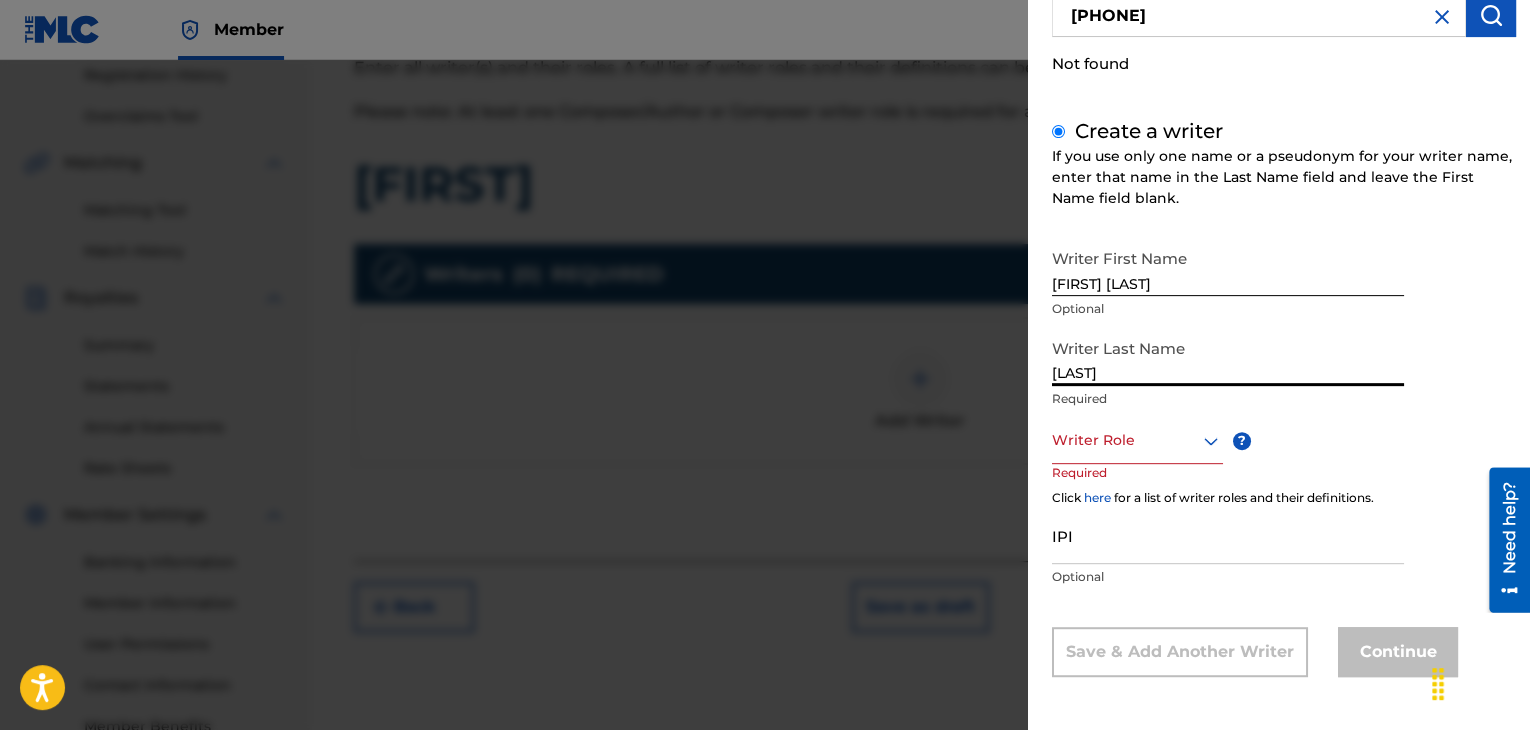type on "[LAST]" 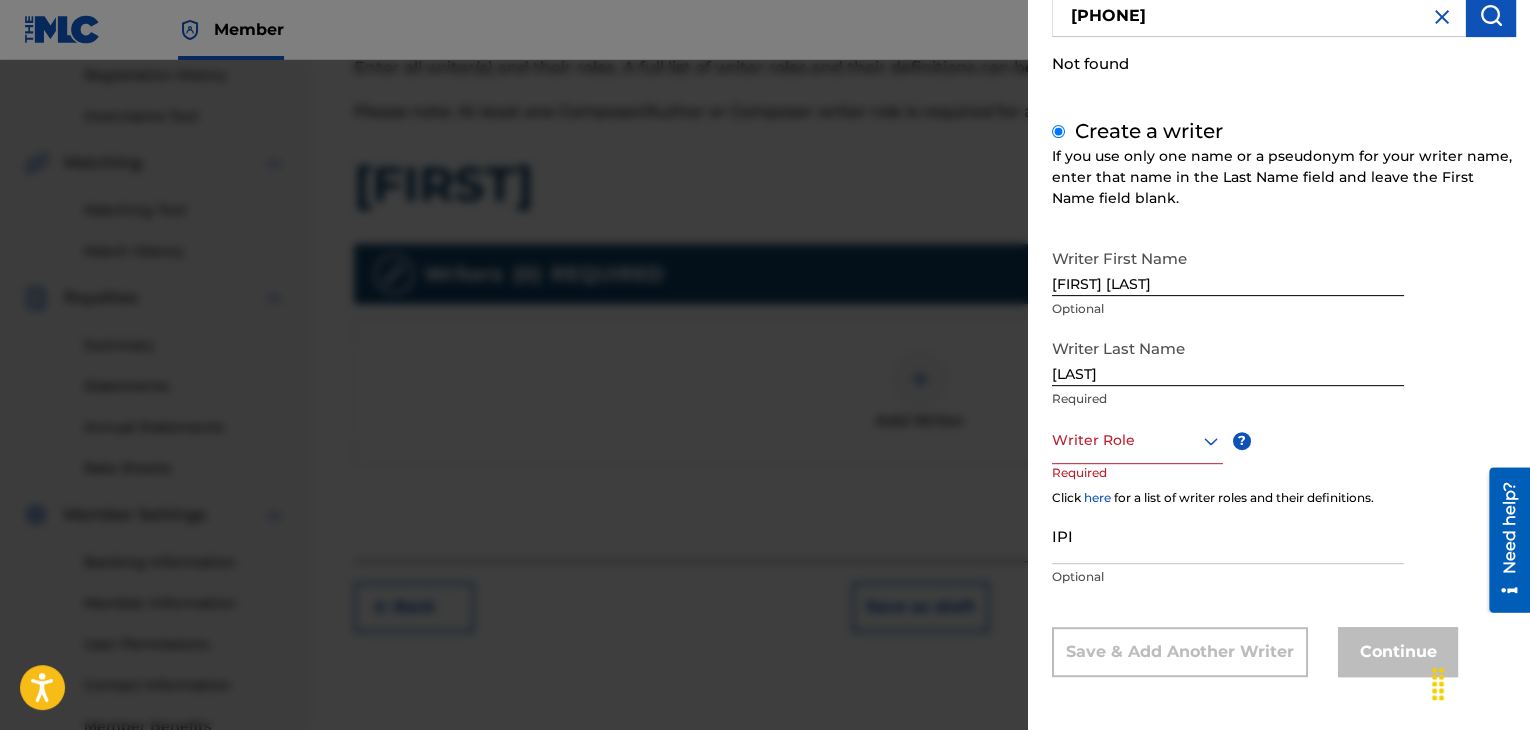 click on "Writer Role ? Required" at bounding box center (1157, 464) 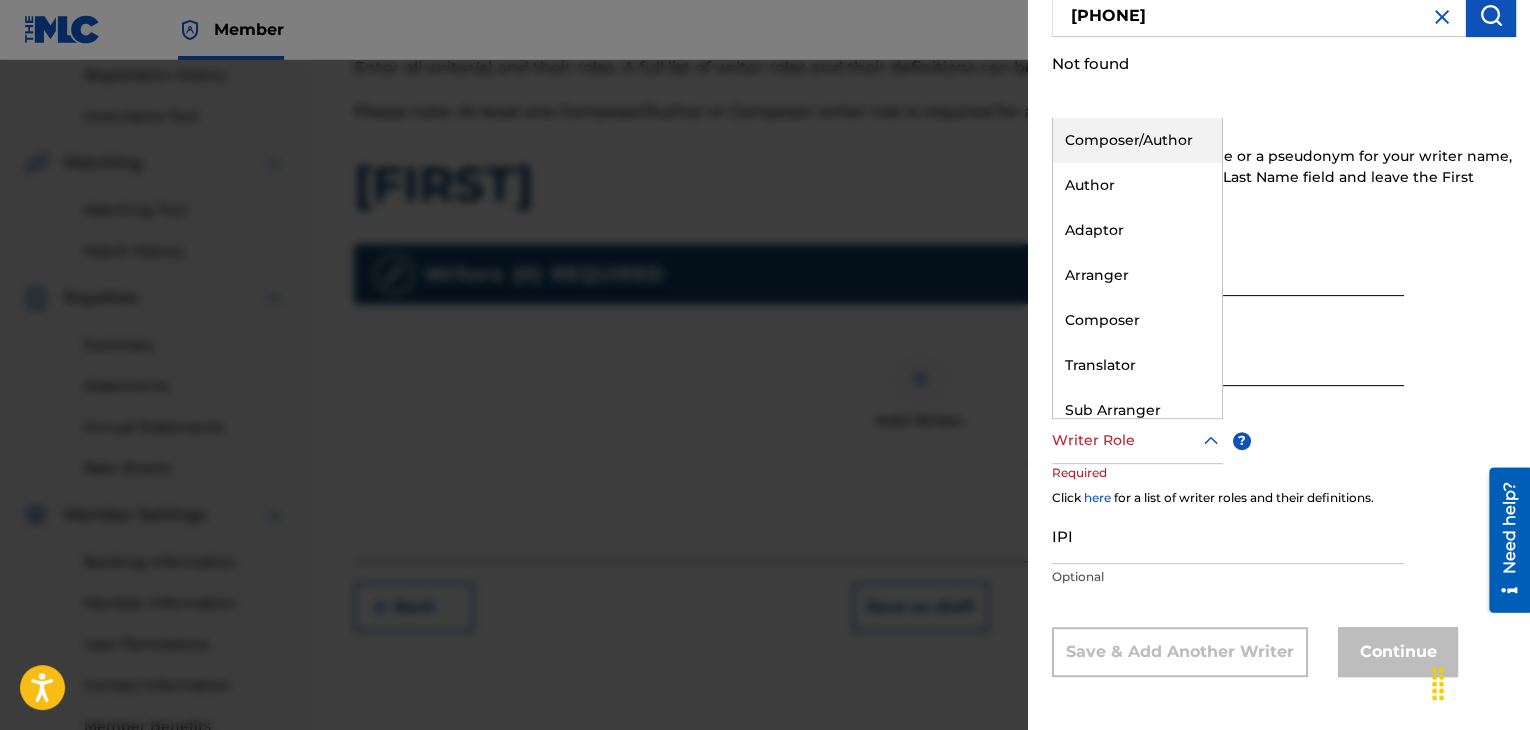 click at bounding box center (1137, 440) 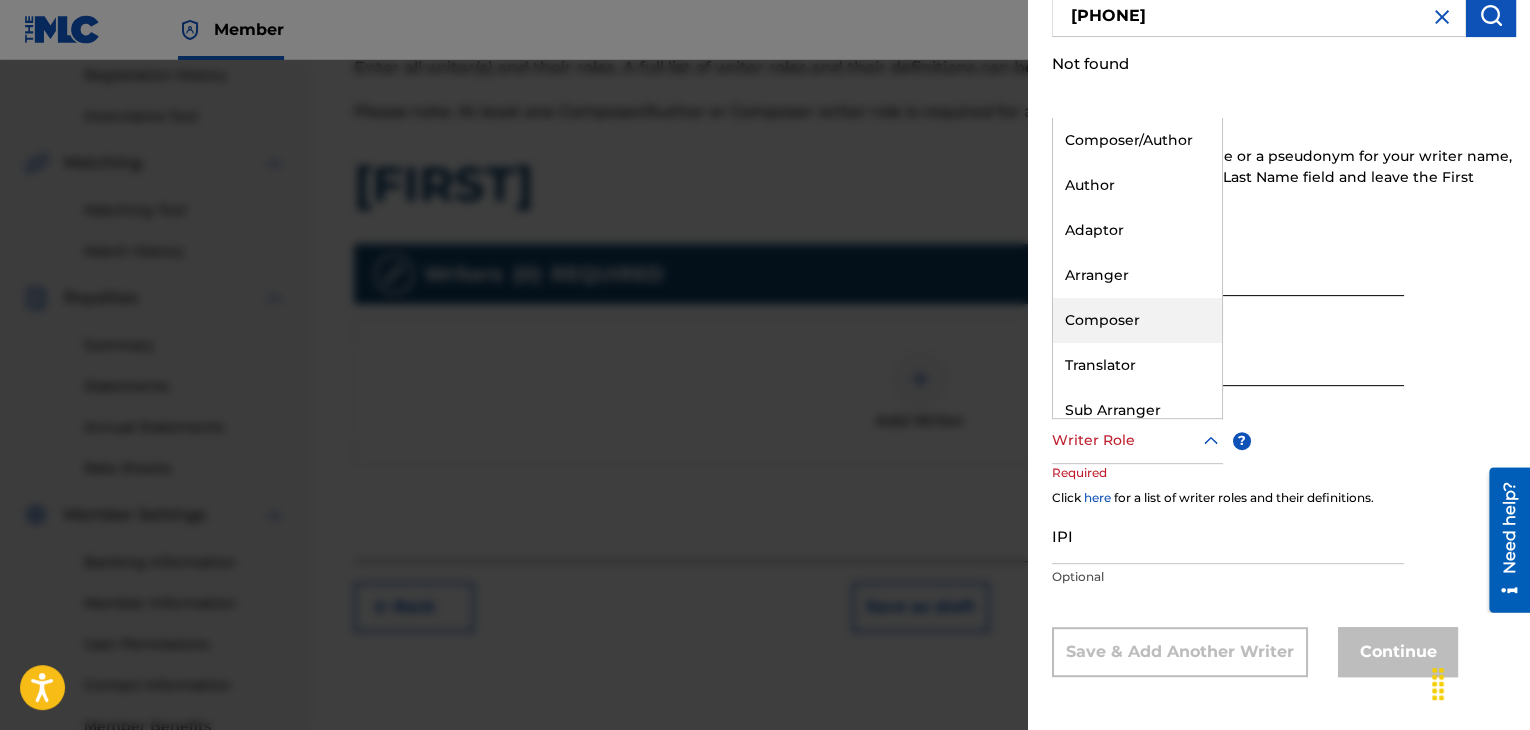 click on "Composer" at bounding box center [1137, 320] 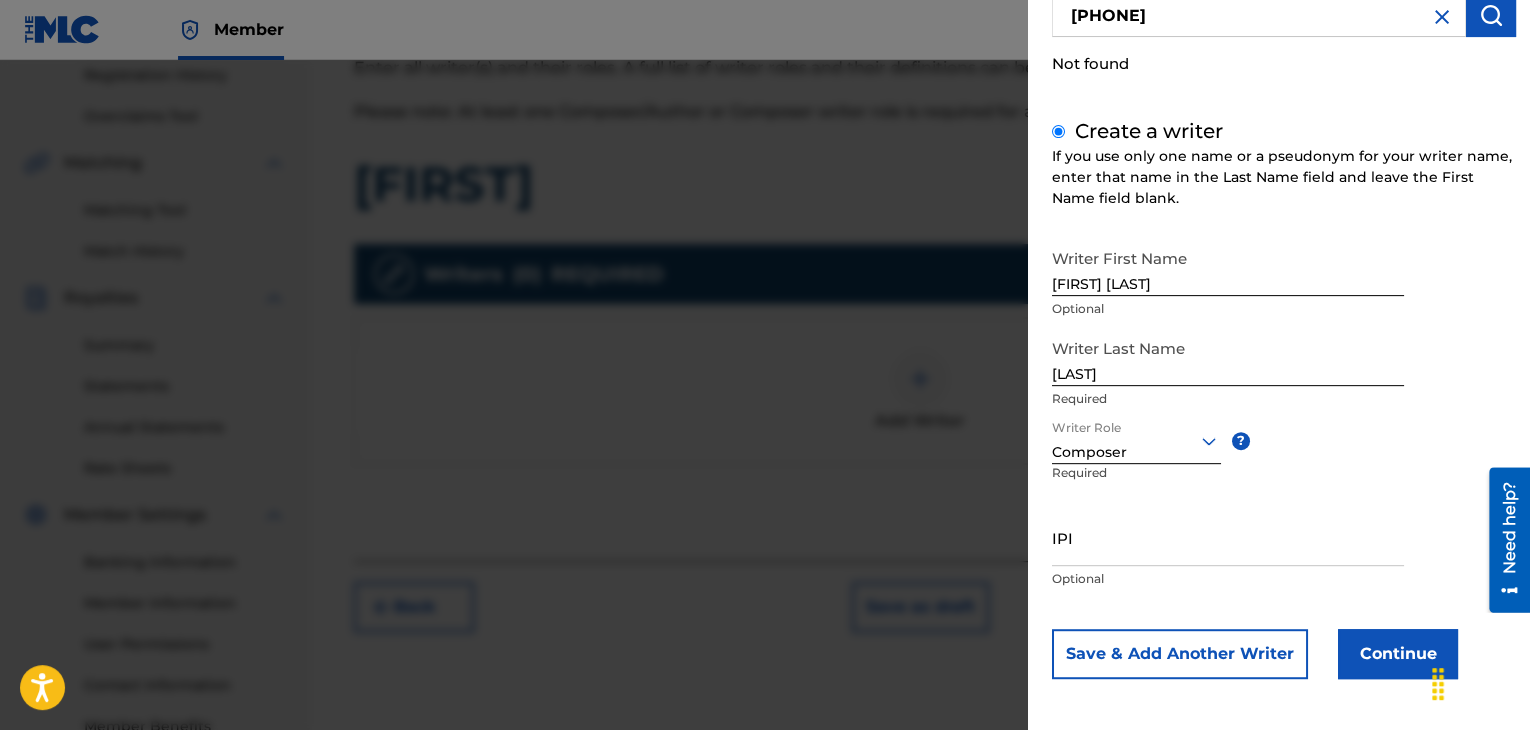 scroll, scrollTop: 187, scrollLeft: 0, axis: vertical 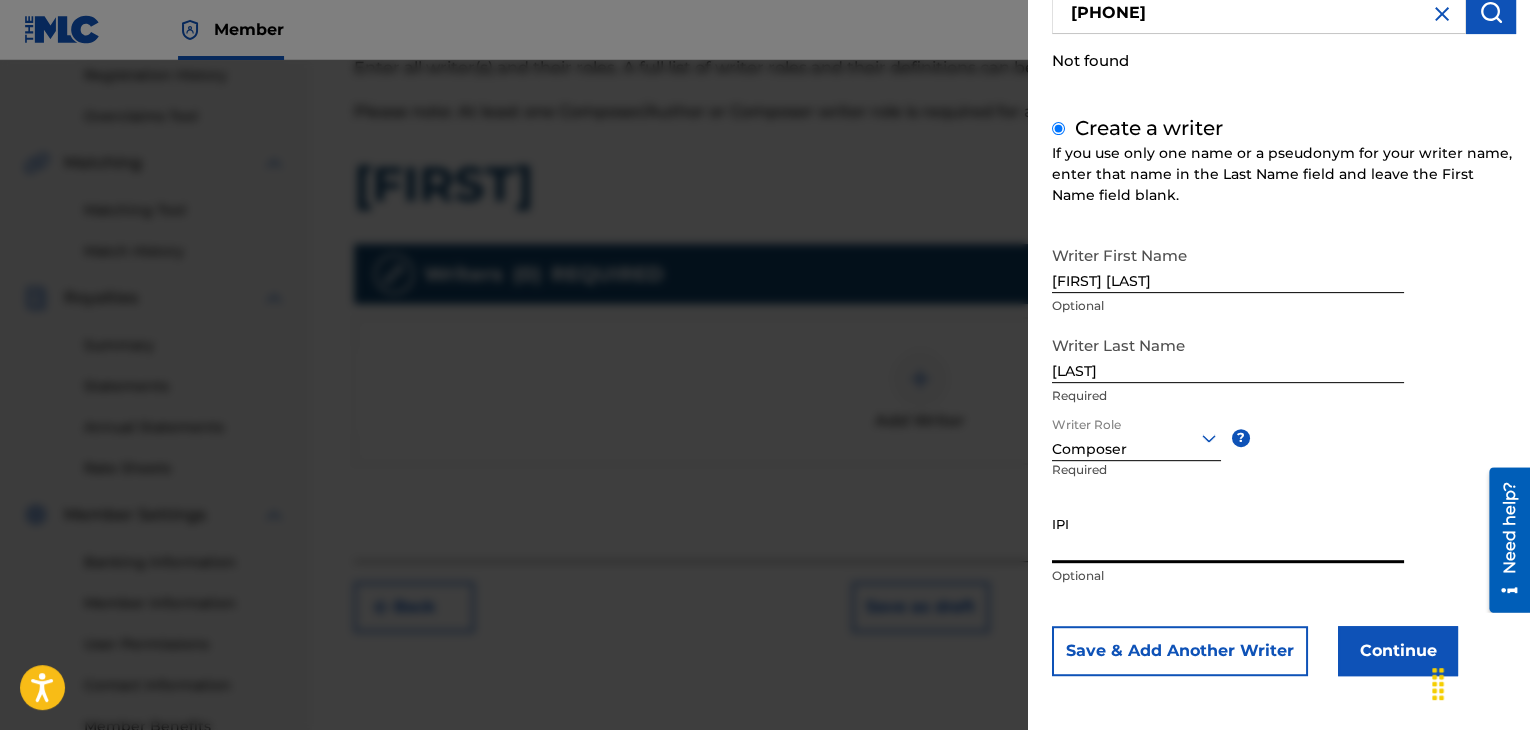 click on "IPI" at bounding box center (1228, 534) 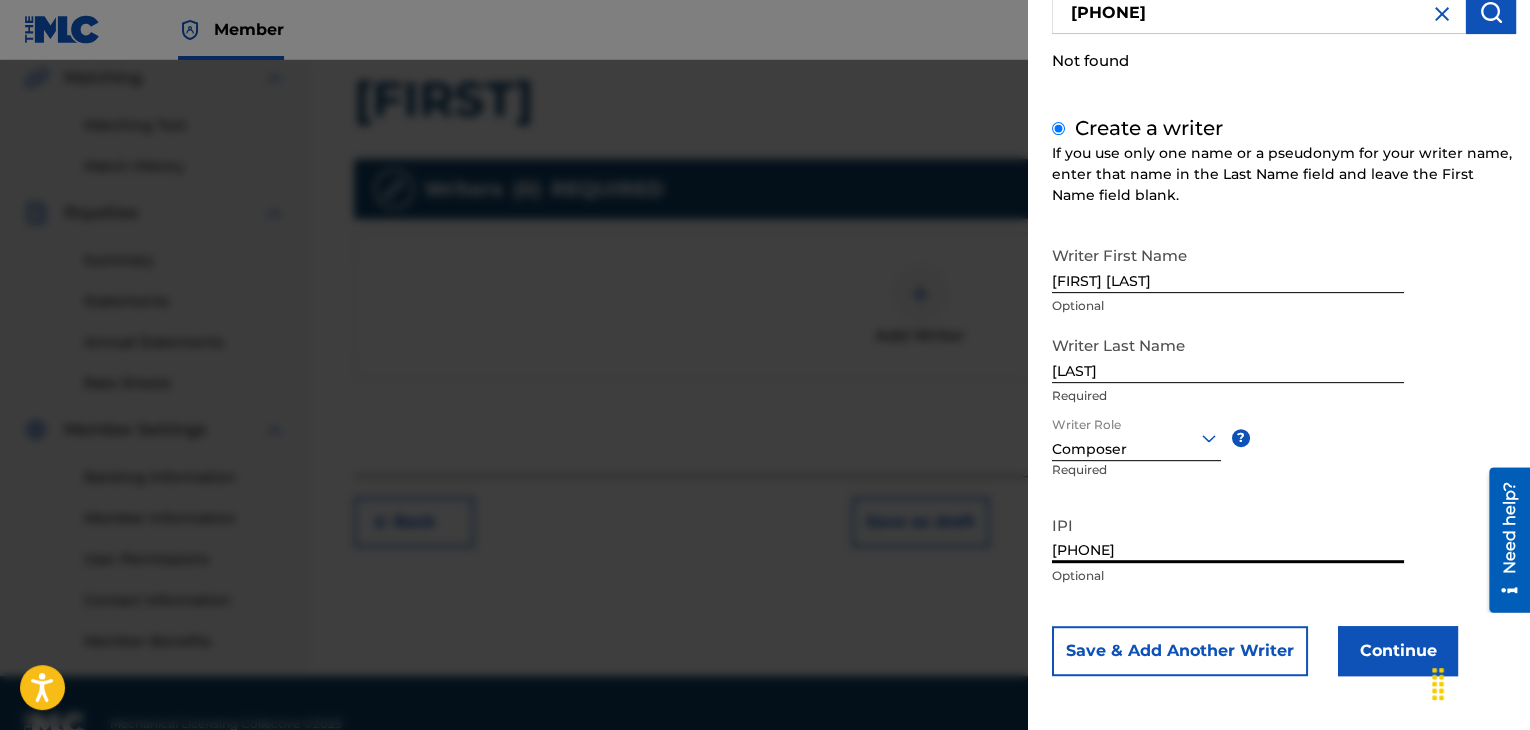 scroll, scrollTop: 475, scrollLeft: 0, axis: vertical 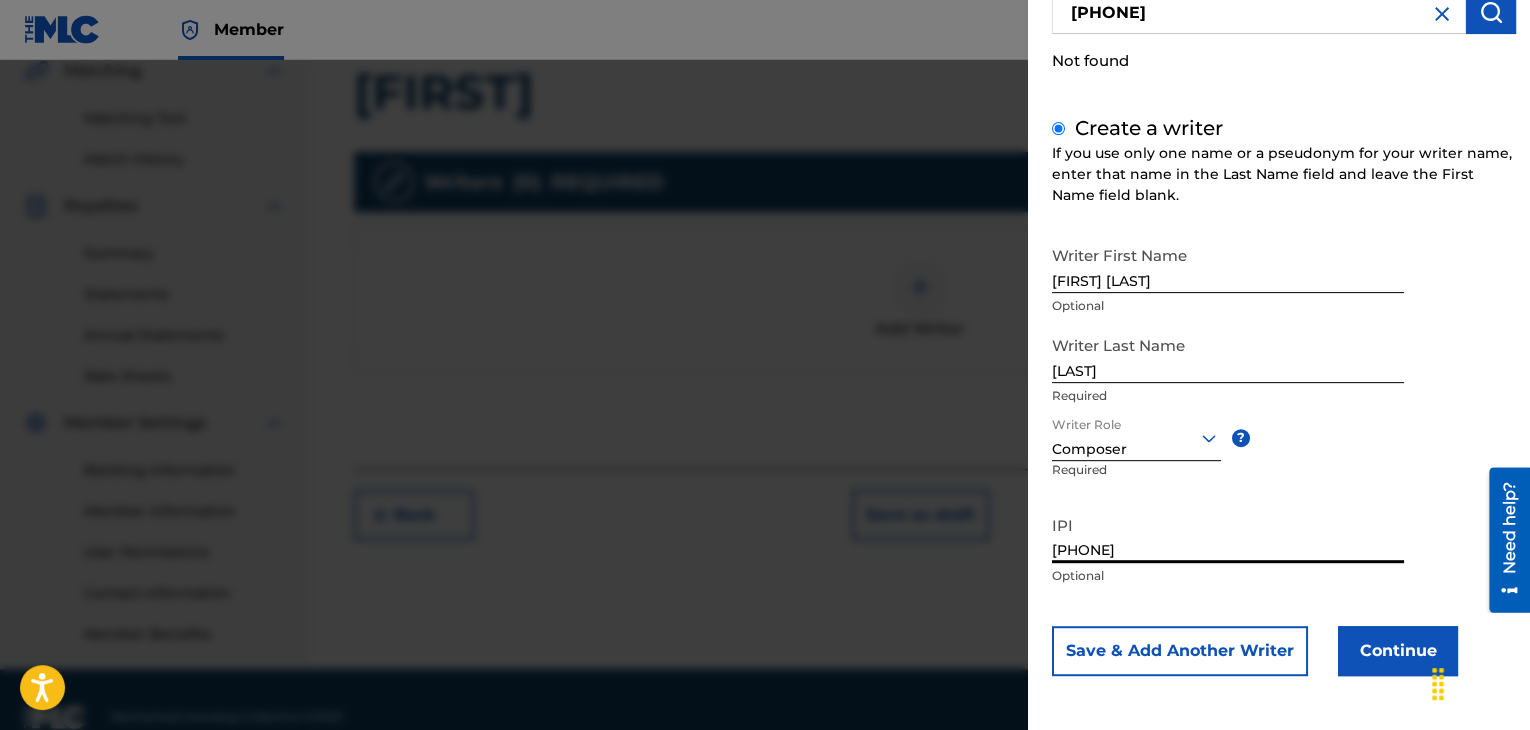type on "[PHONE]" 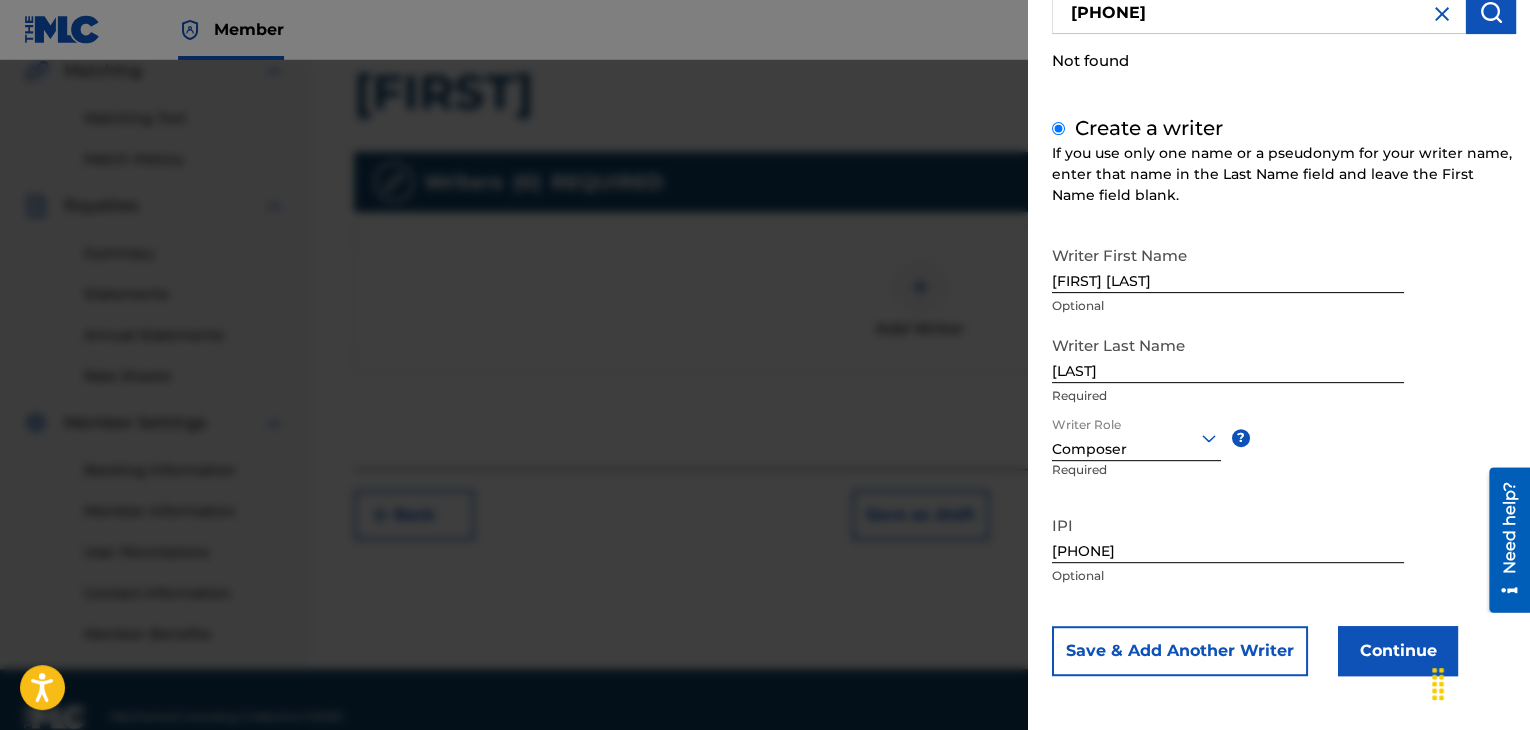 click on "Continue" at bounding box center [1398, 651] 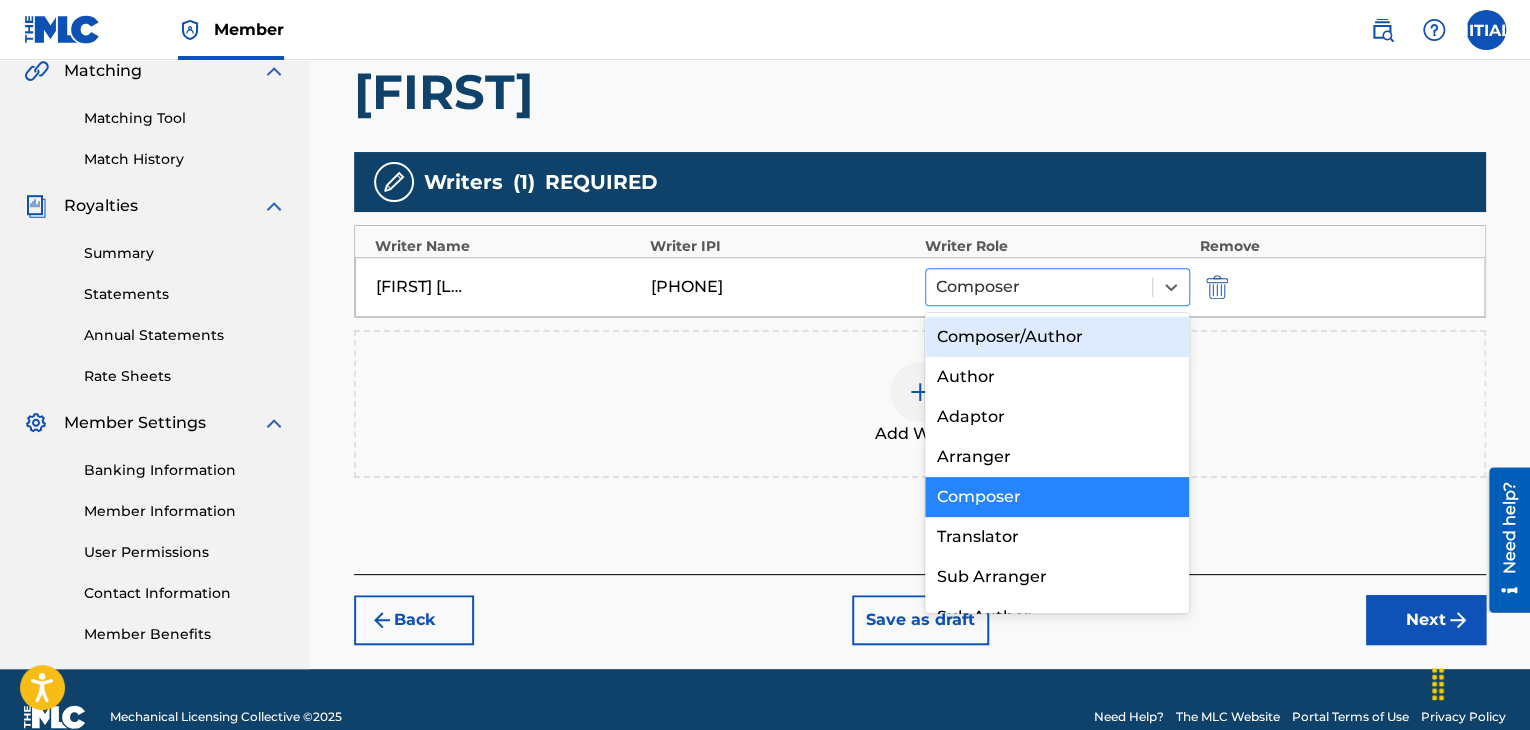 click on "Composer" at bounding box center [1039, 287] 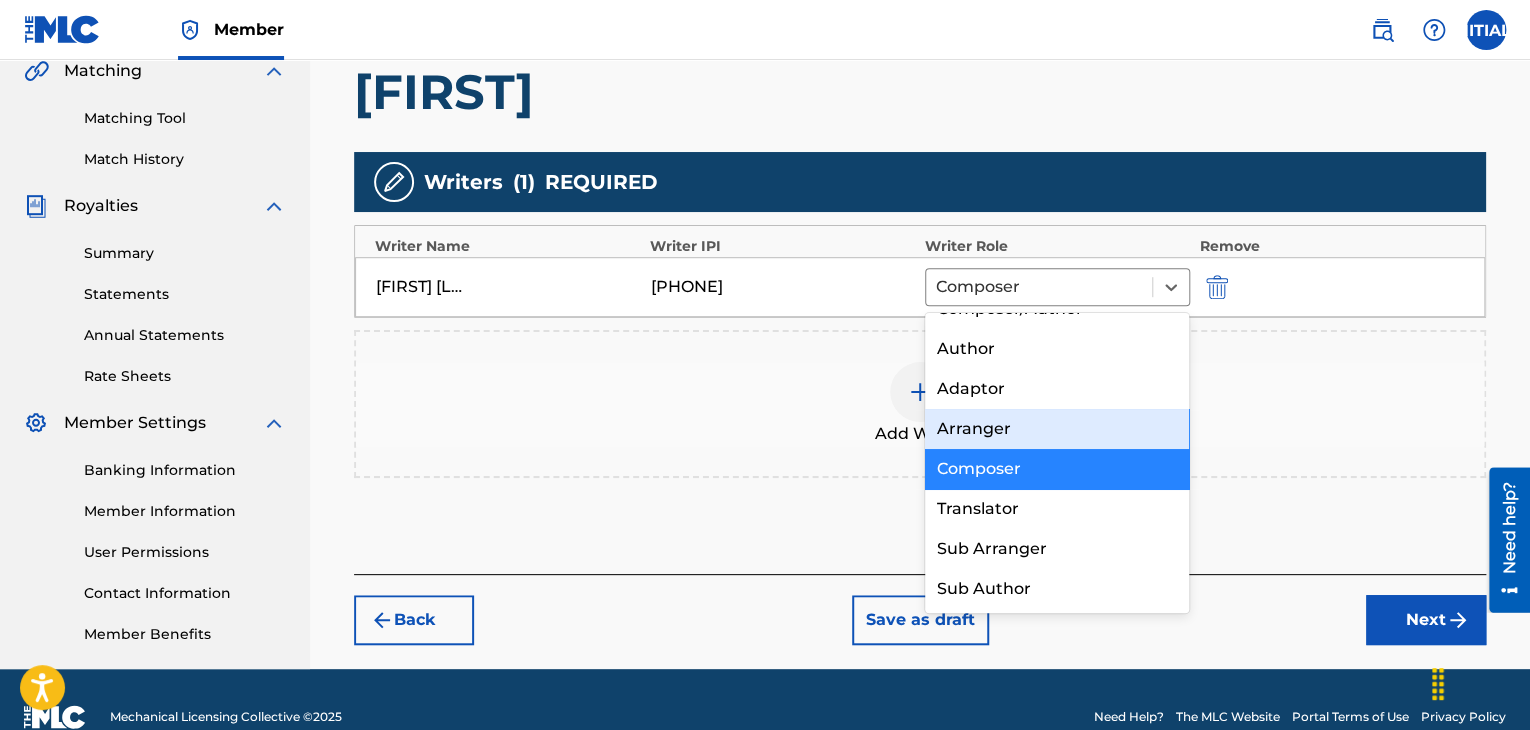 scroll, scrollTop: 0, scrollLeft: 0, axis: both 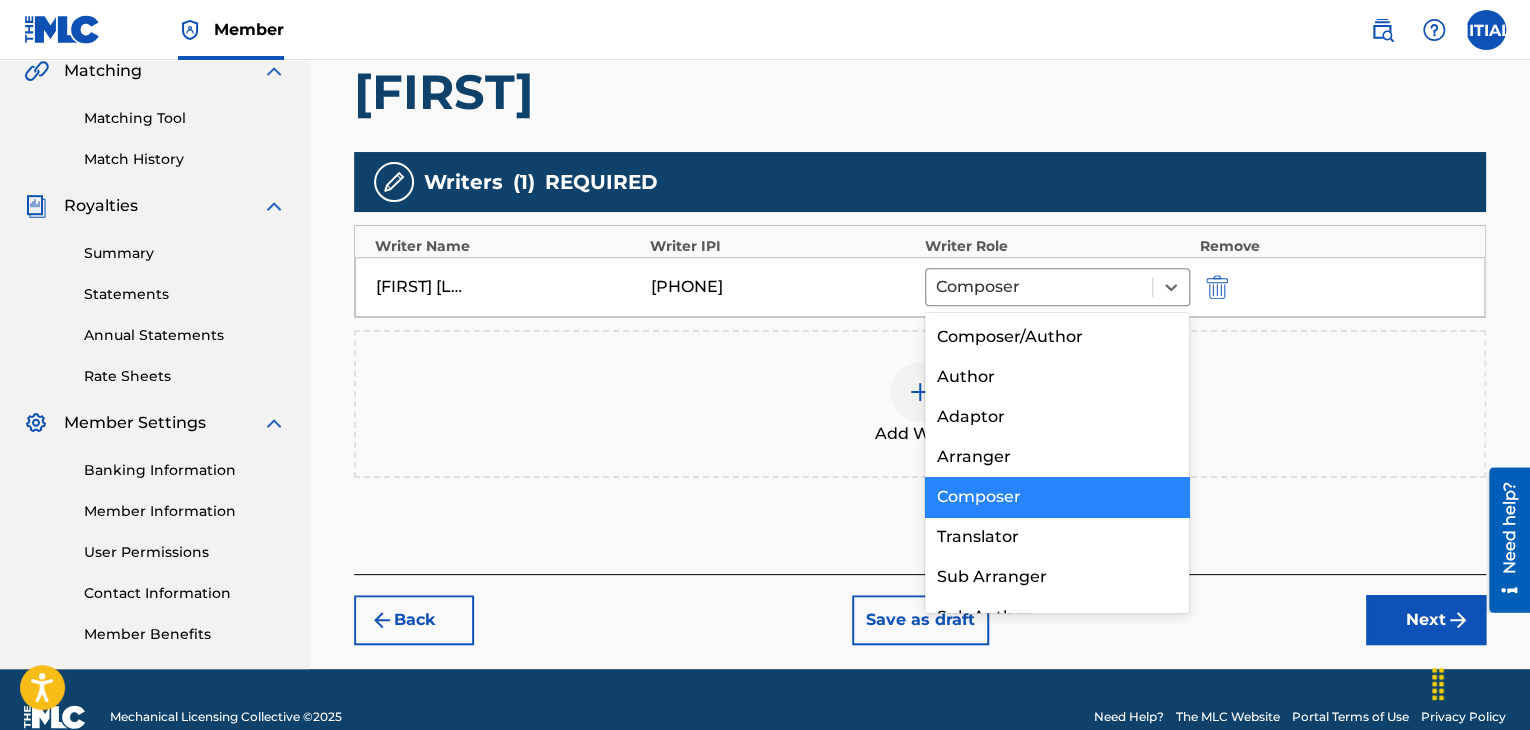 click on "Composer" at bounding box center [1057, 497] 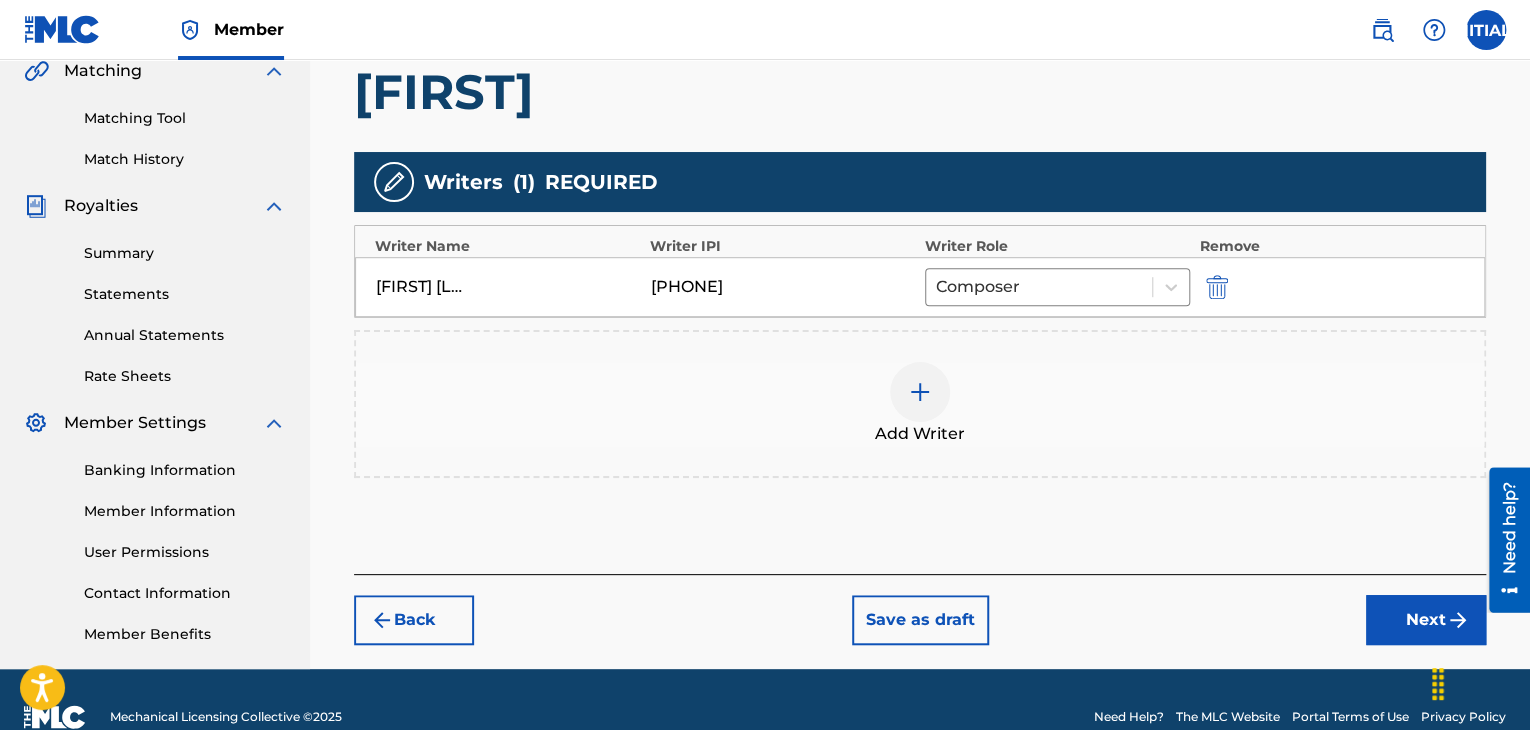 click on "Next" at bounding box center (1426, 620) 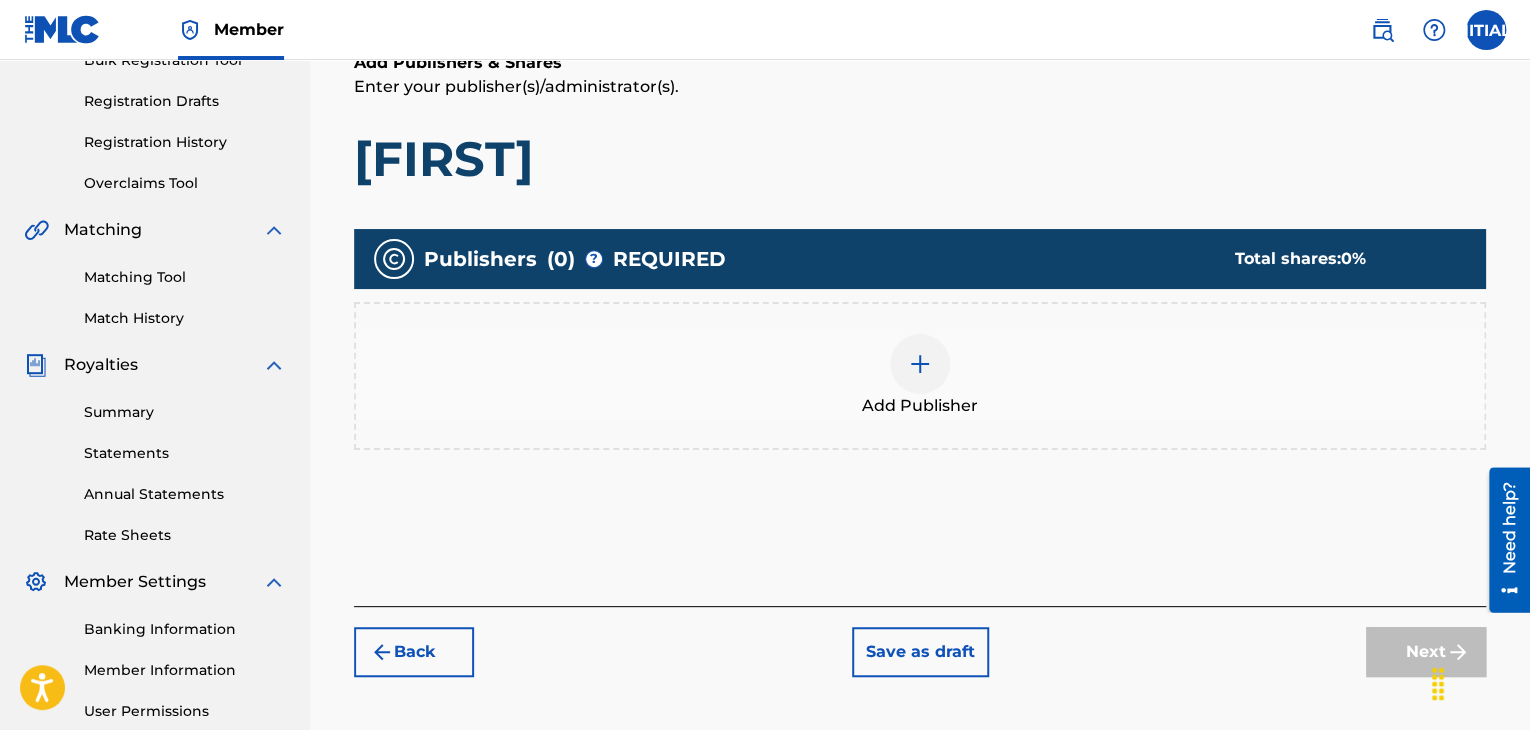 scroll, scrollTop: 326, scrollLeft: 0, axis: vertical 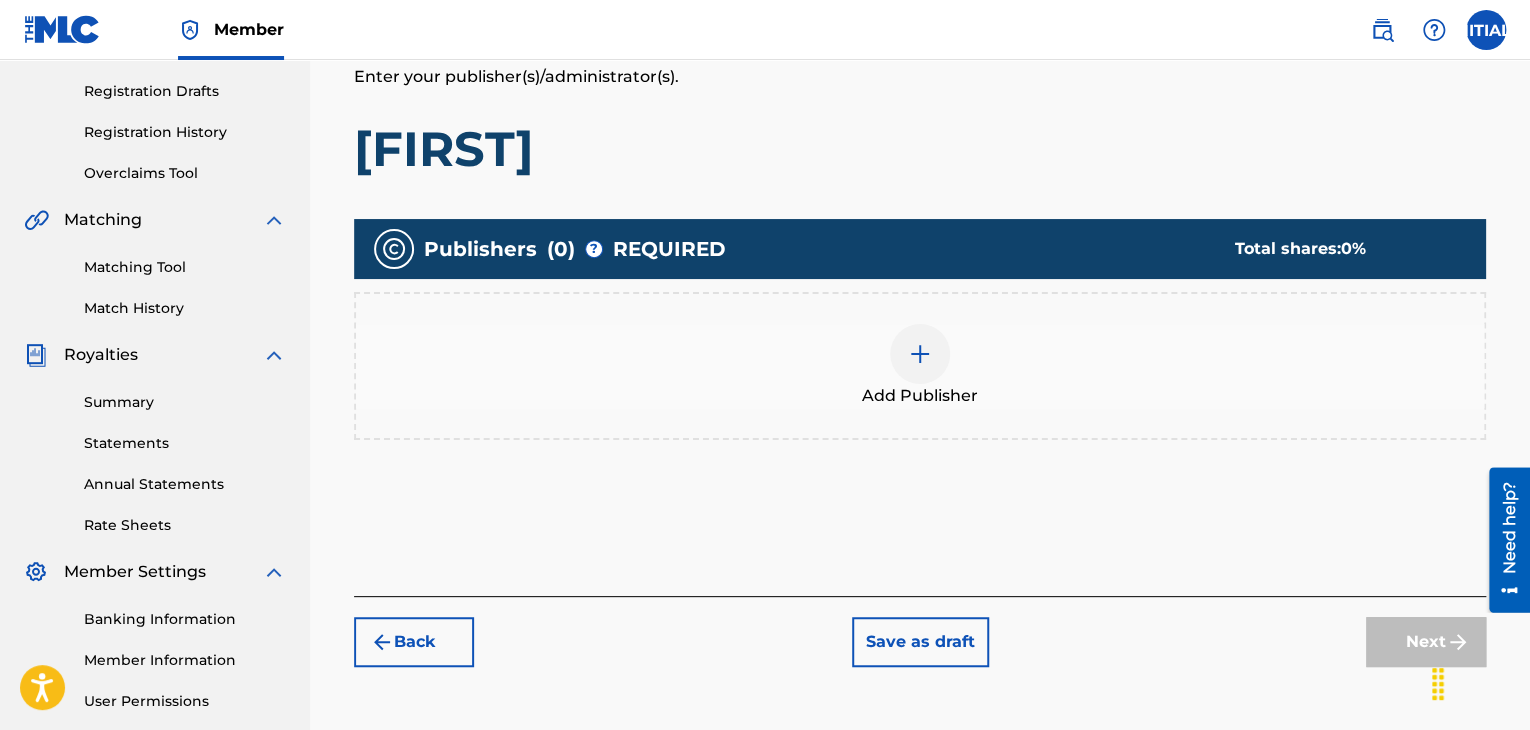 click on "Add Publisher" at bounding box center (920, 366) 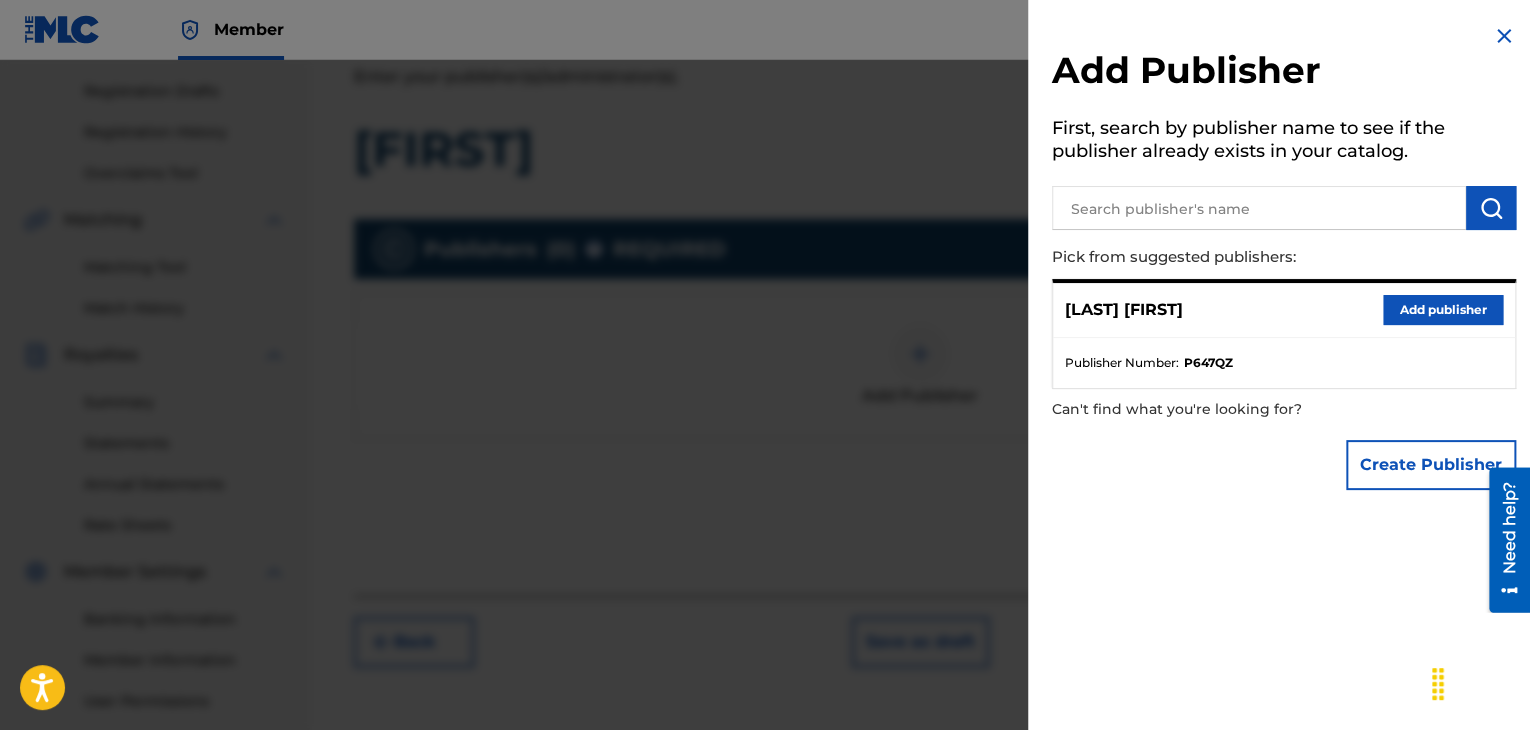 click on "Add publisher" at bounding box center [1443, 310] 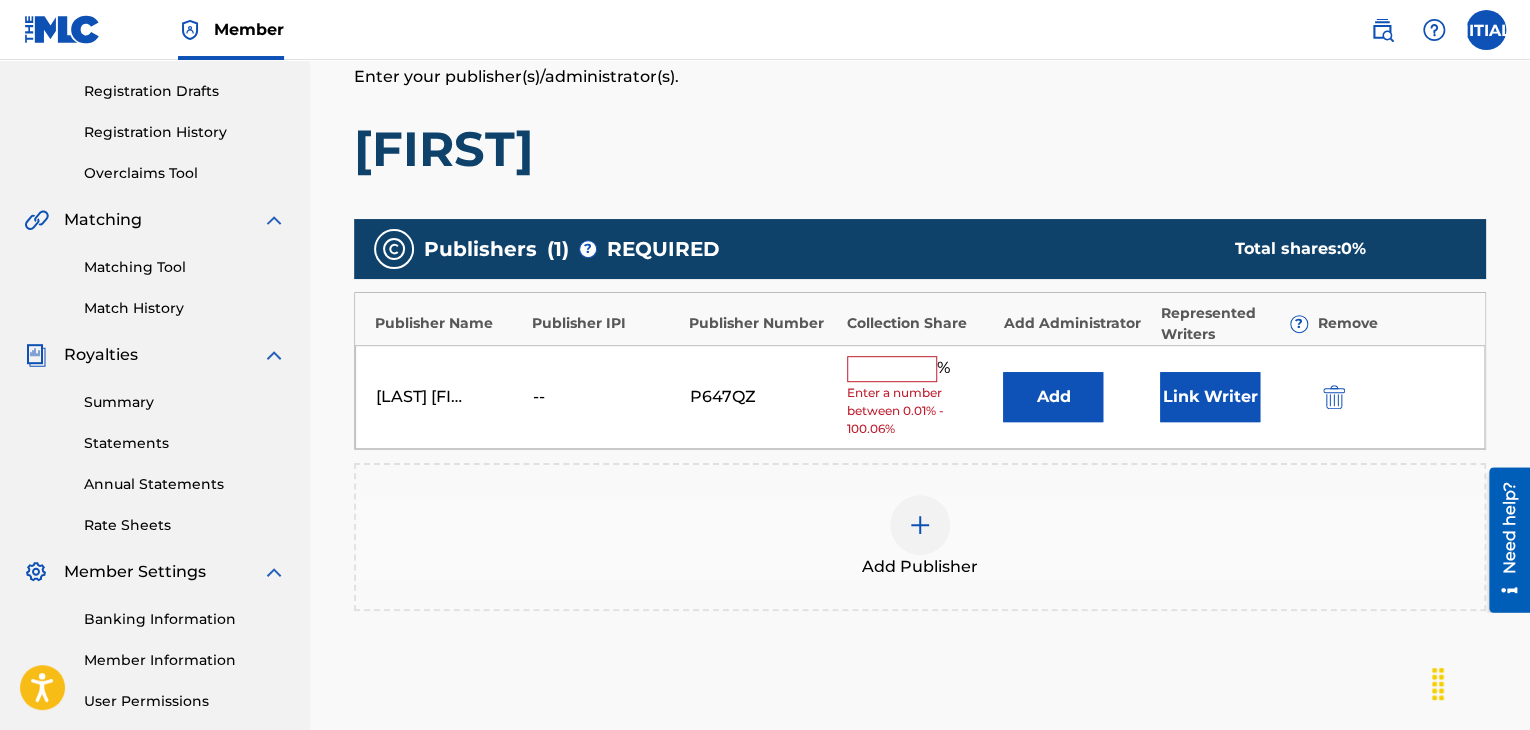 click on "Link Writer" at bounding box center (1210, 397) 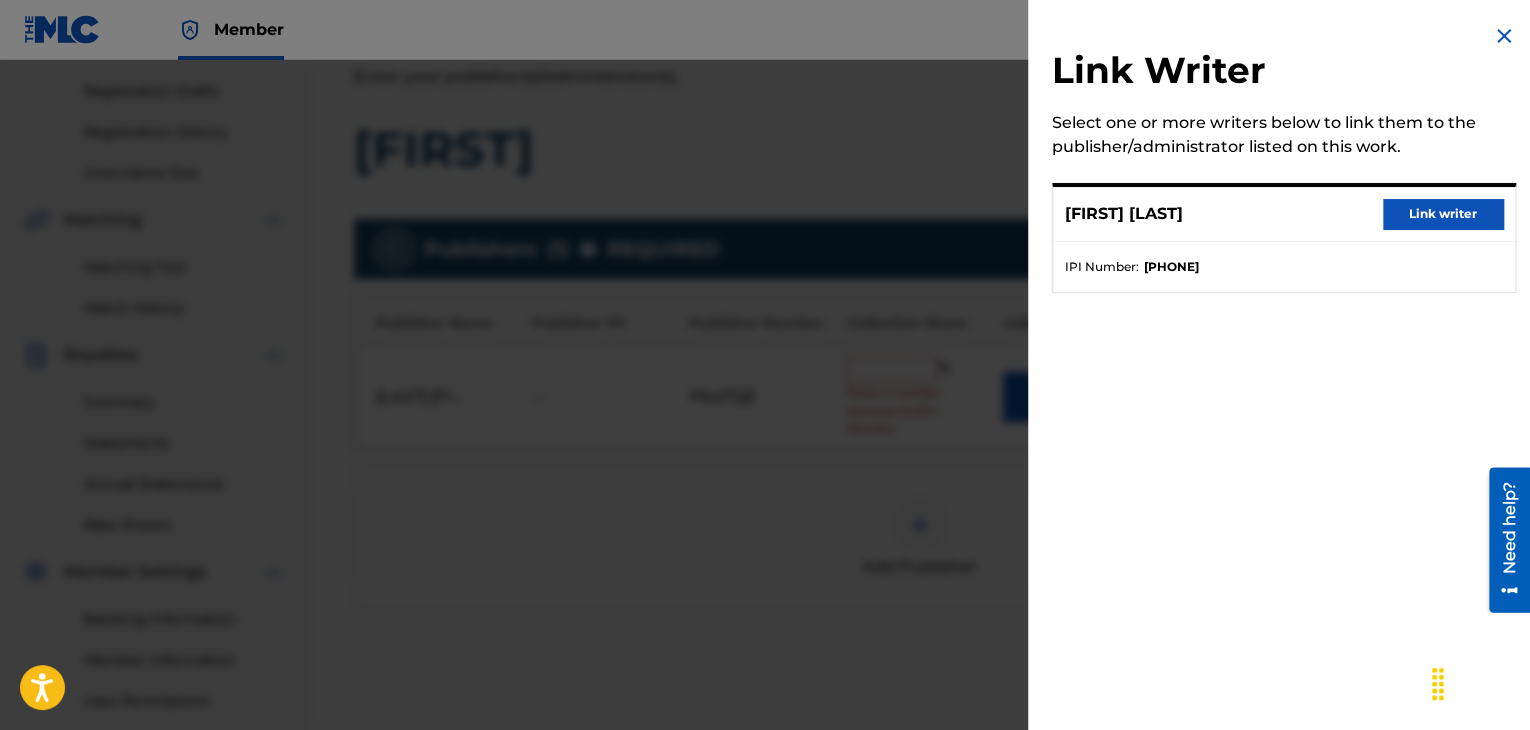 click on "Link writer" at bounding box center (1443, 214) 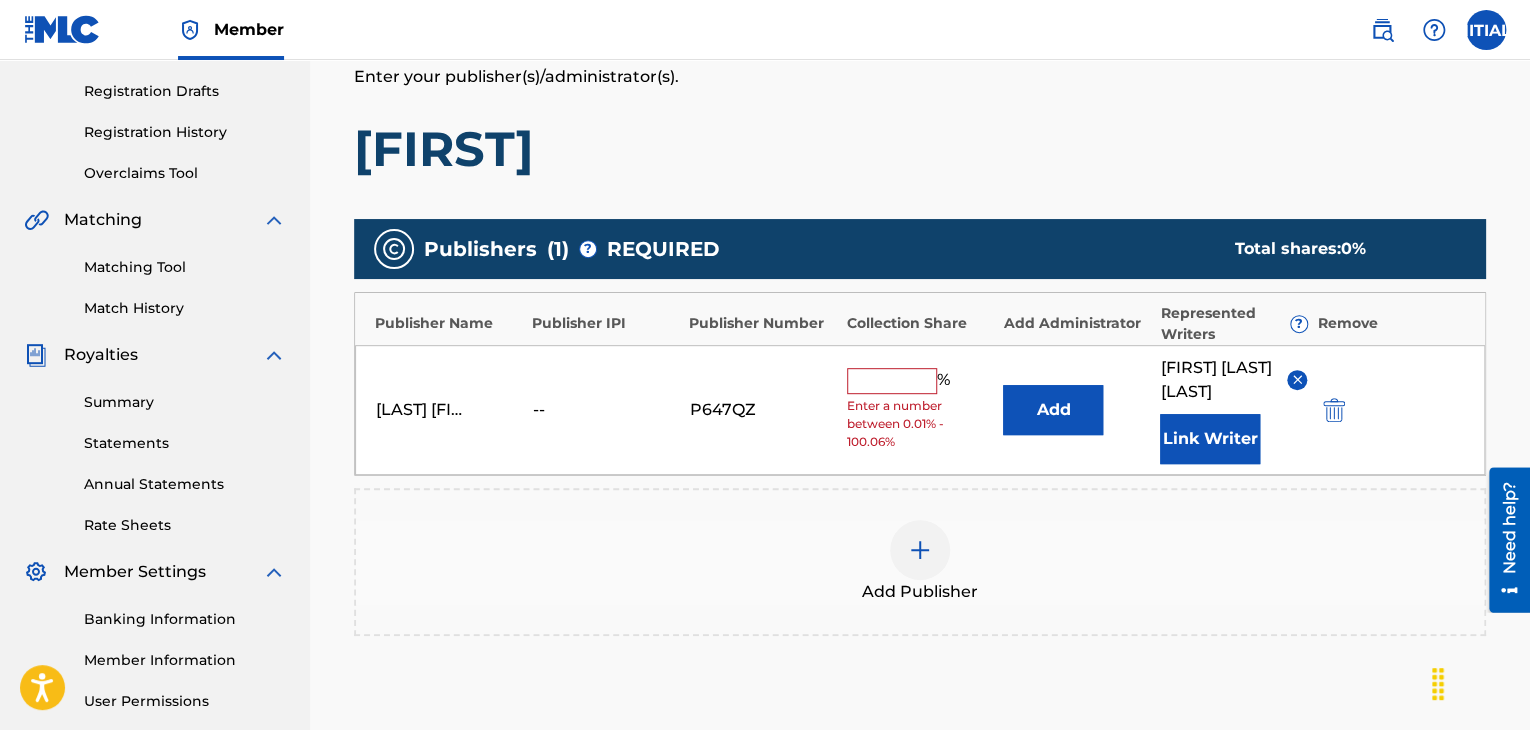 click at bounding box center [892, 381] 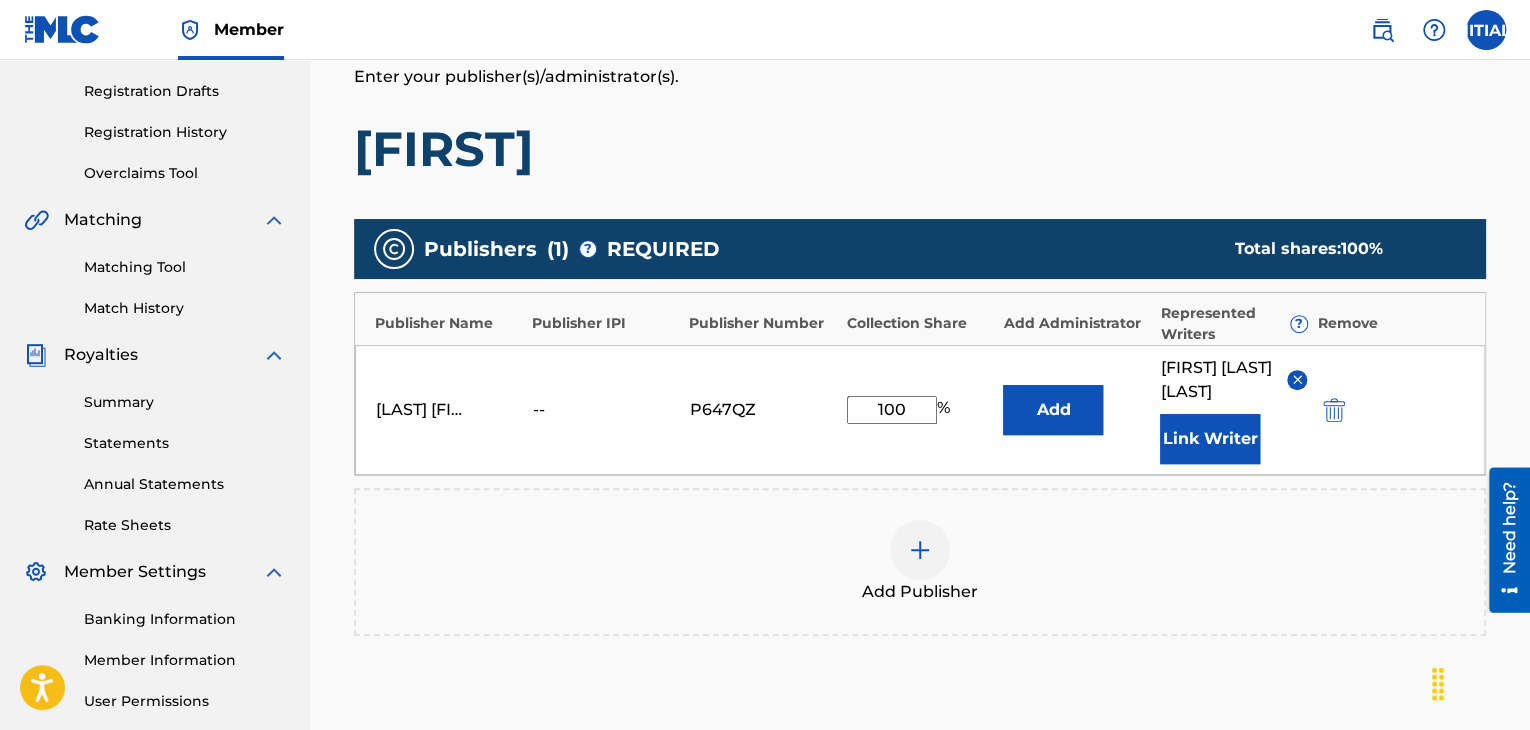 type on "100" 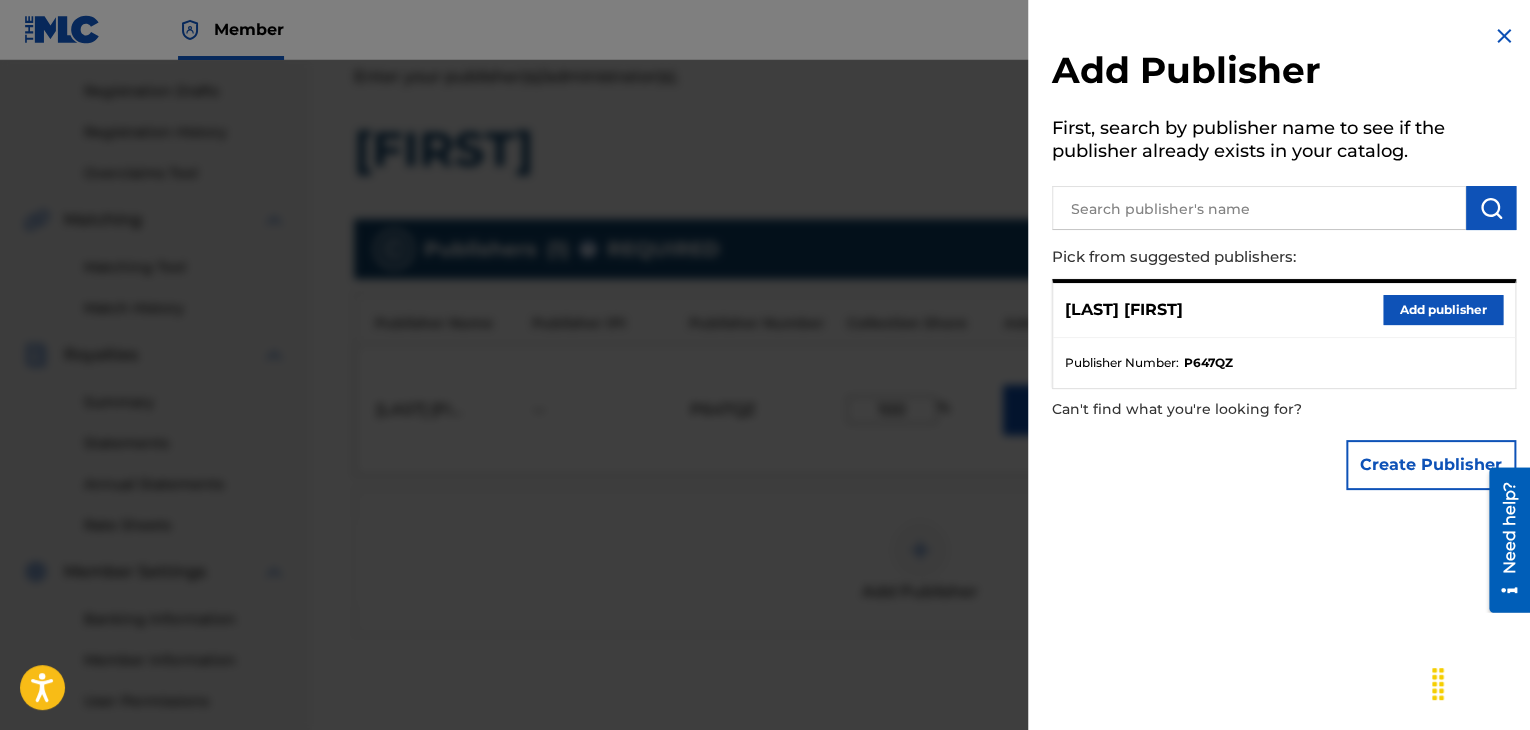 click on "Add publisher" at bounding box center [1443, 310] 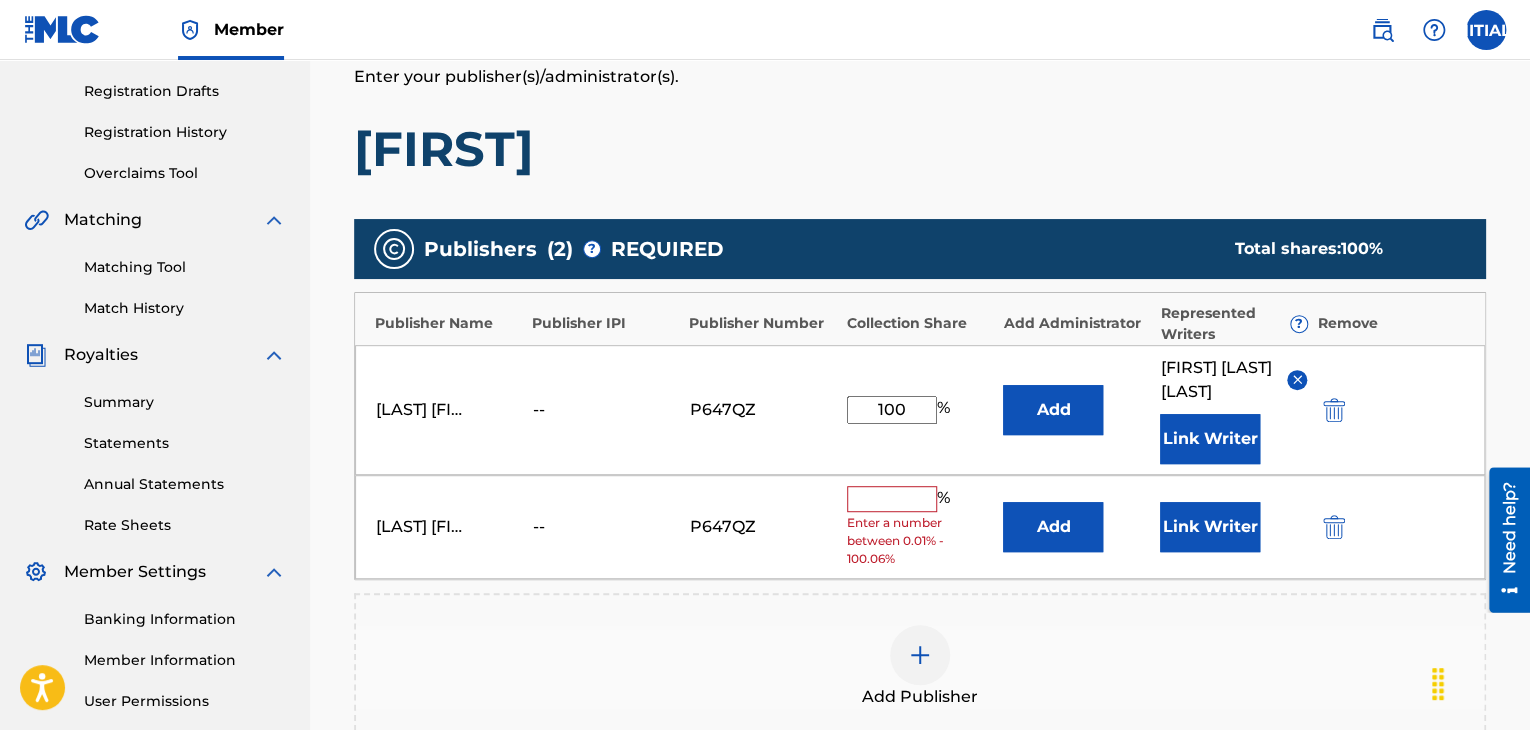 click at bounding box center (1334, 527) 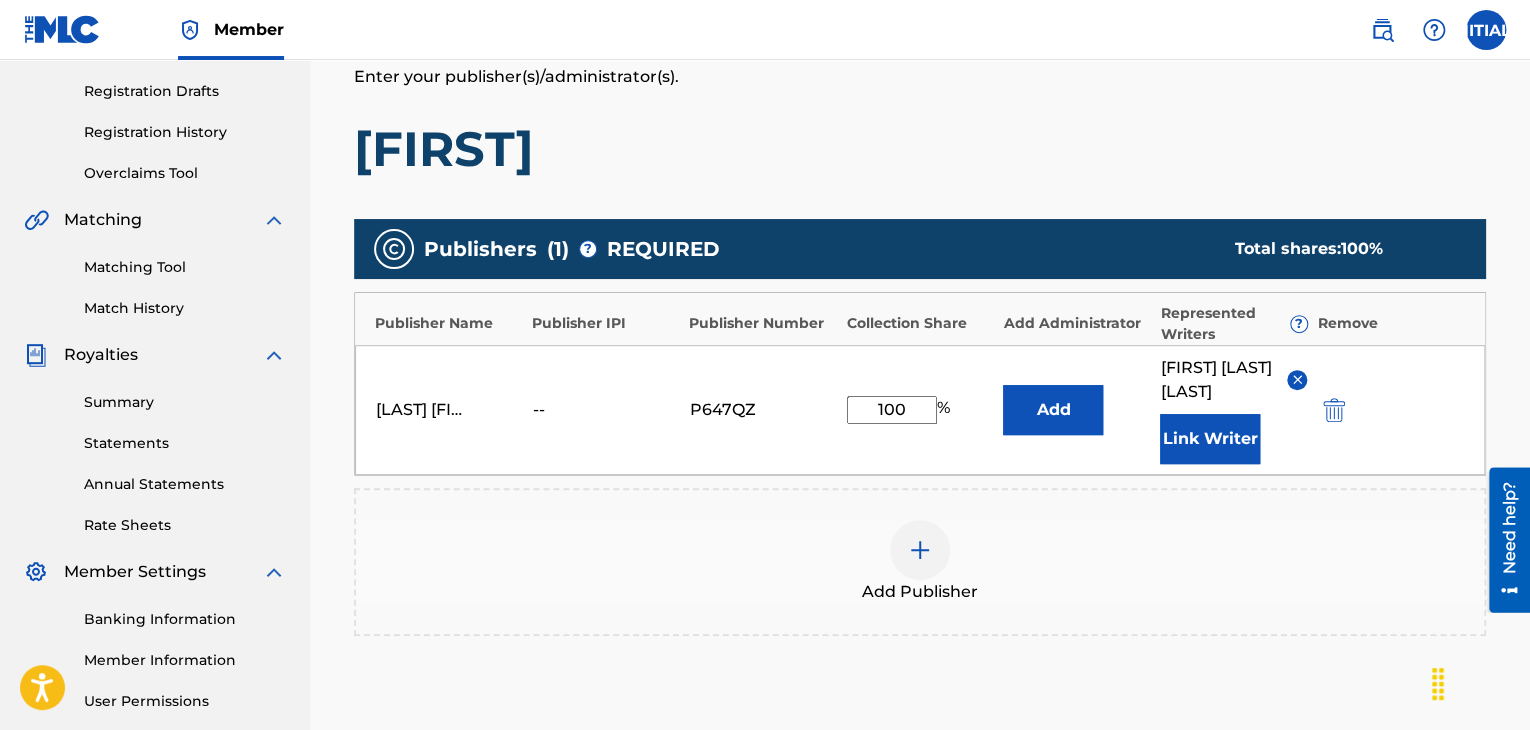 scroll, scrollTop: 573, scrollLeft: 0, axis: vertical 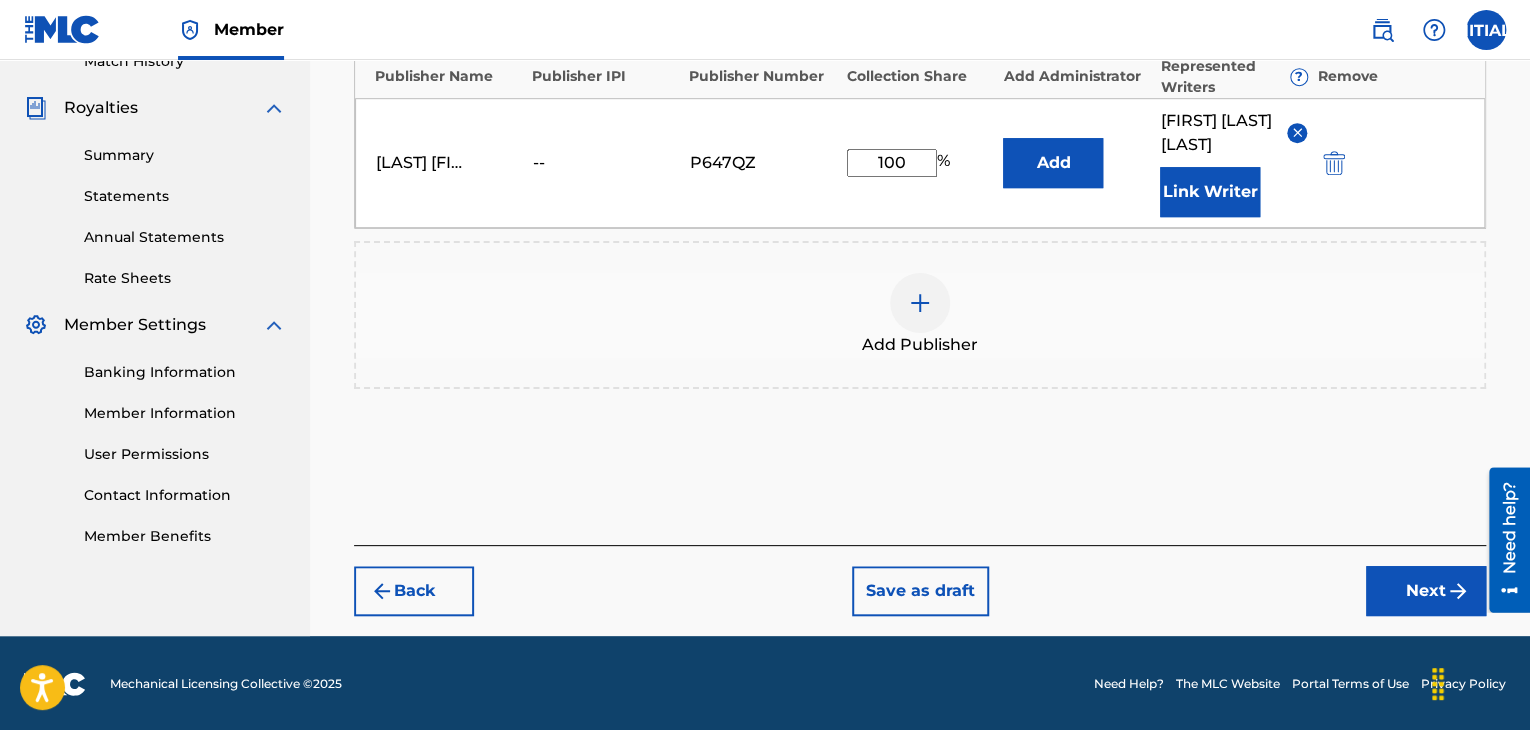 click on "Next" at bounding box center [1426, 591] 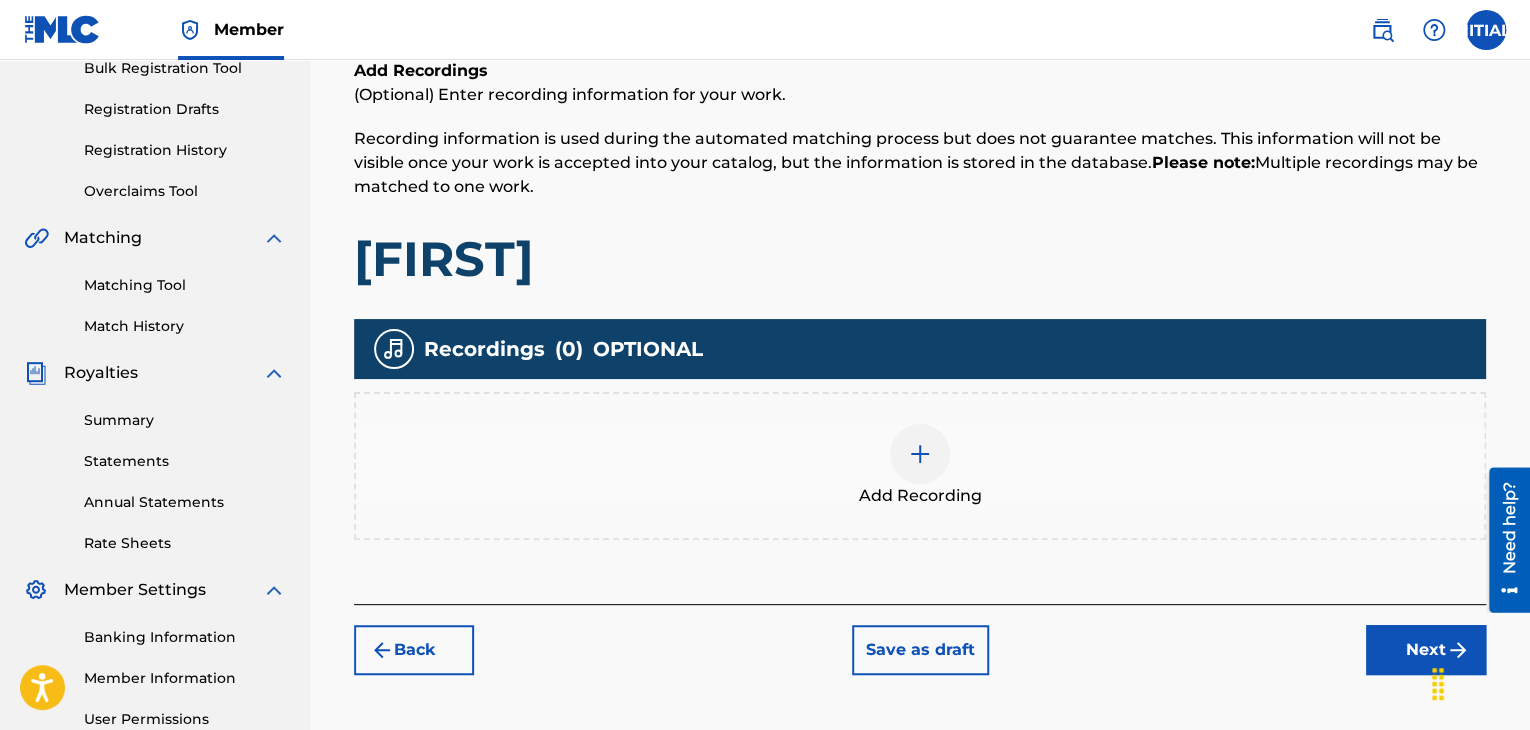 scroll, scrollTop: 310, scrollLeft: 0, axis: vertical 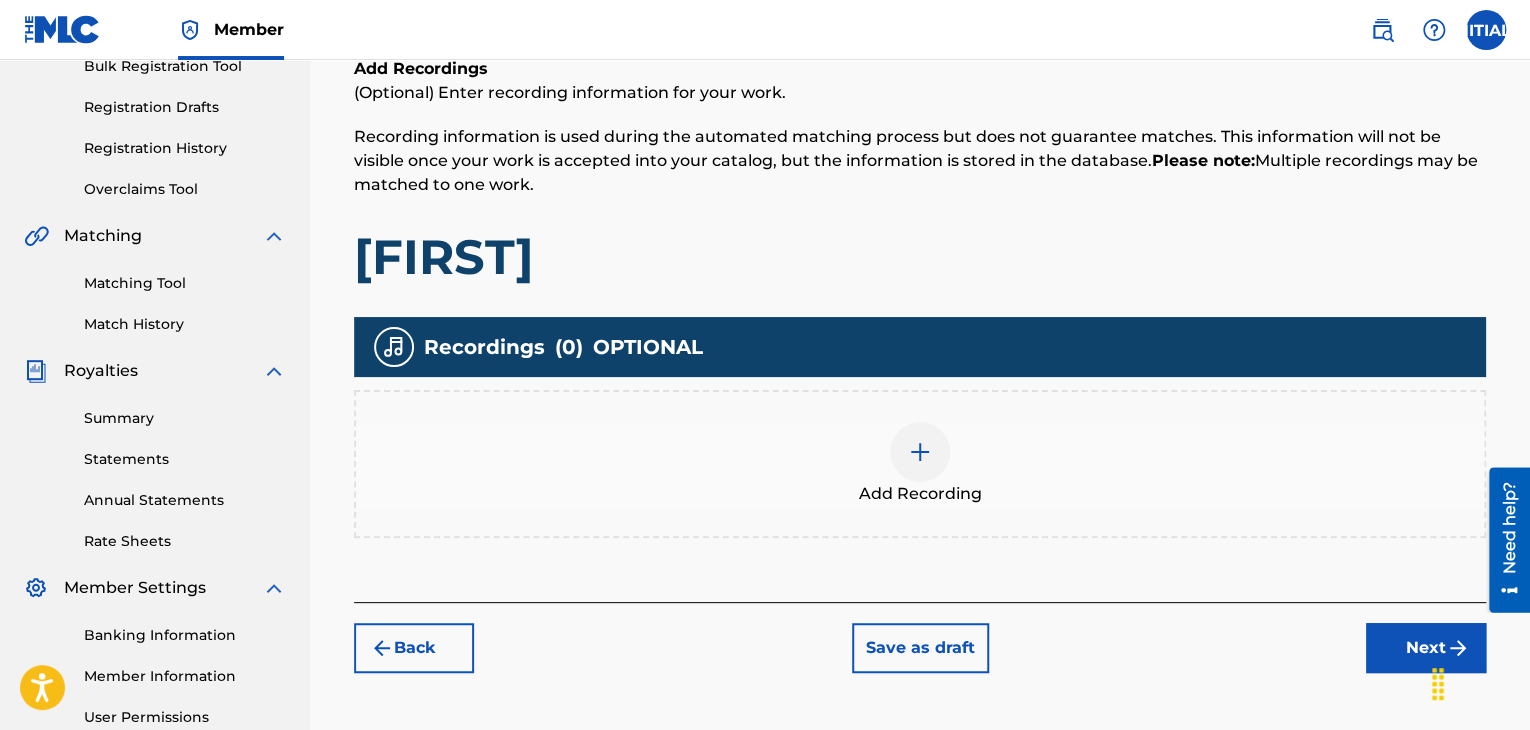 click on "Add Recording" at bounding box center (920, 494) 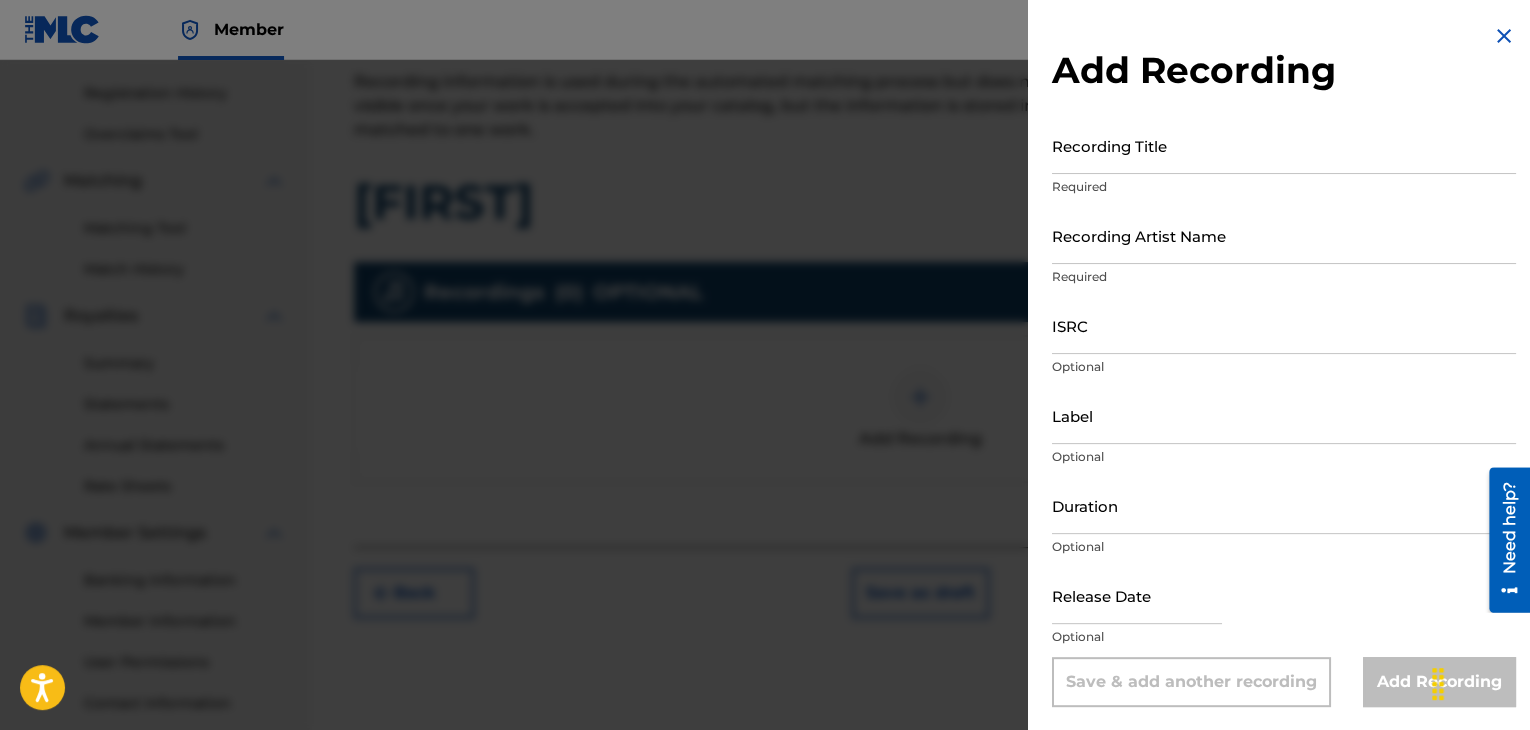 scroll, scrollTop: 366, scrollLeft: 0, axis: vertical 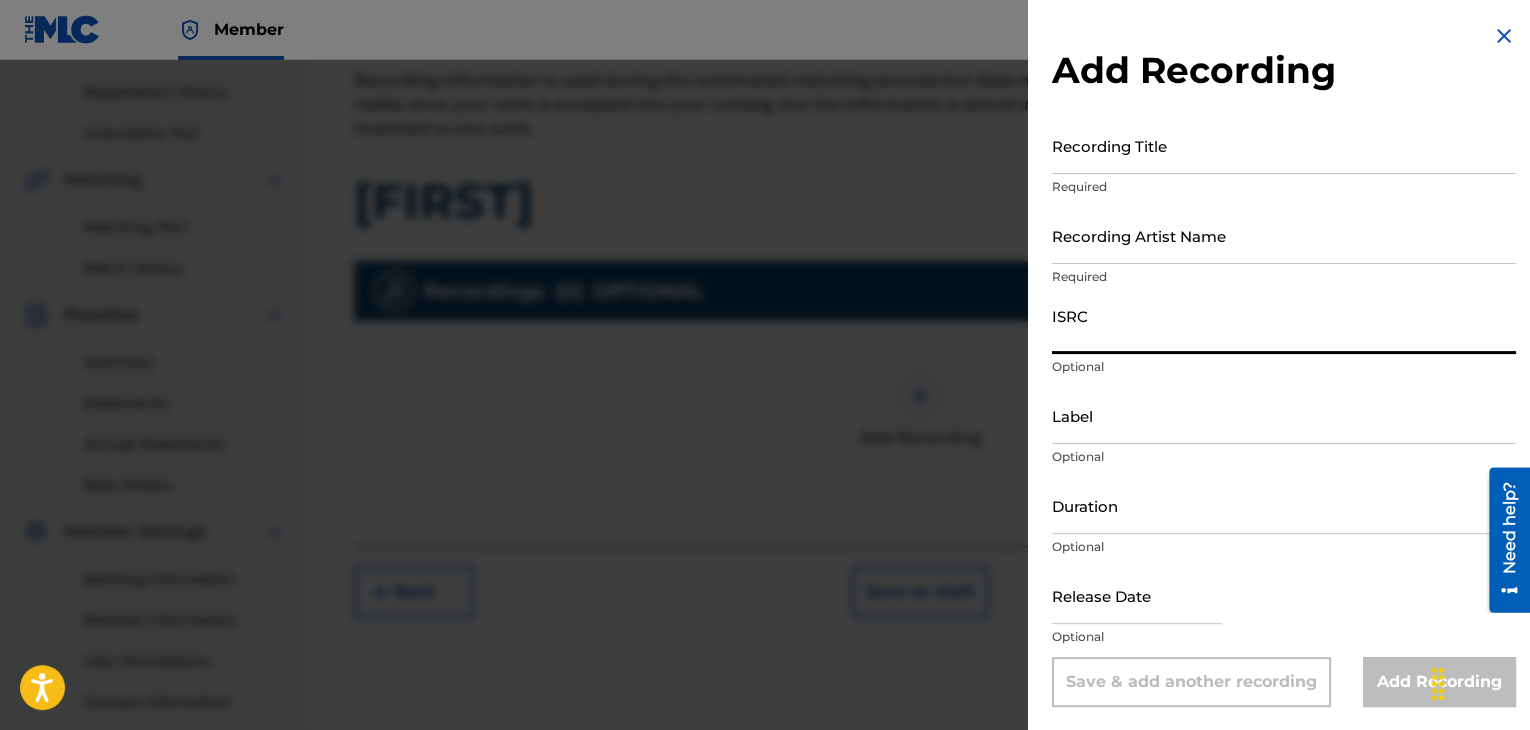 click on "ISRC" at bounding box center [1284, 325] 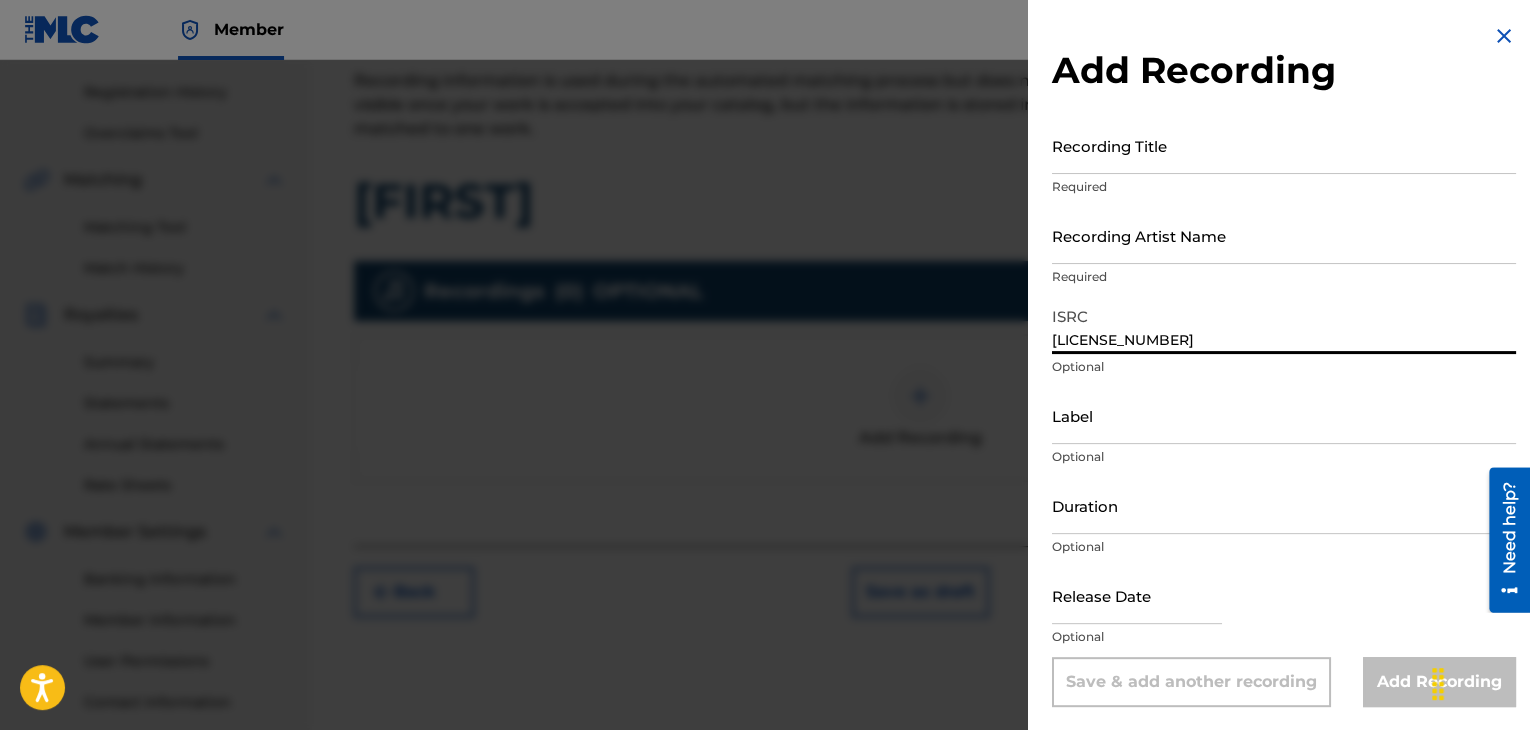 type on "[LICENSE_NUMBER]" 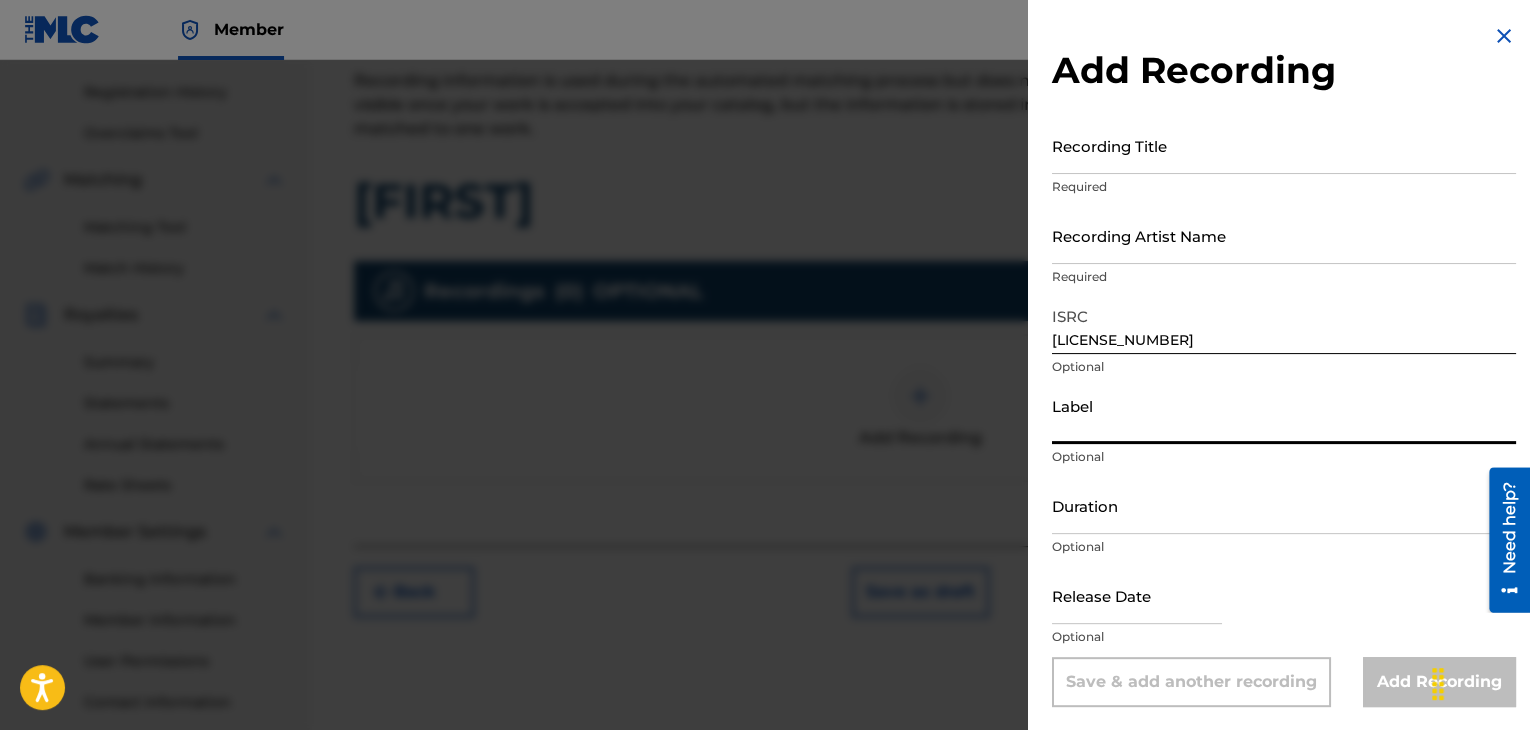 click on "Label" at bounding box center [1284, 415] 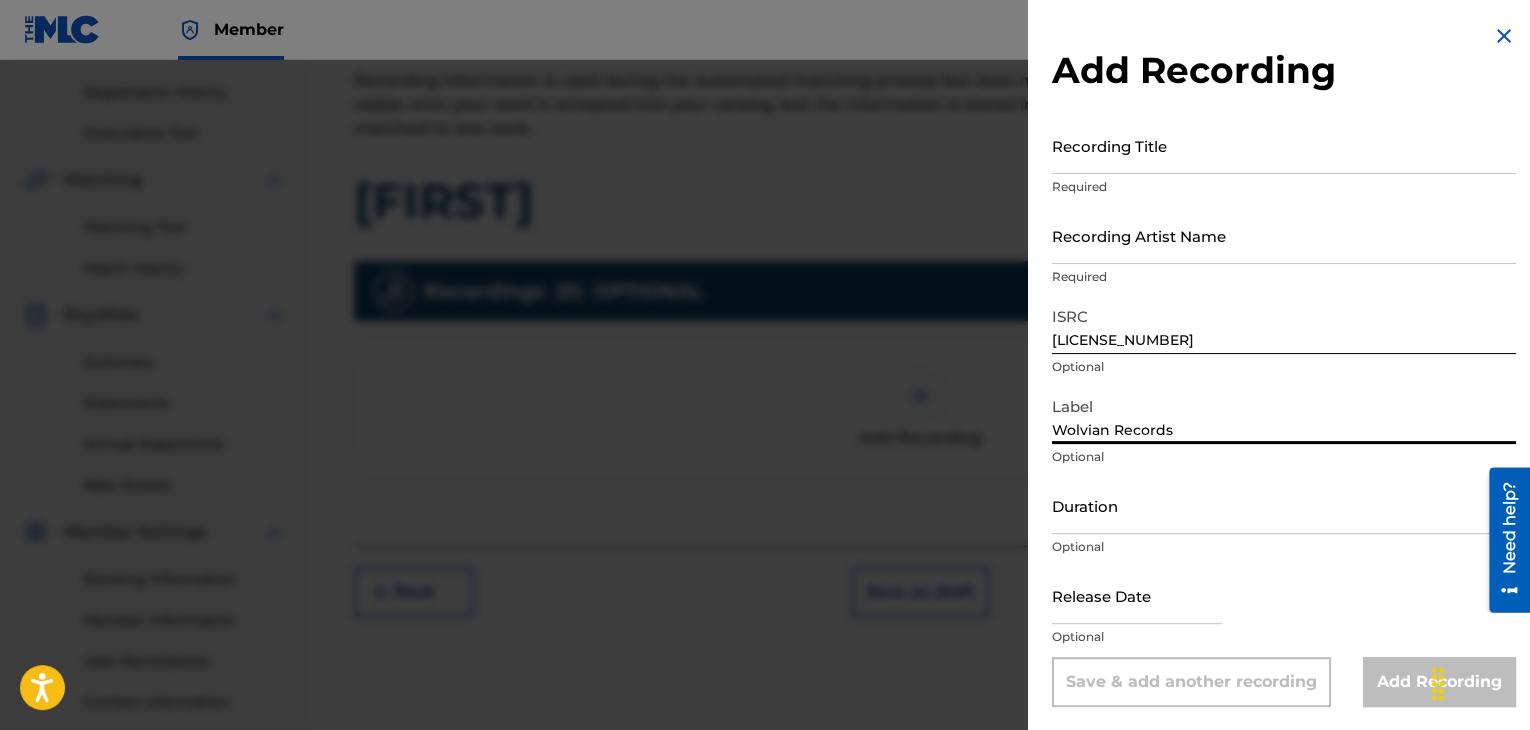 type on "Wolvian Records" 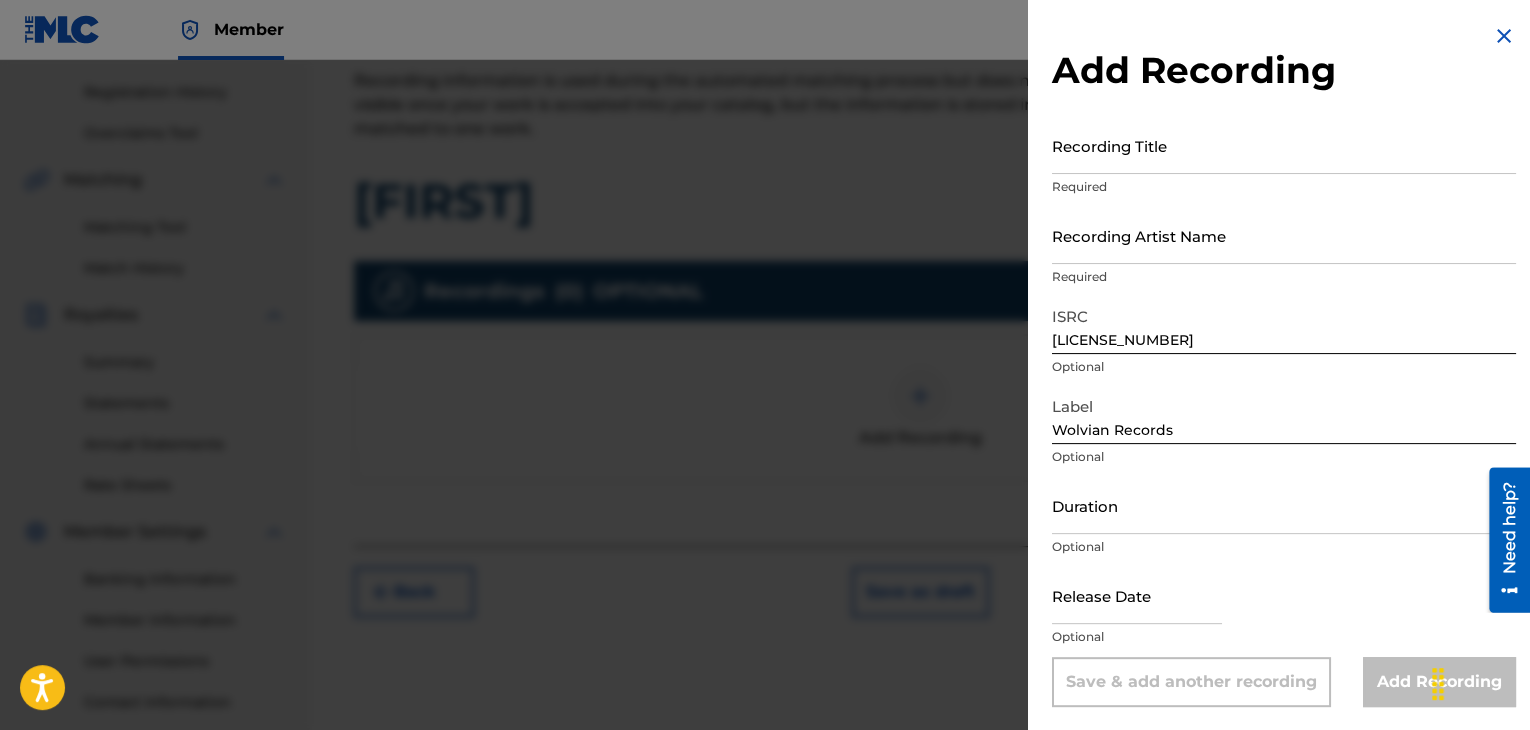 scroll, scrollTop: 1, scrollLeft: 0, axis: vertical 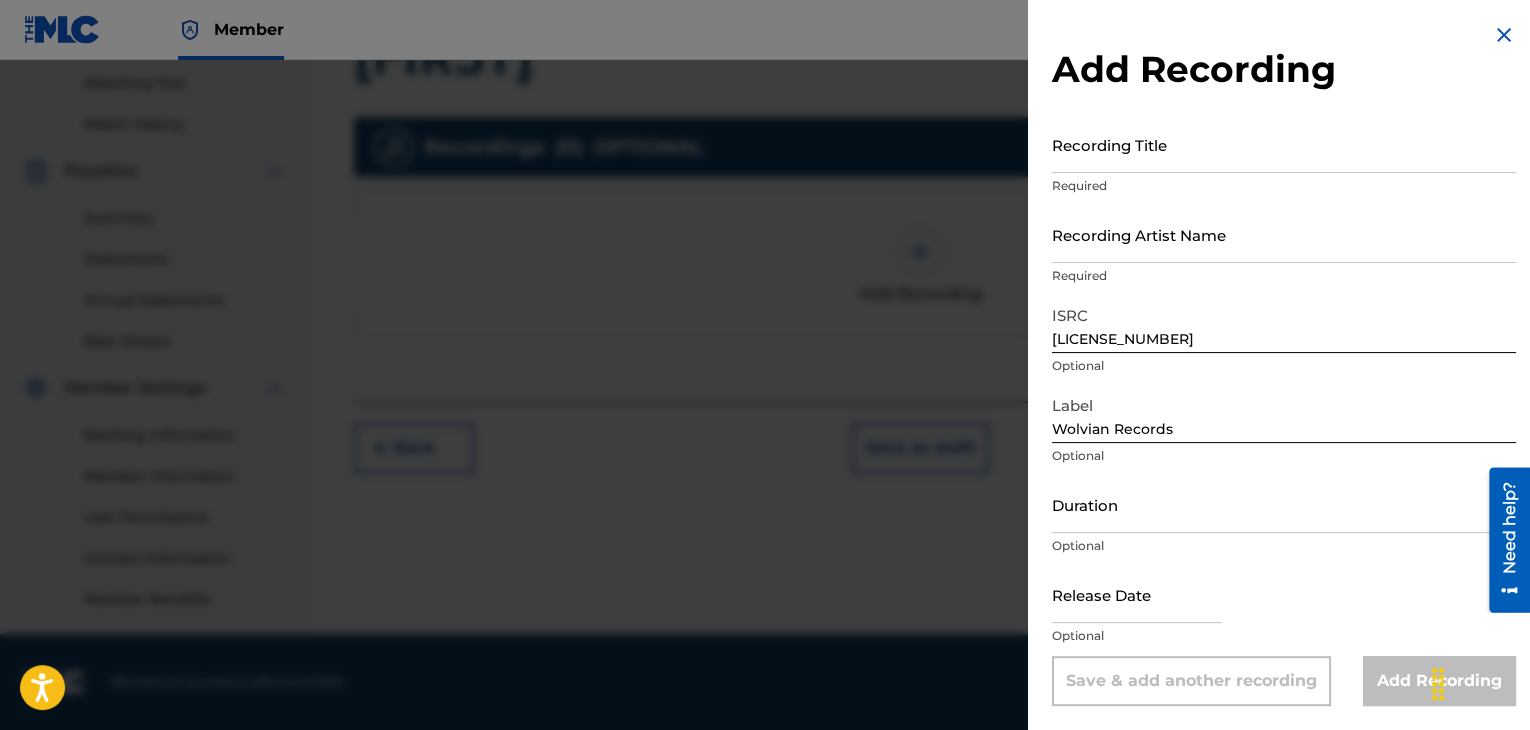 click on "Add Recording" at bounding box center (1439, 681) 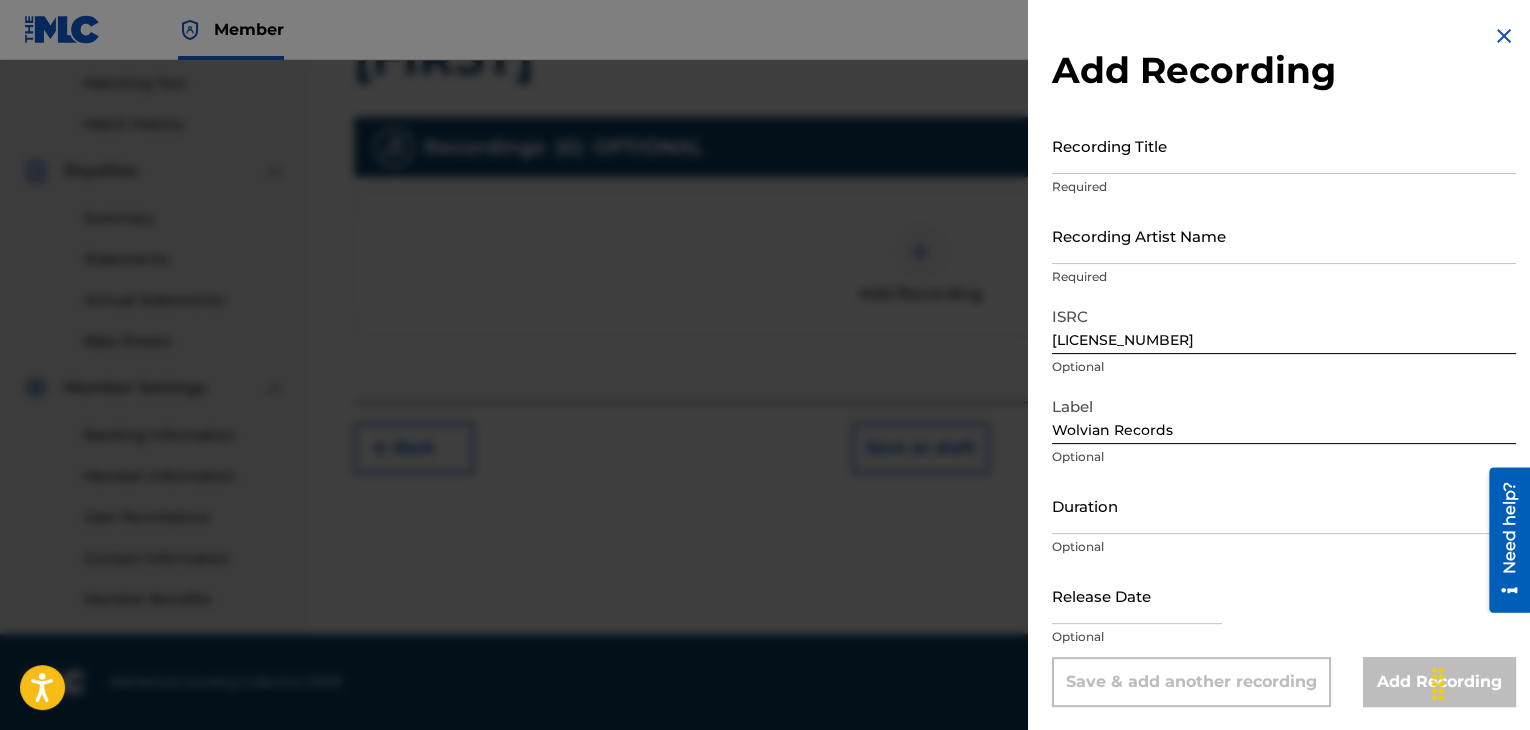 scroll, scrollTop: 0, scrollLeft: 0, axis: both 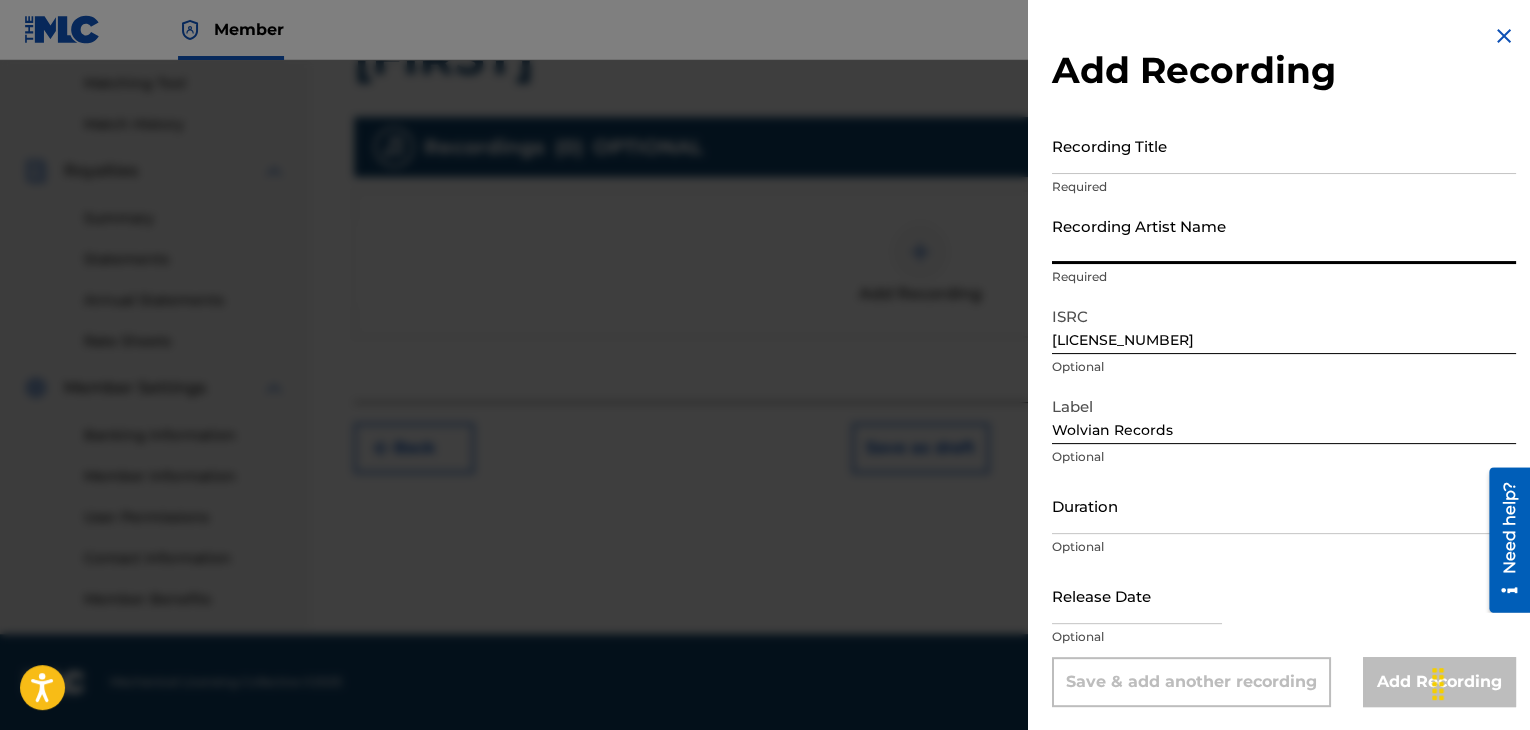 click on "Recording Artist Name" at bounding box center (1284, 235) 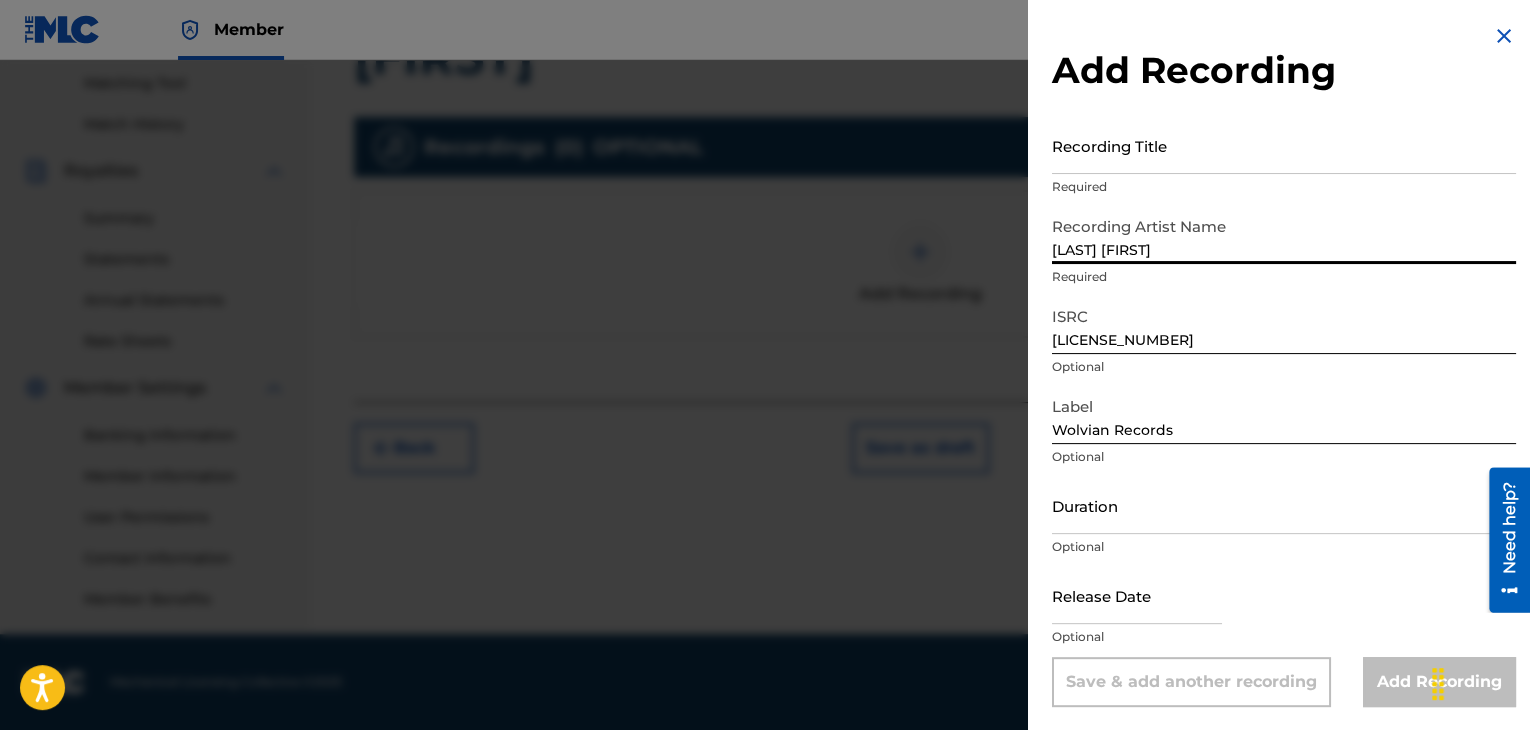 type on "[LAST] [FIRST]" 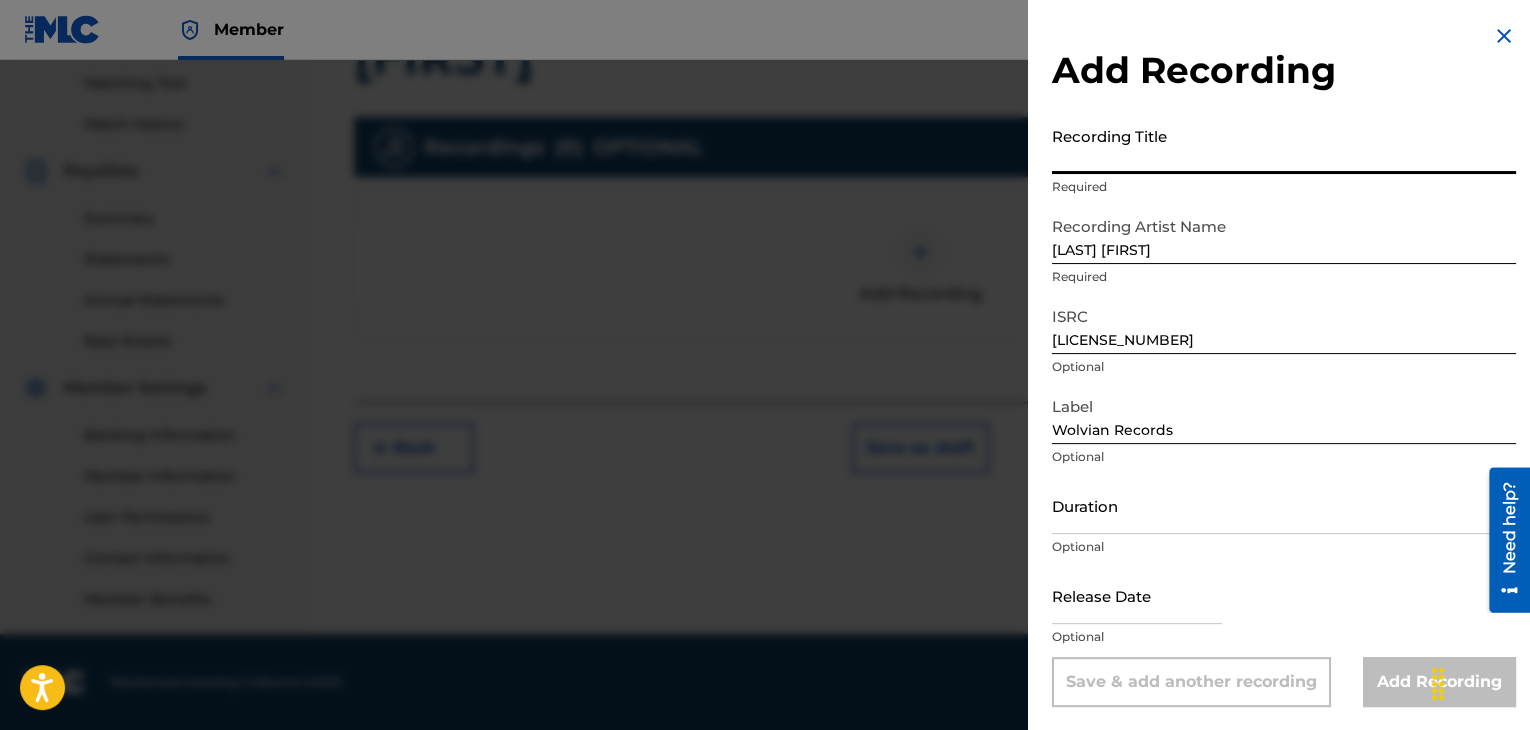click on "Recording Title" at bounding box center (1284, 145) 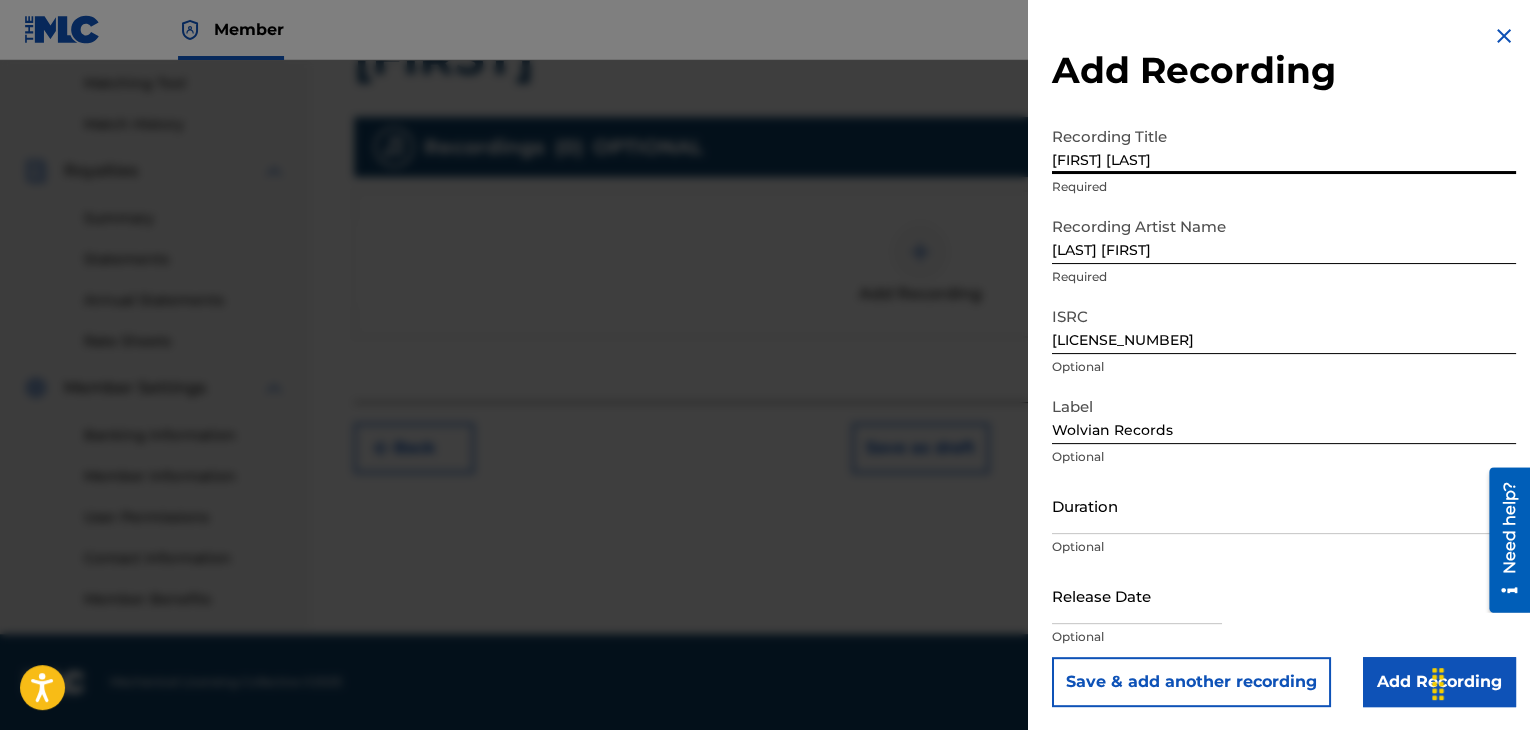 type on "[FIRST] [LAST]" 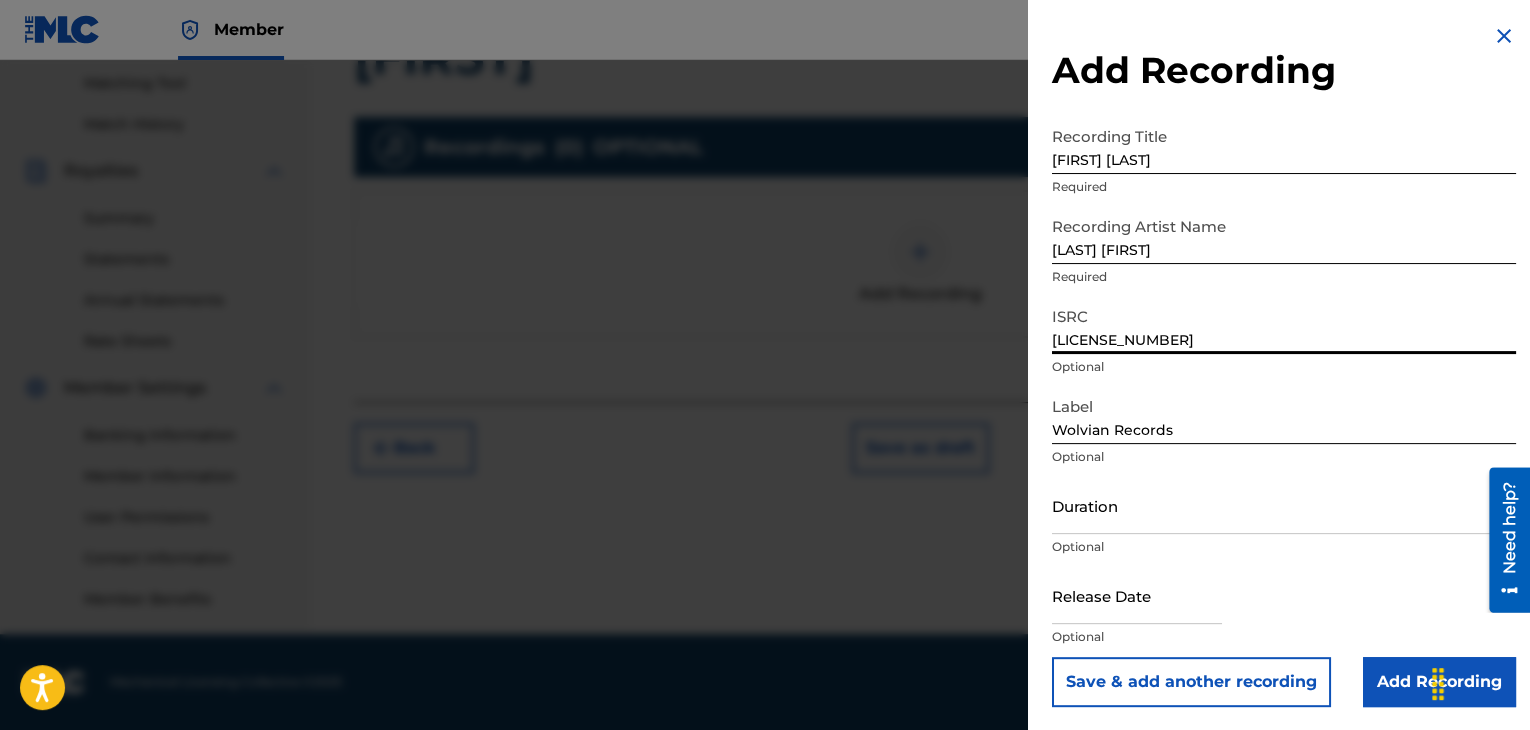 click on "[LICENSE_NUMBER]" at bounding box center (1284, 325) 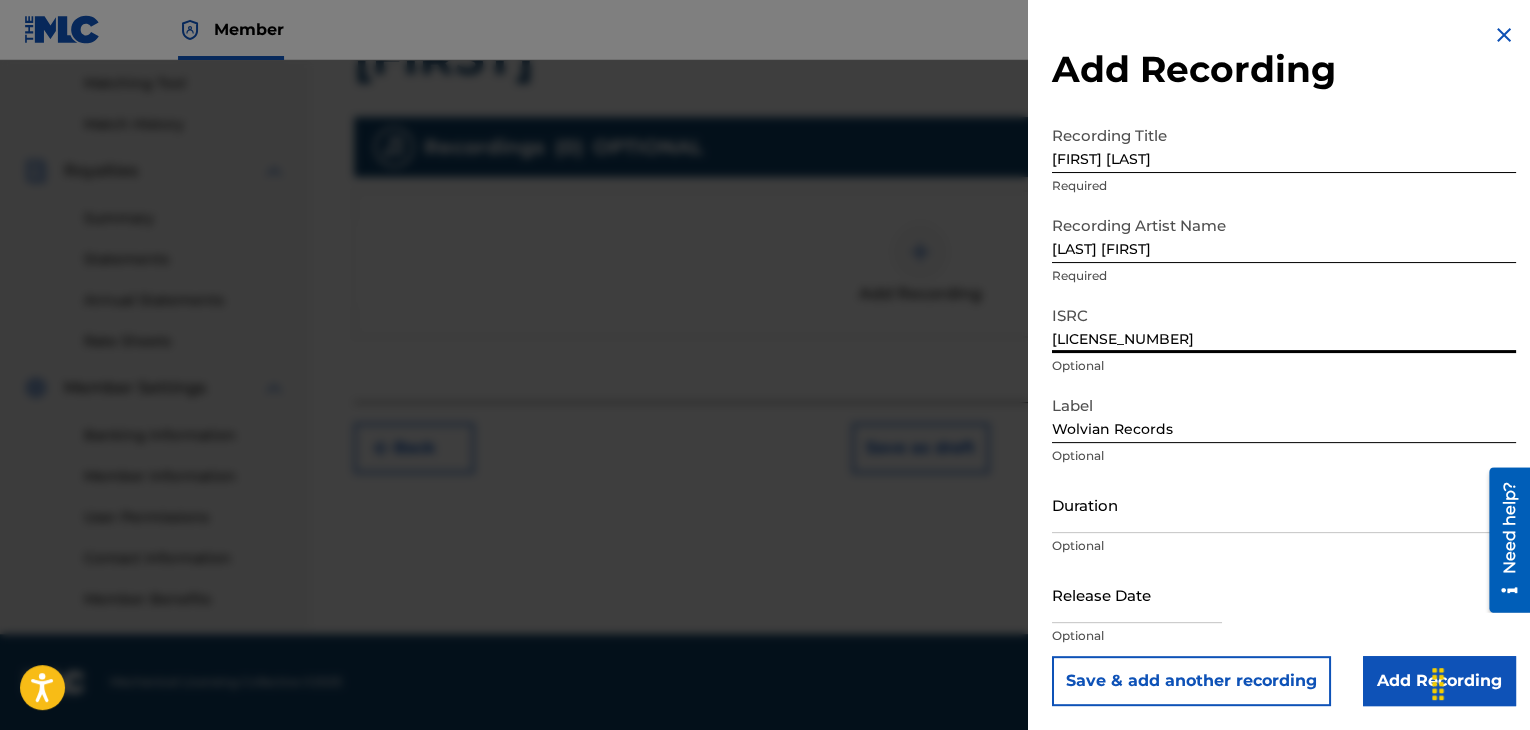 click 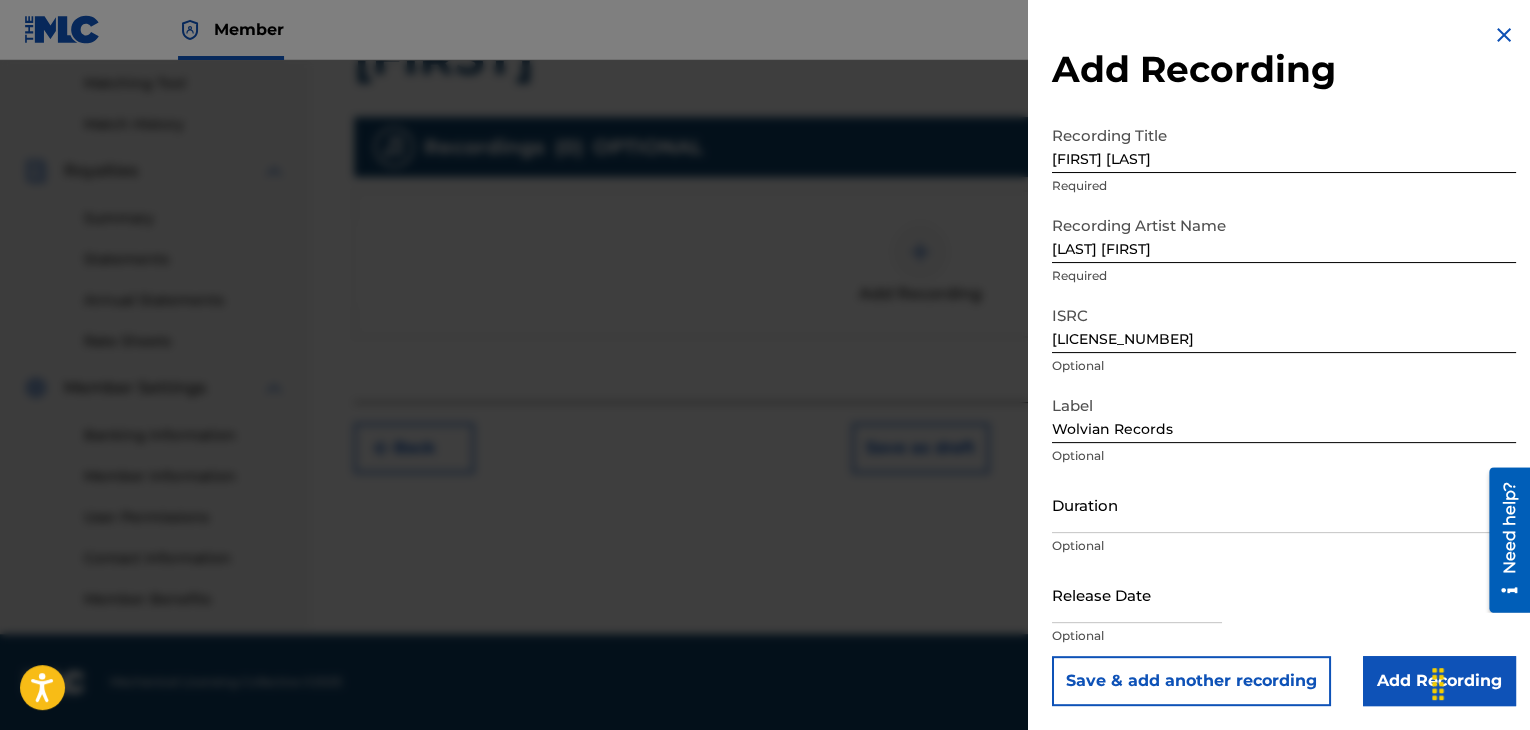 click on "Add Recording" at bounding box center [1439, 681] 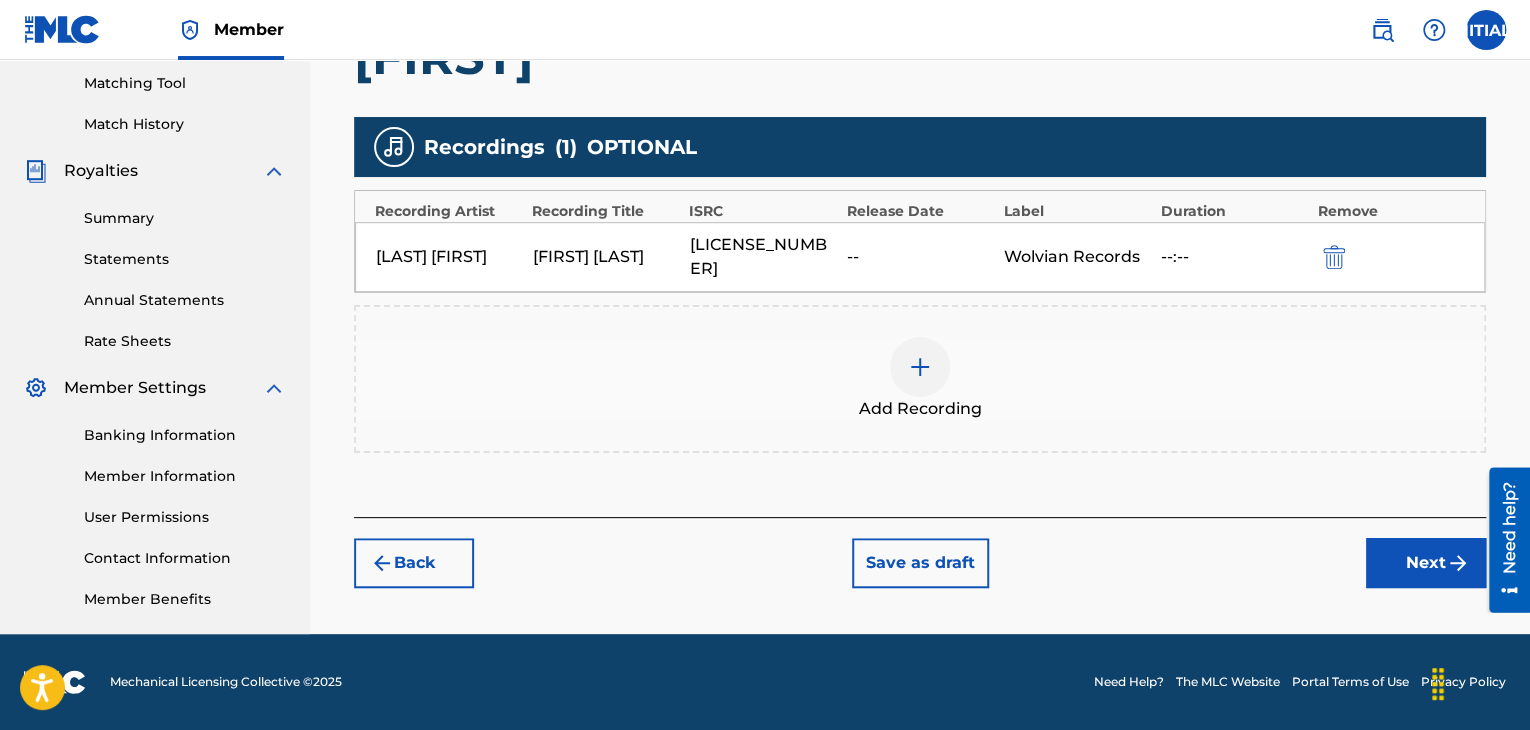 click on "Next" at bounding box center (1426, 563) 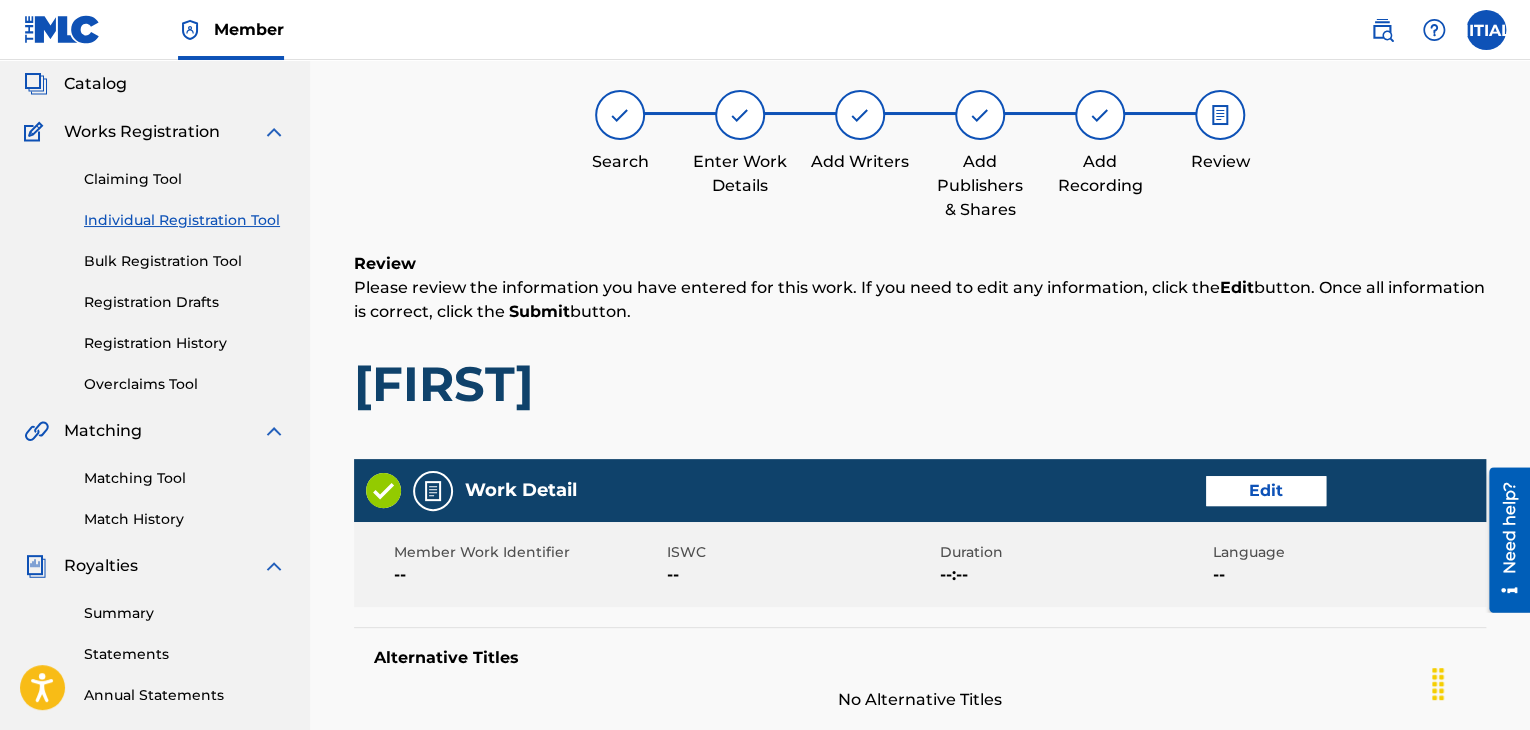 scroll, scrollTop: 90, scrollLeft: 0, axis: vertical 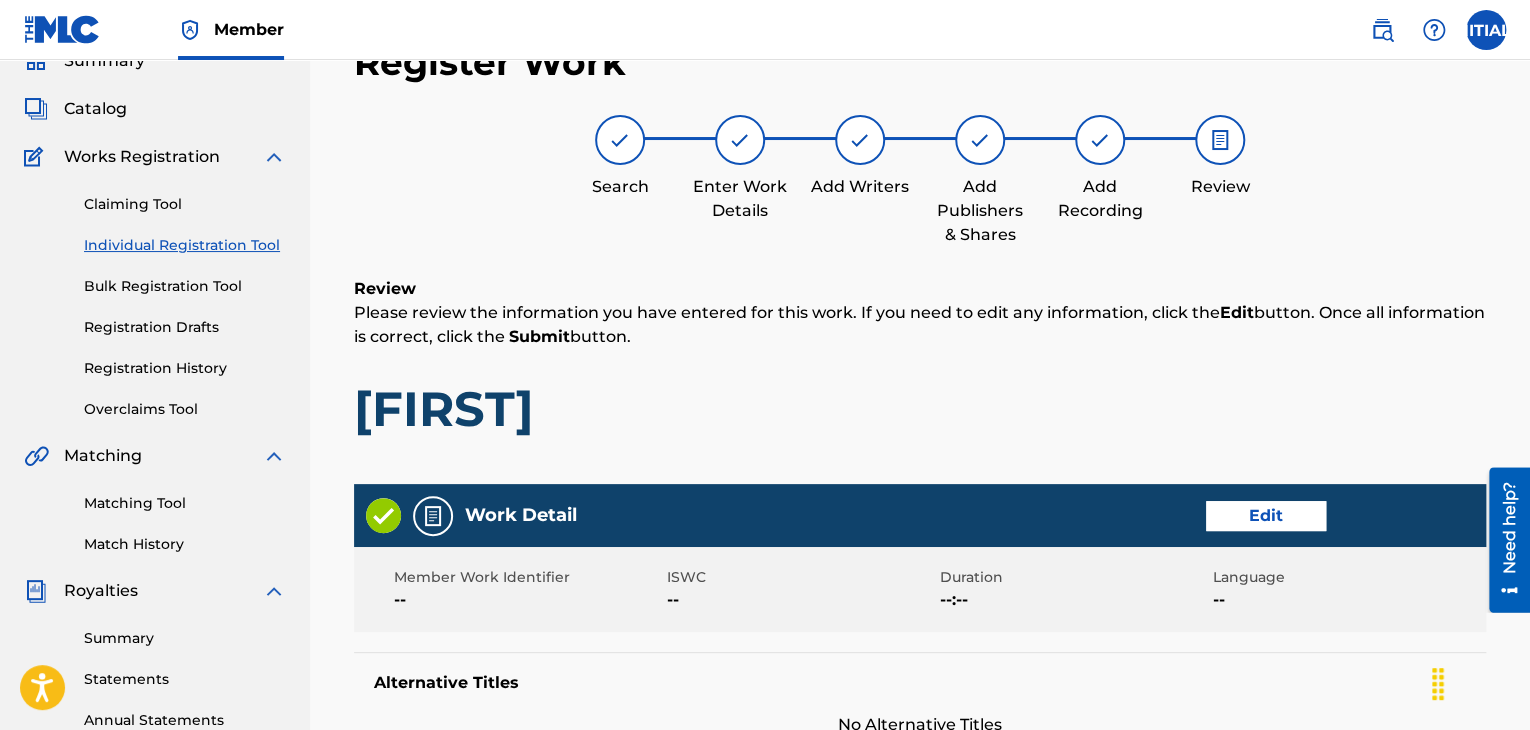 click on "Edit" at bounding box center [1266, 516] 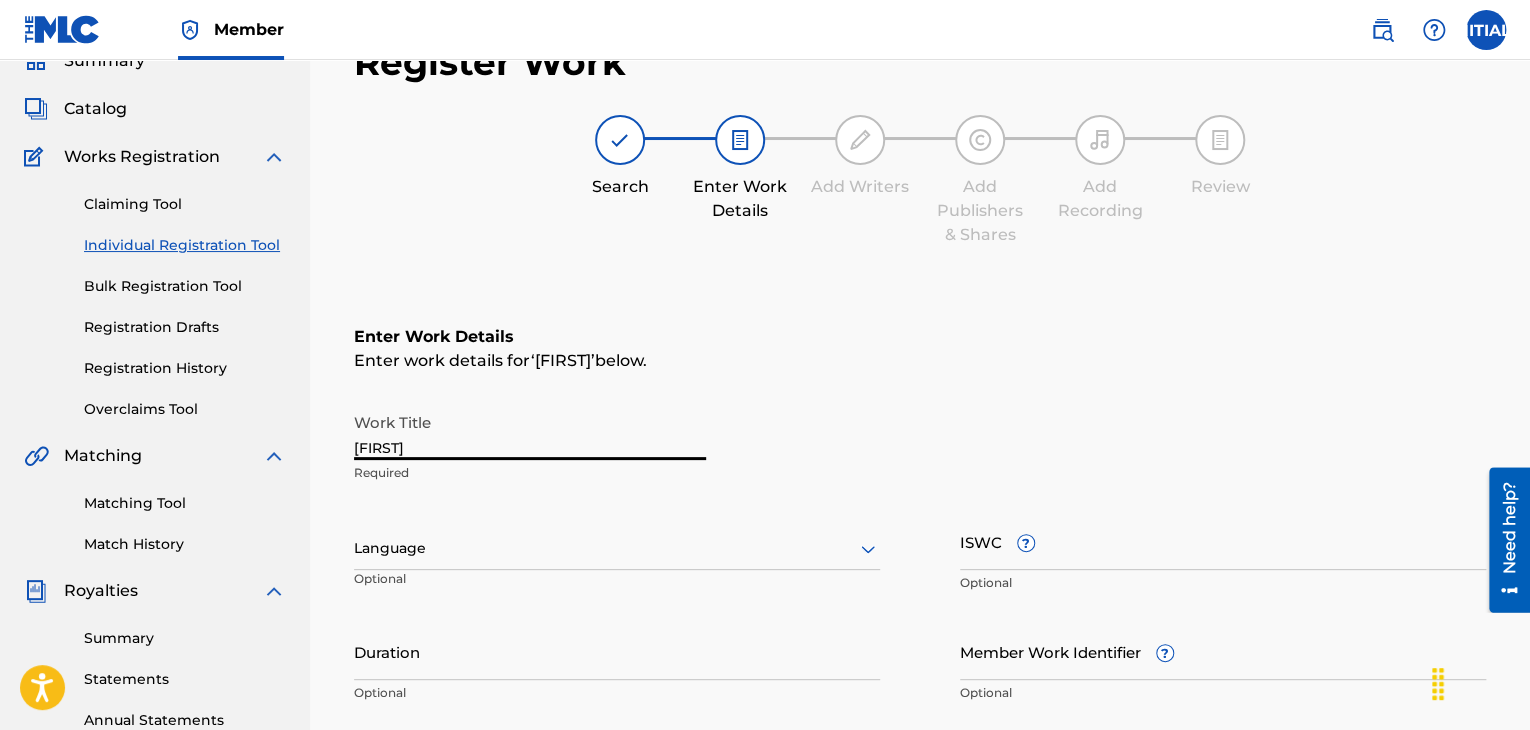 click on "[FIRST]" at bounding box center (530, 431) 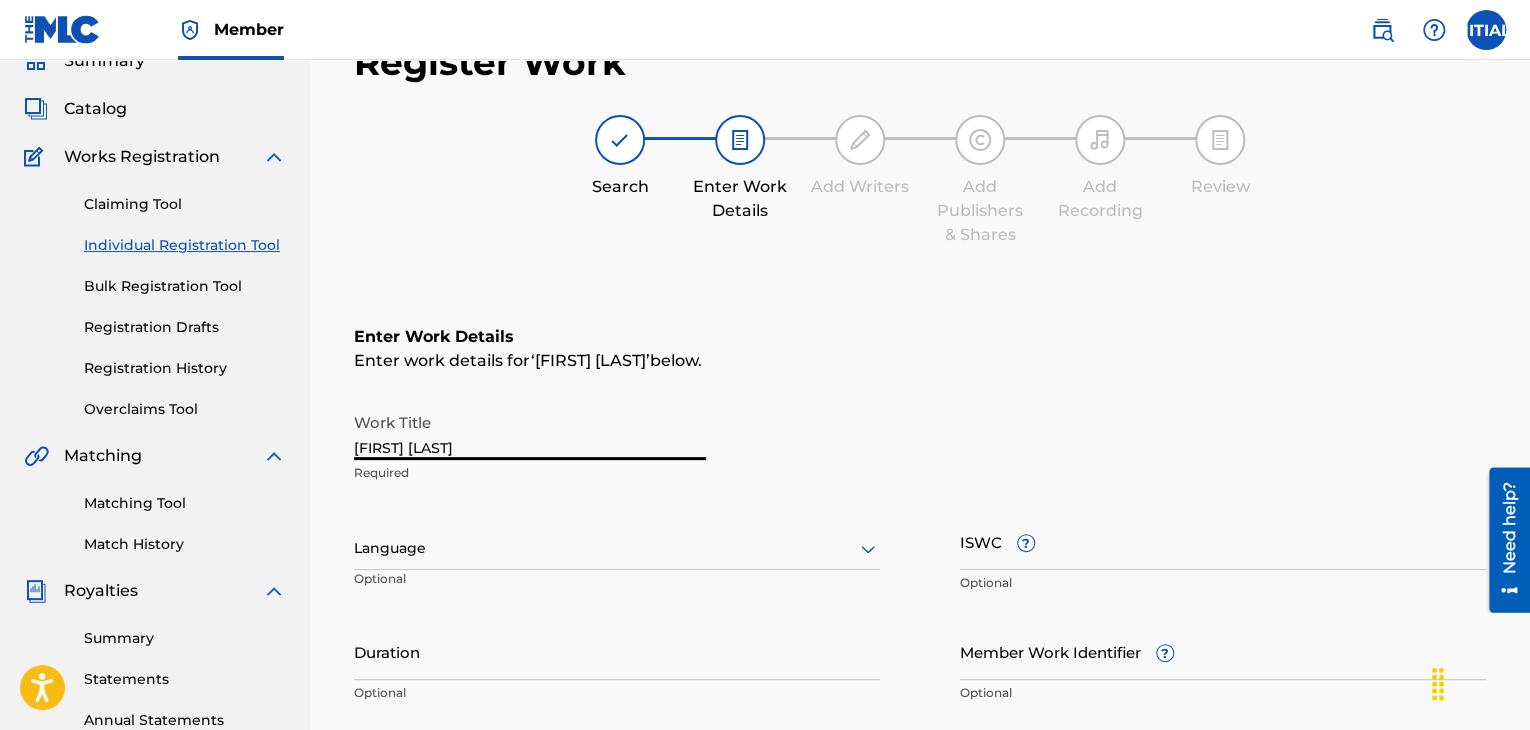 type on "[FIRST] [LAST]" 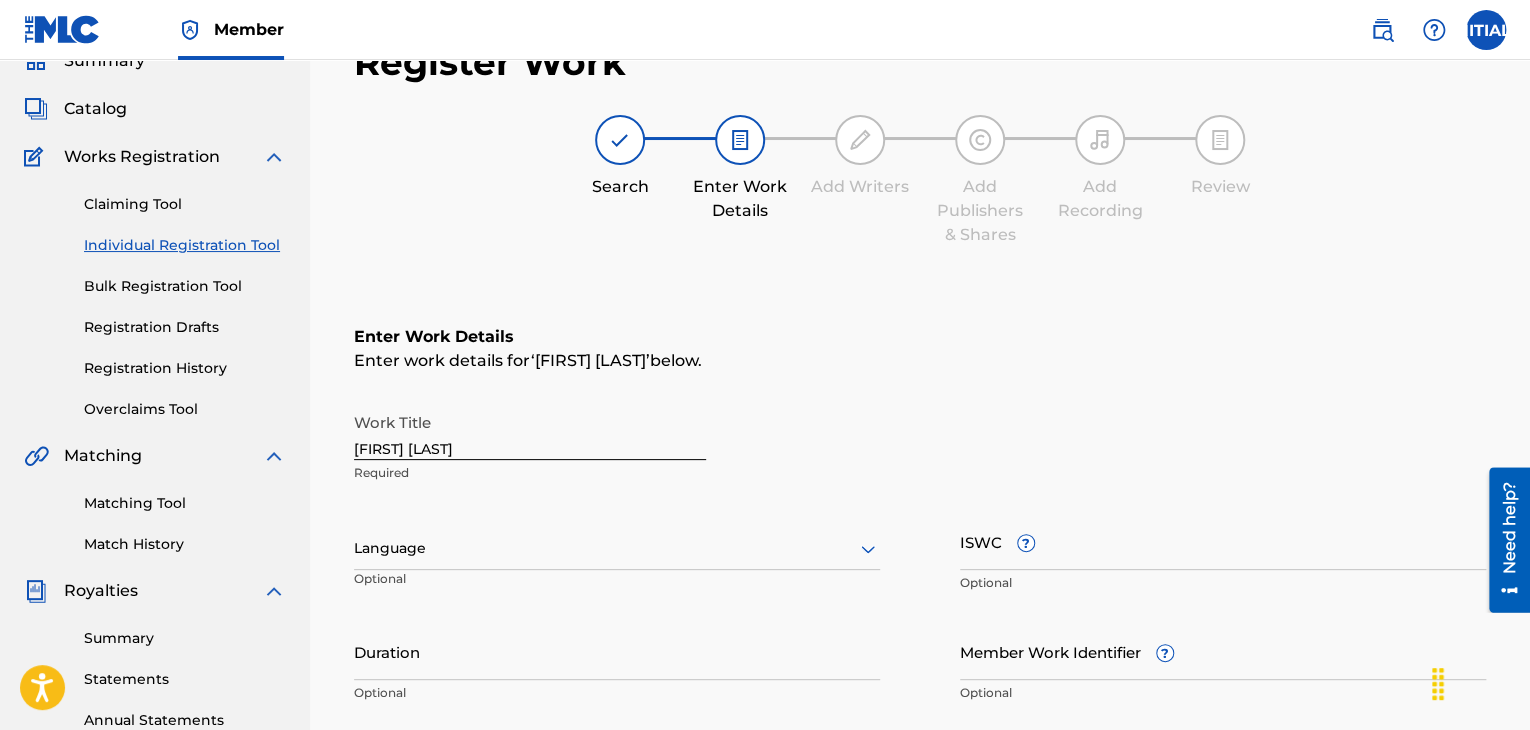 click on "Enter Work Details Enter work details for  ‘ [FIRST] [LAST] ’  below. Work Title   [FIRST] [LAST] Required Language Optional ISWC   ? Optional Duration   Optional Member Work Identifier   ? Optional" at bounding box center [920, 519] 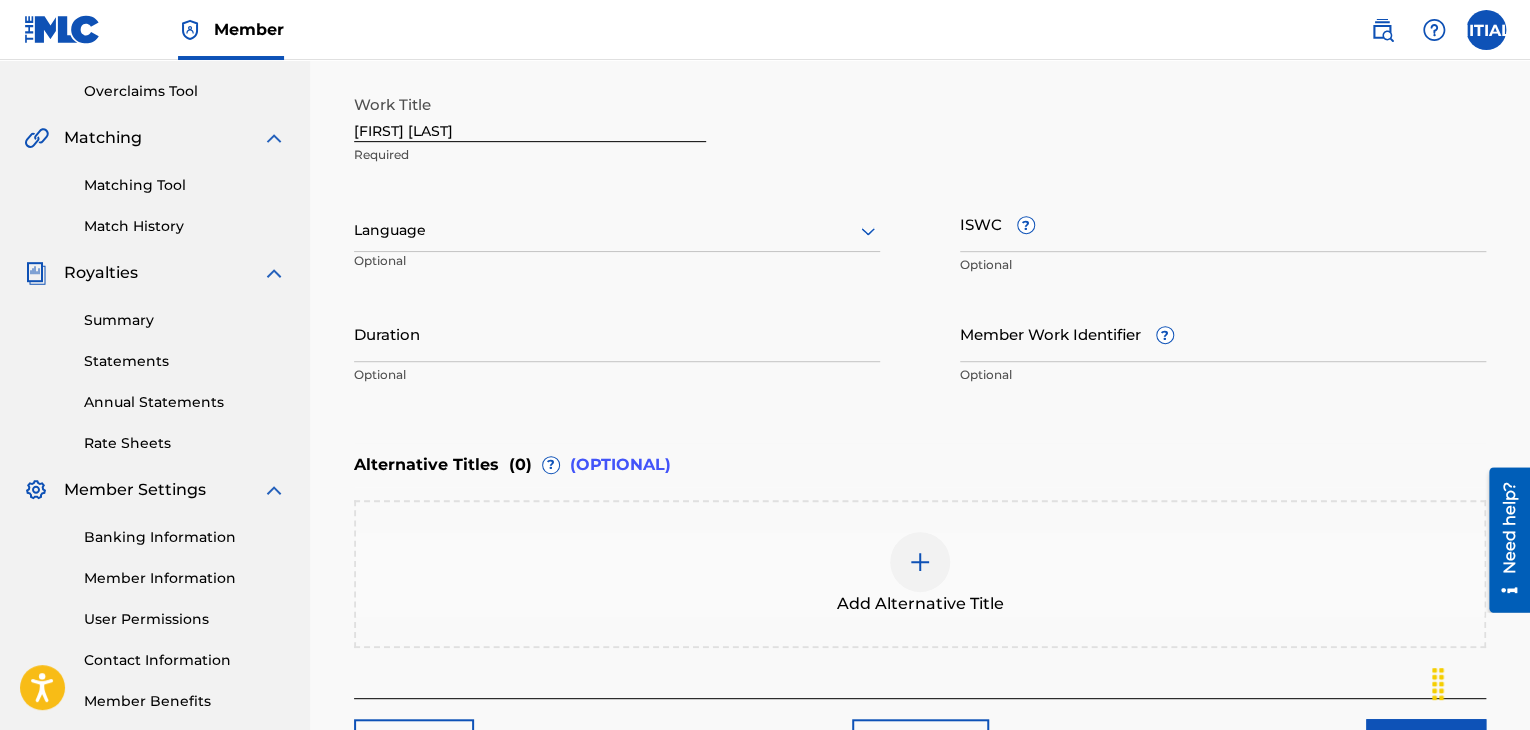 scroll, scrollTop: 561, scrollLeft: 0, axis: vertical 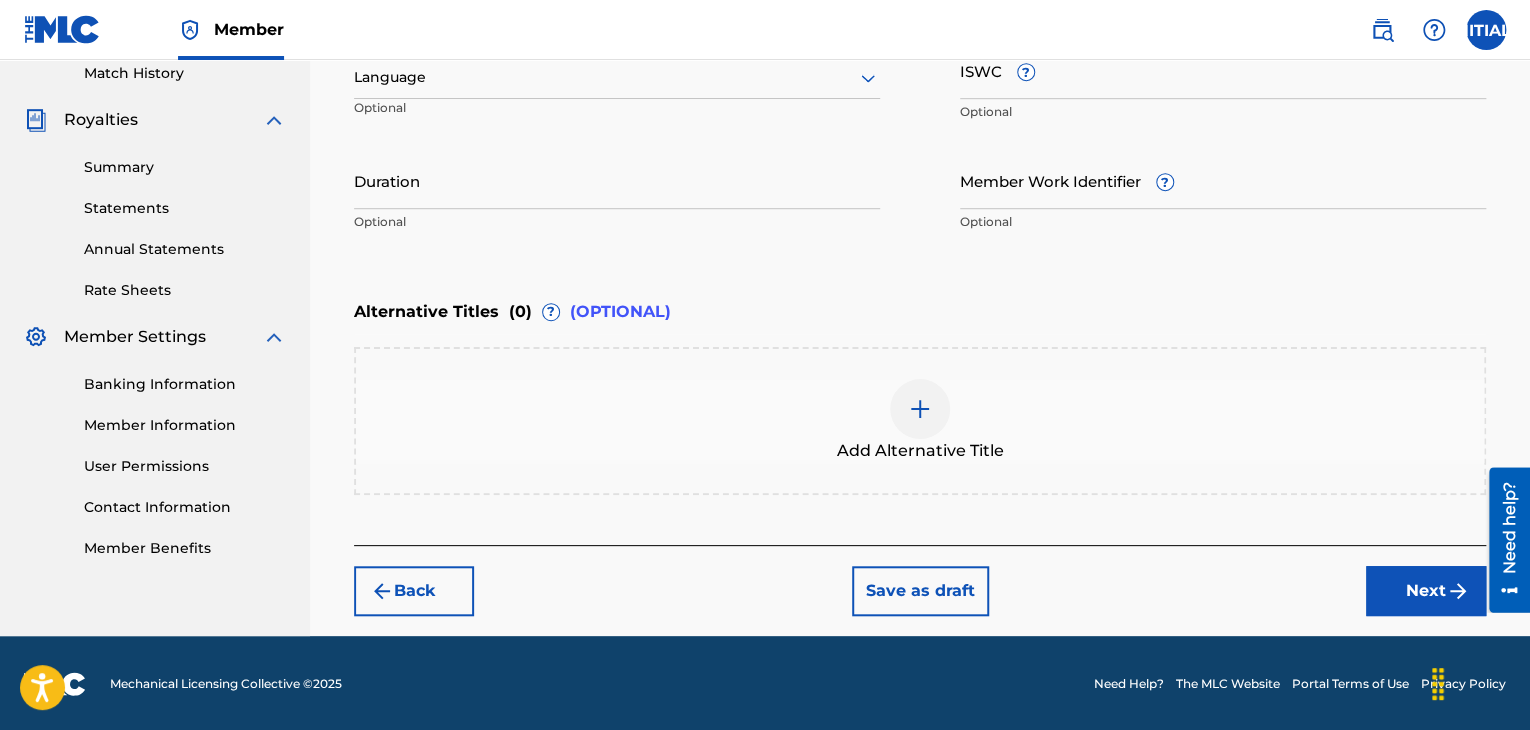 click on "Next" at bounding box center (1426, 591) 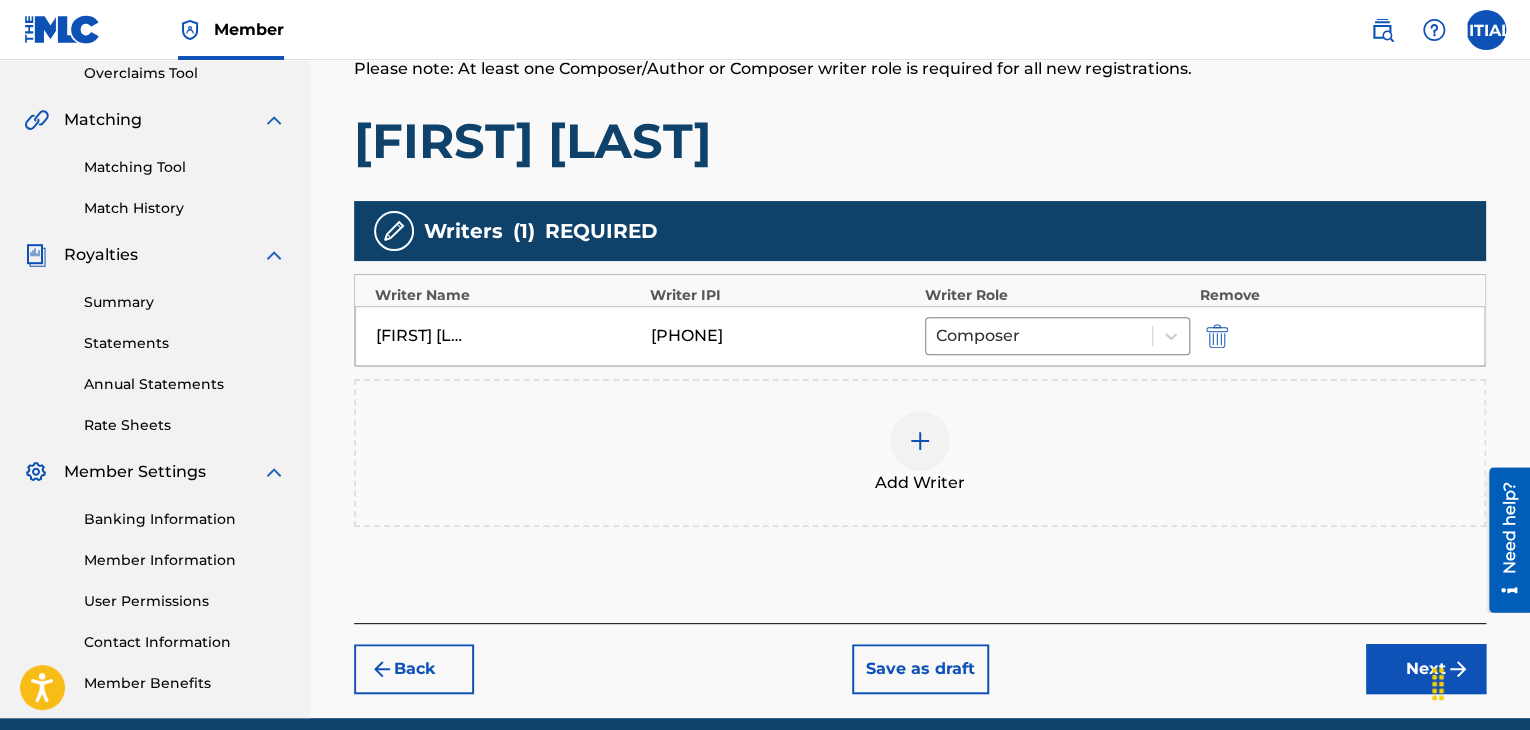 scroll, scrollTop: 510, scrollLeft: 0, axis: vertical 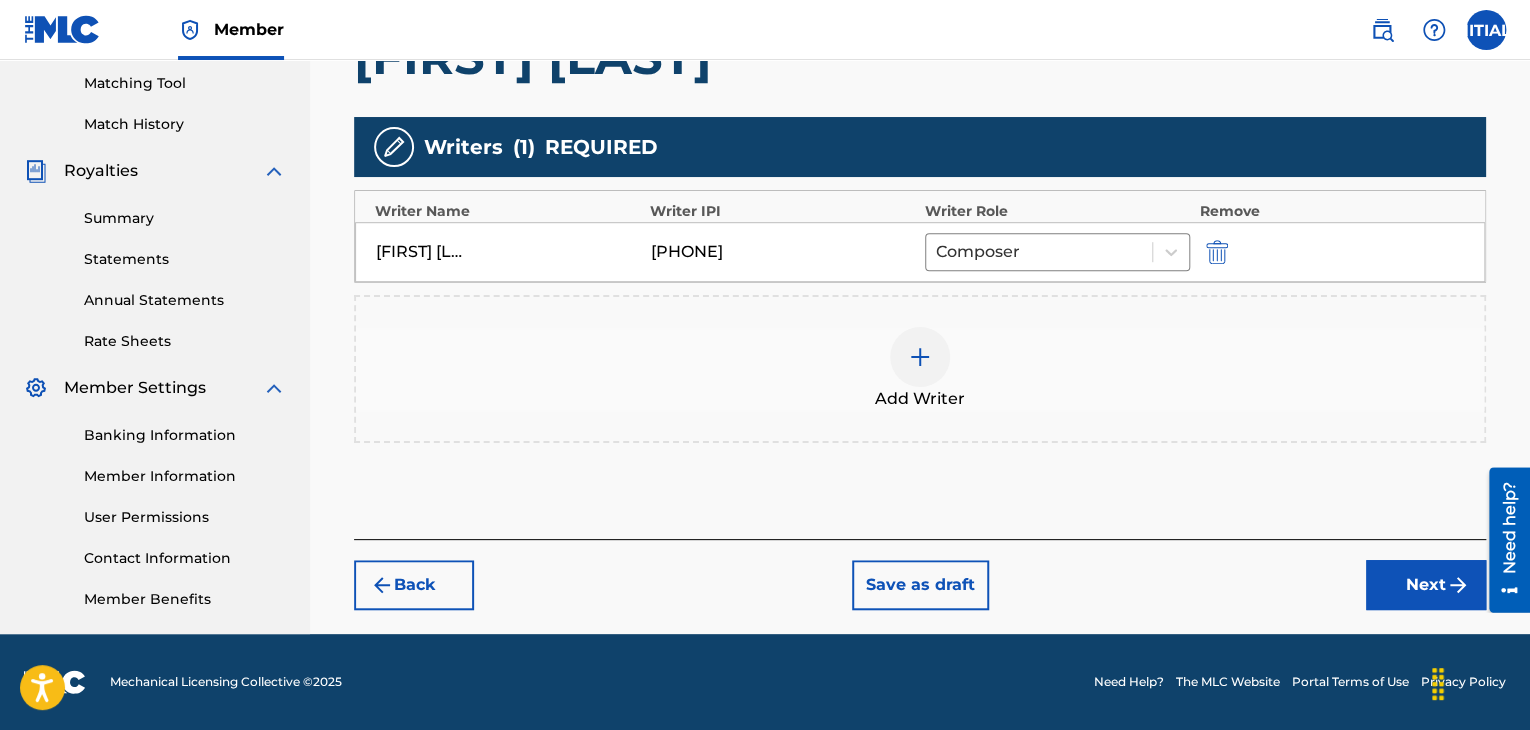 click on "Next" at bounding box center (1426, 585) 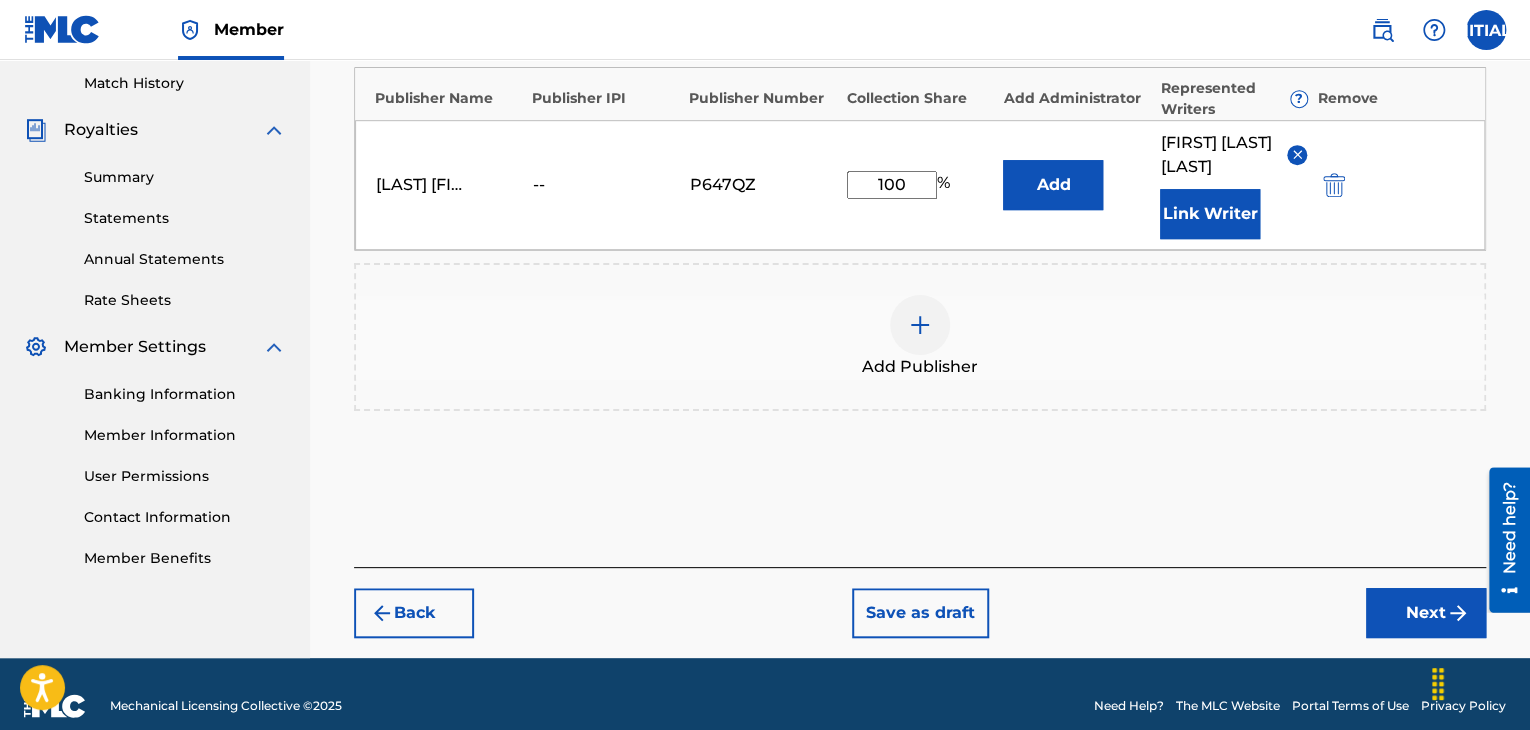 scroll, scrollTop: 573, scrollLeft: 0, axis: vertical 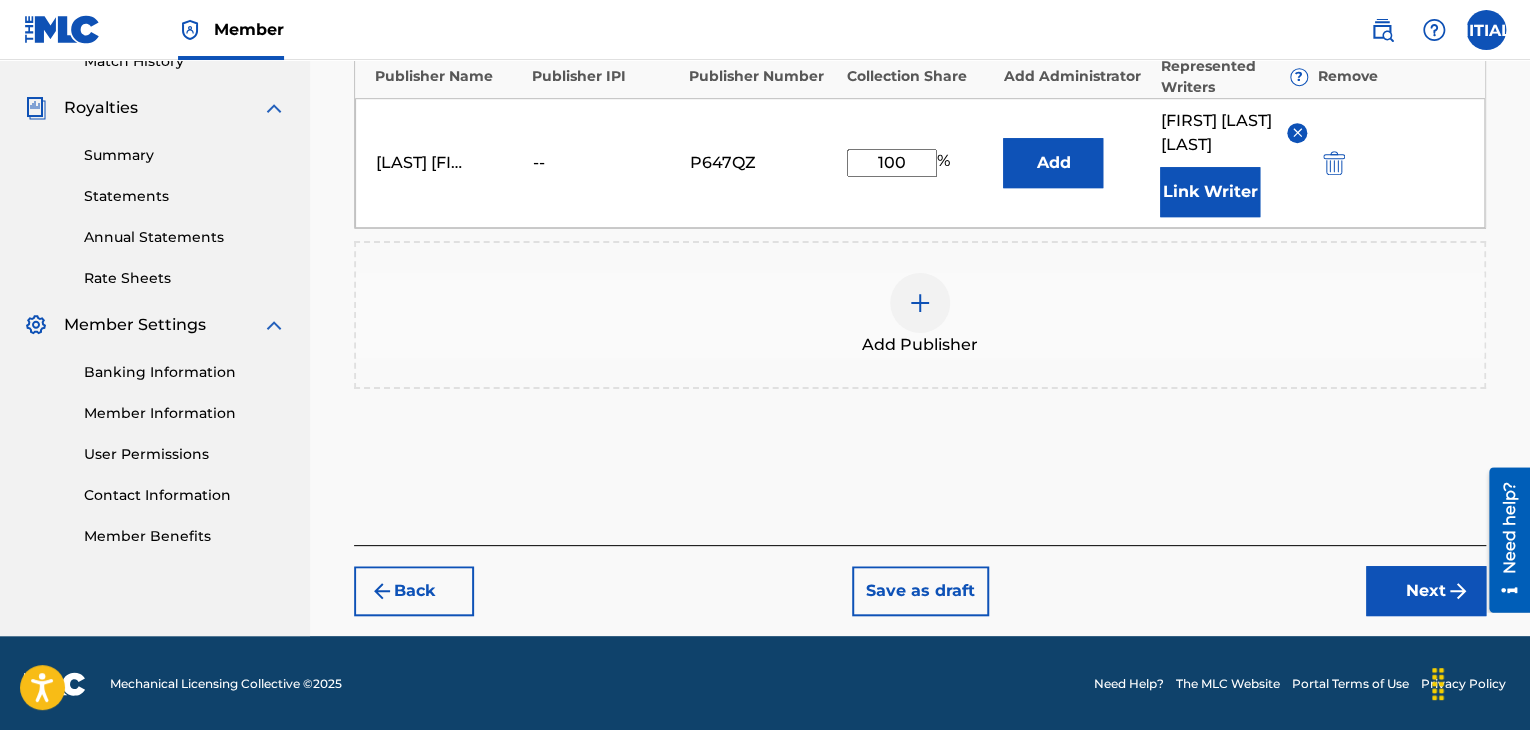 click on "Next" at bounding box center [1426, 591] 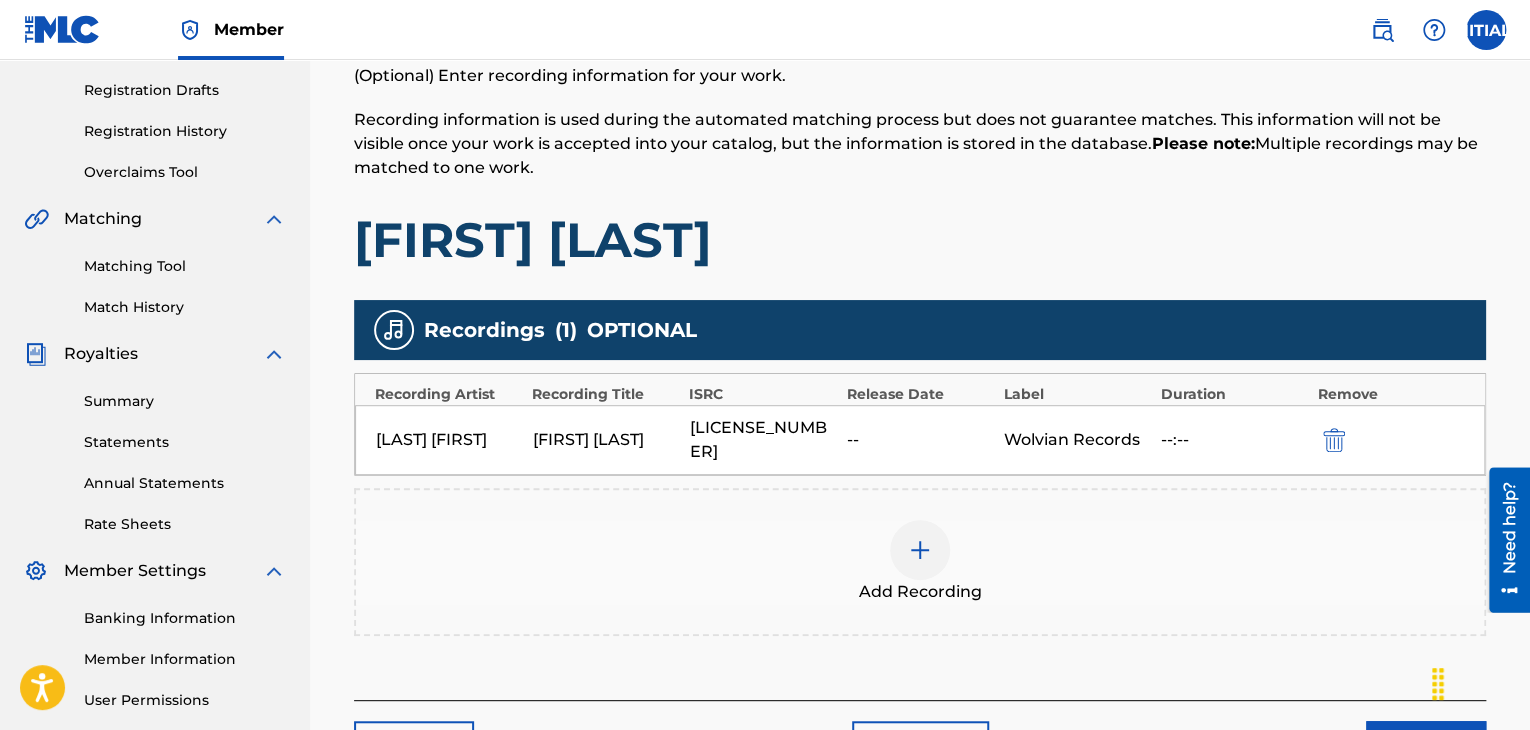 scroll, scrollTop: 510, scrollLeft: 0, axis: vertical 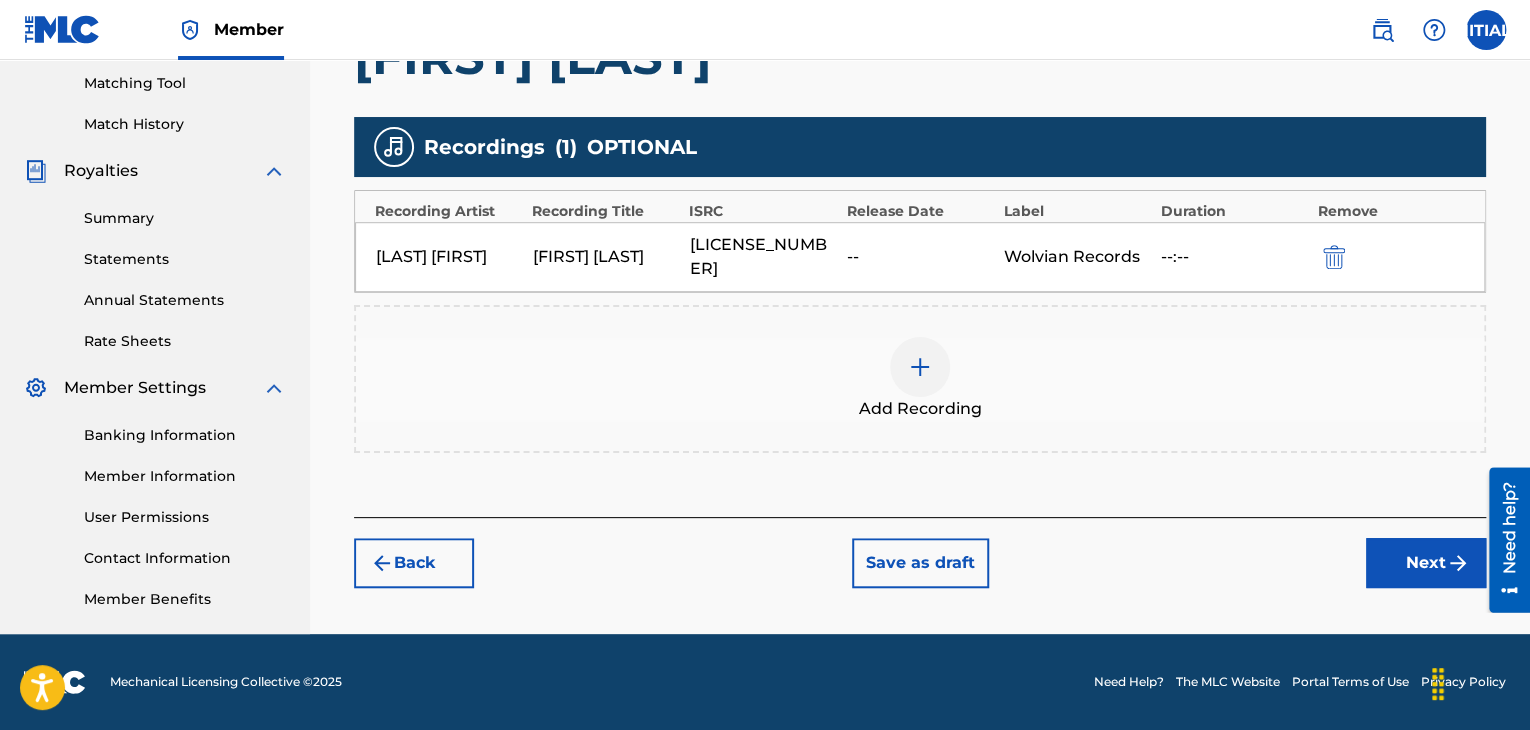 click on "Next" at bounding box center (1426, 563) 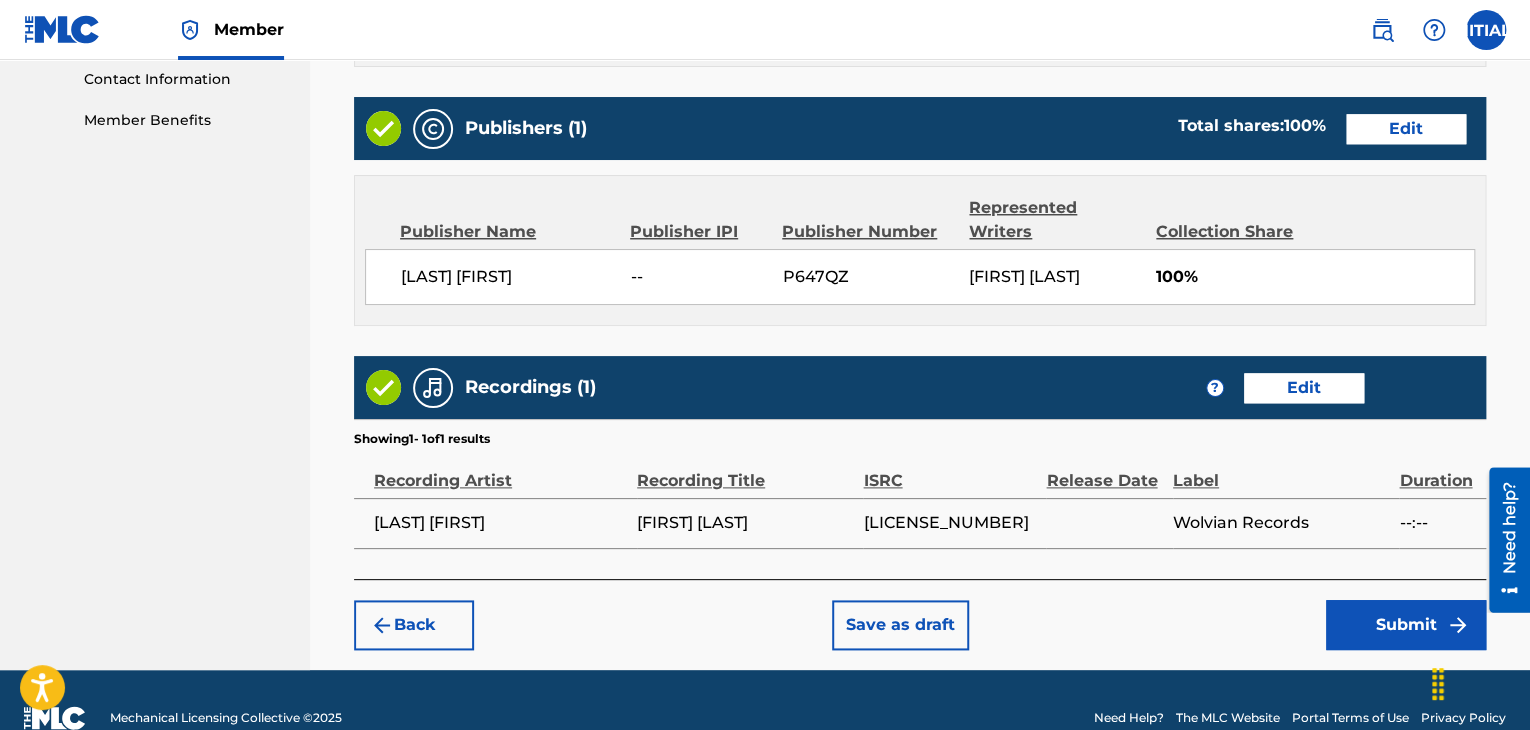 scroll, scrollTop: 1047, scrollLeft: 0, axis: vertical 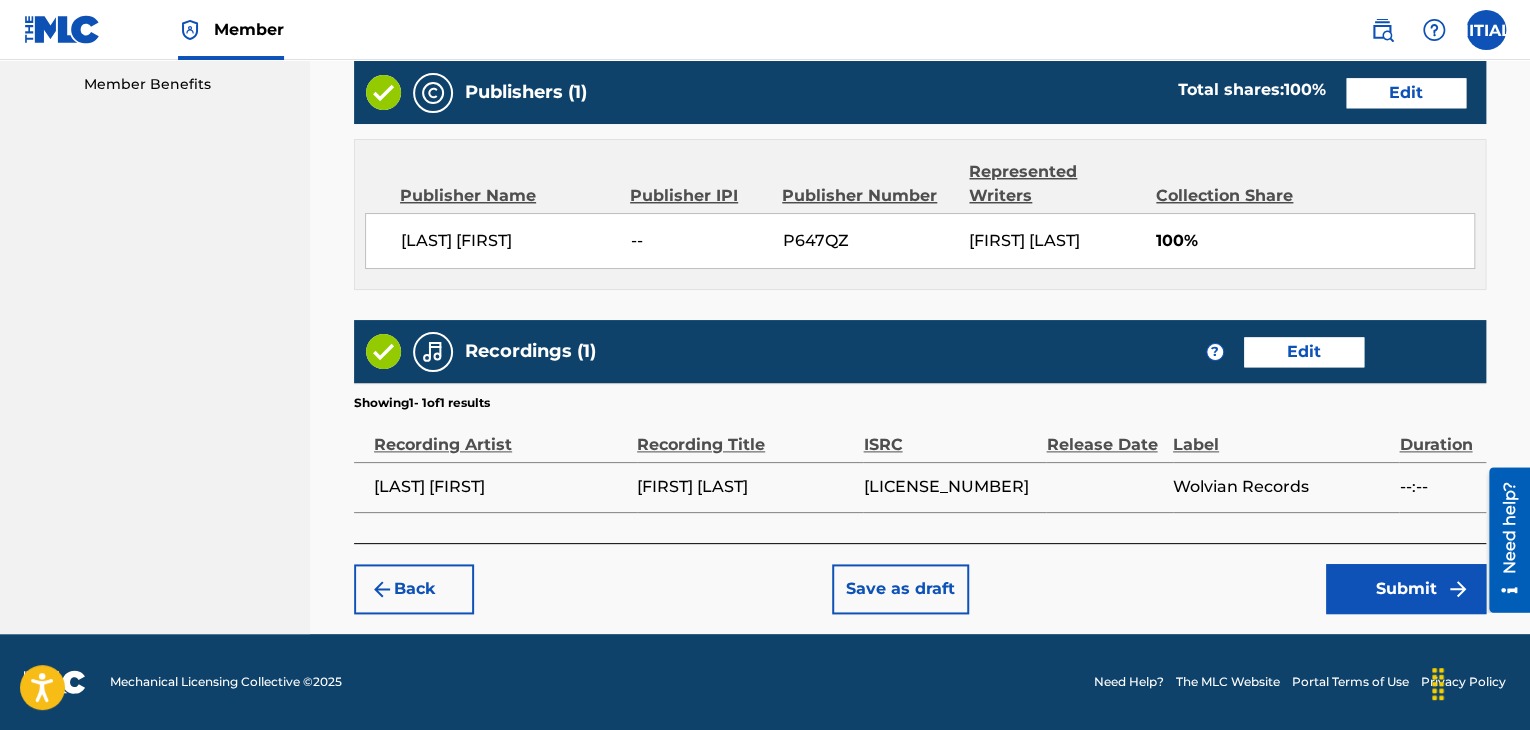 click on "Submit" at bounding box center [1406, 589] 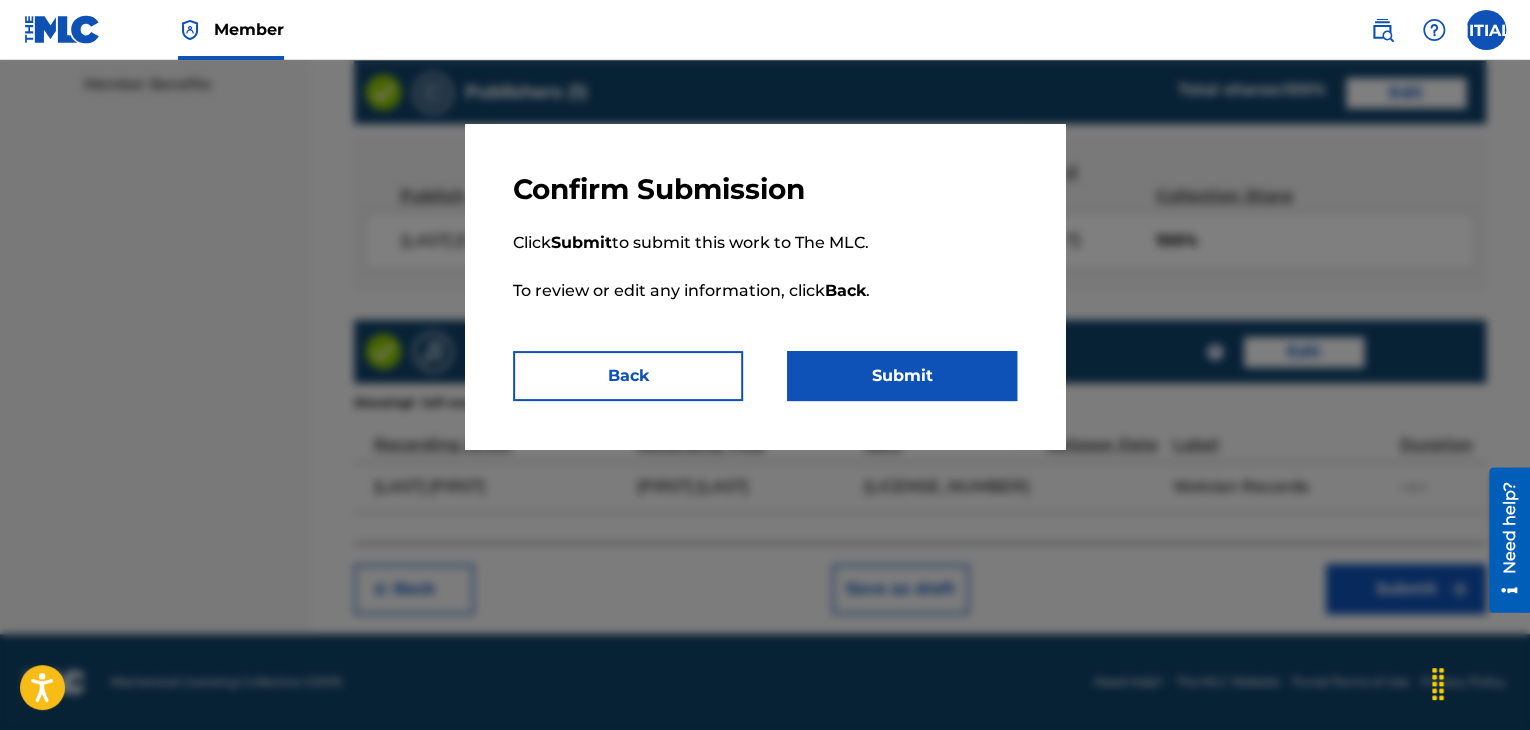 click on "Submit" at bounding box center (902, 376) 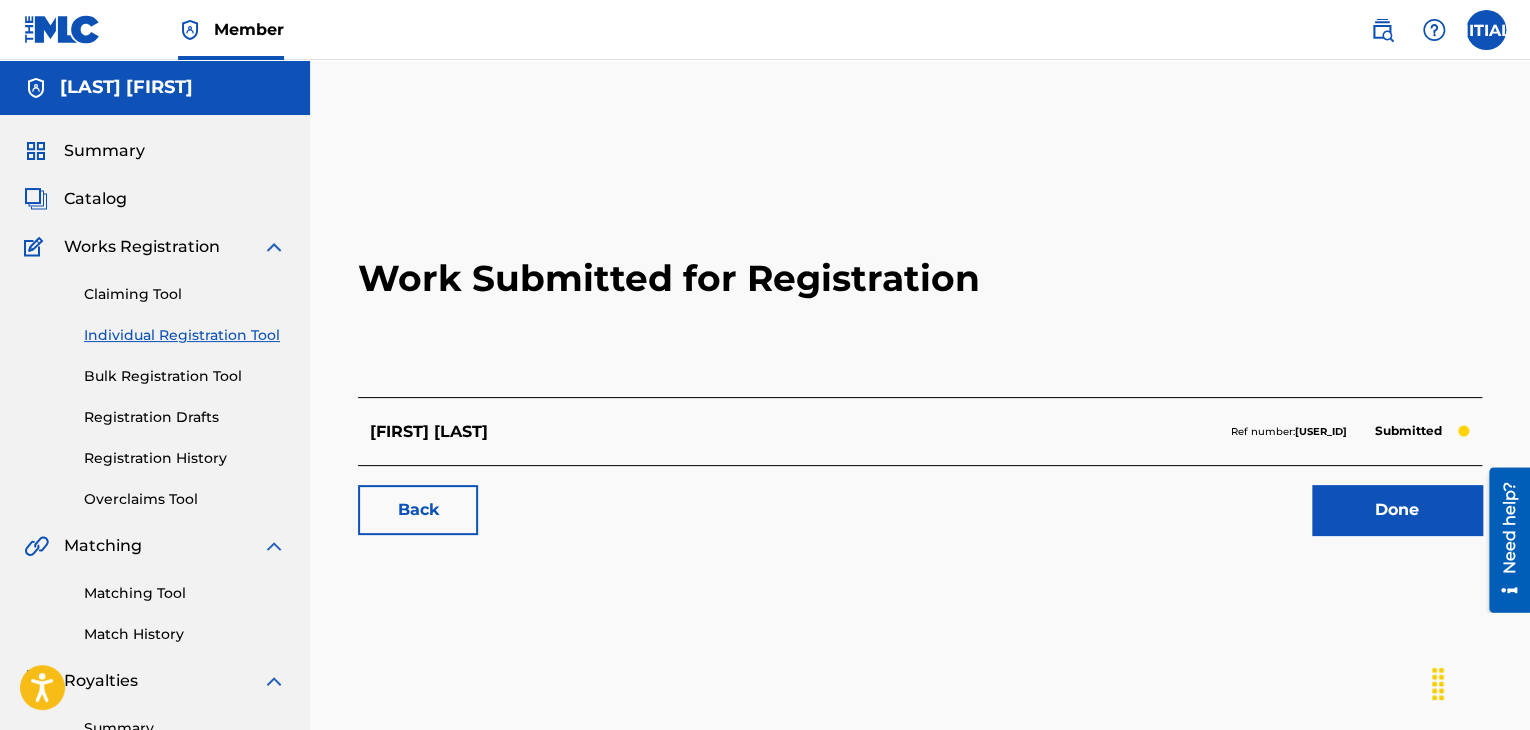 click on "Done" at bounding box center (1397, 510) 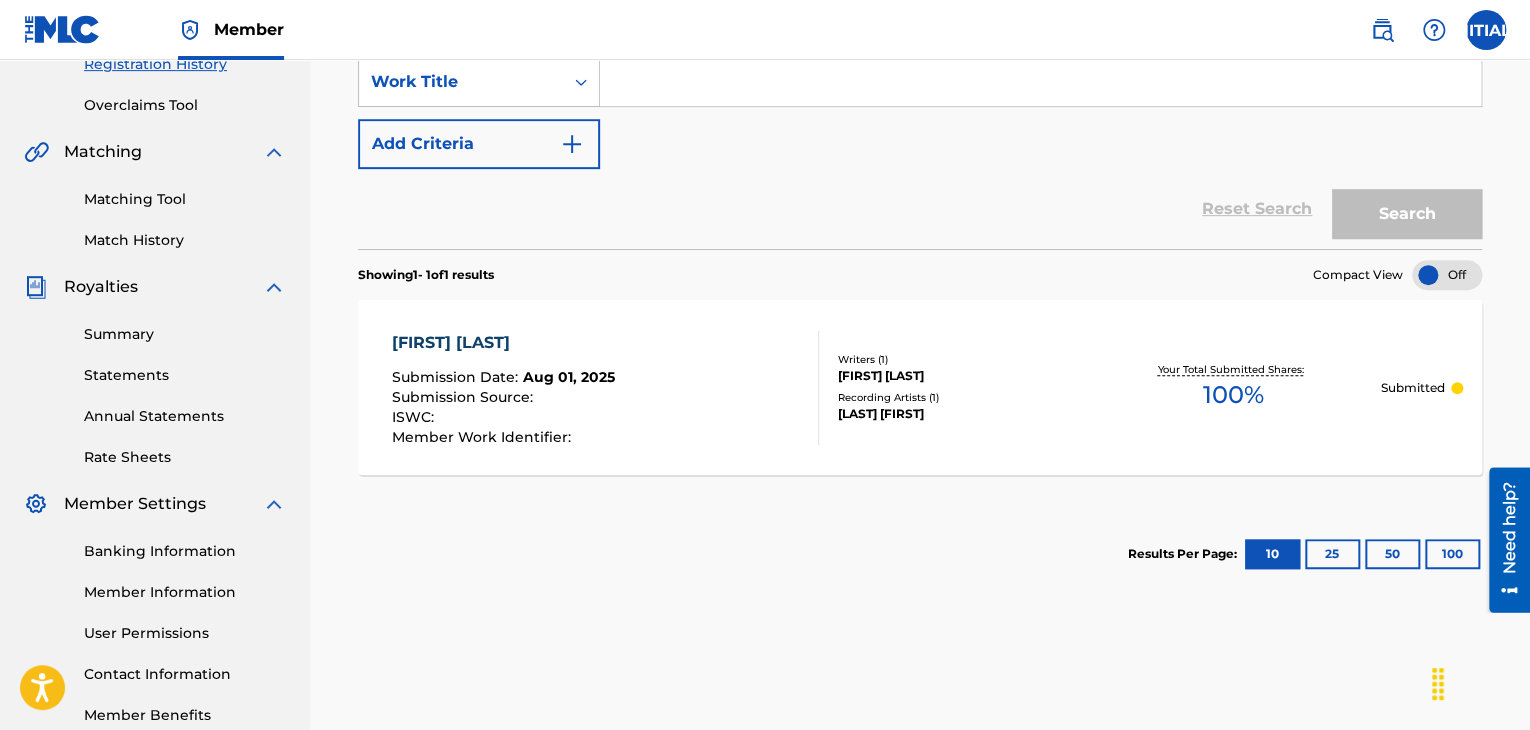 scroll, scrollTop: 0, scrollLeft: 0, axis: both 